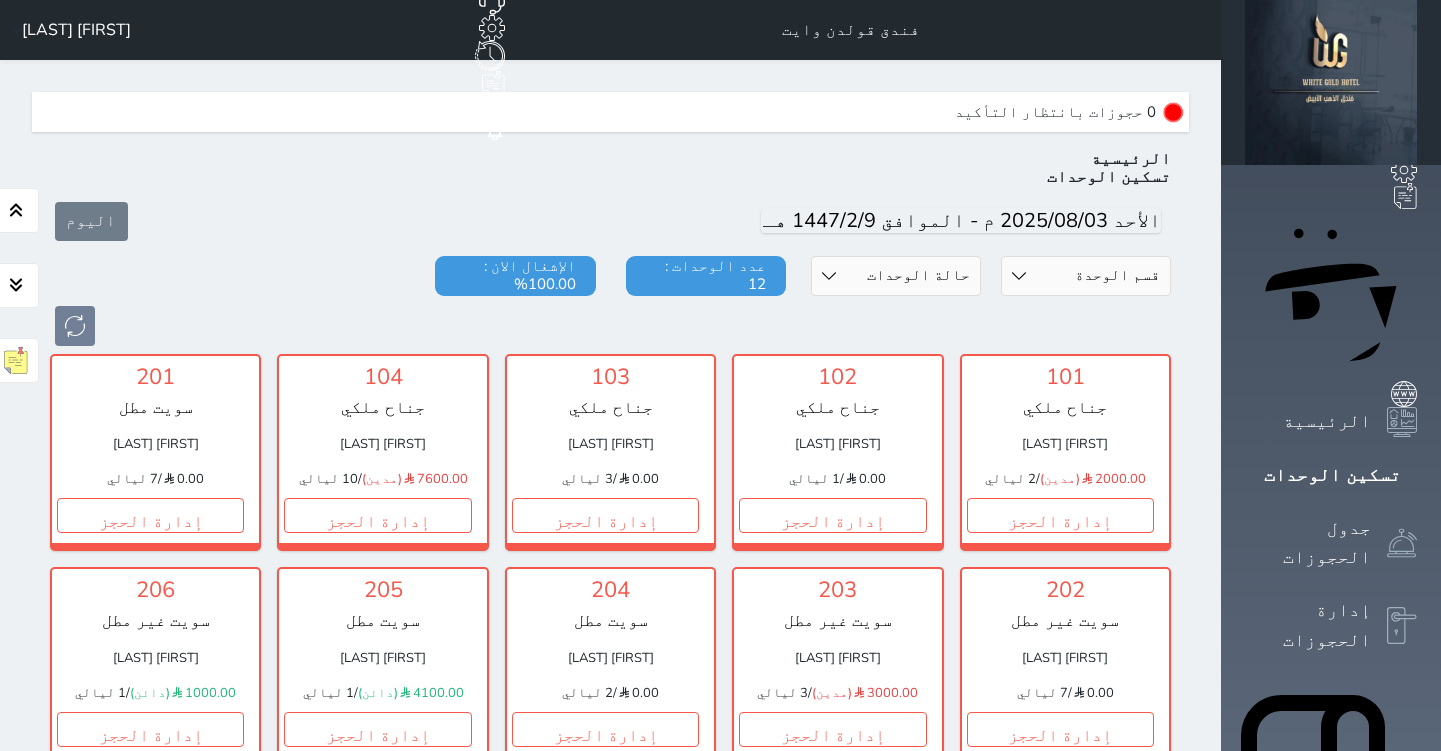 scroll, scrollTop: 0, scrollLeft: 0, axis: both 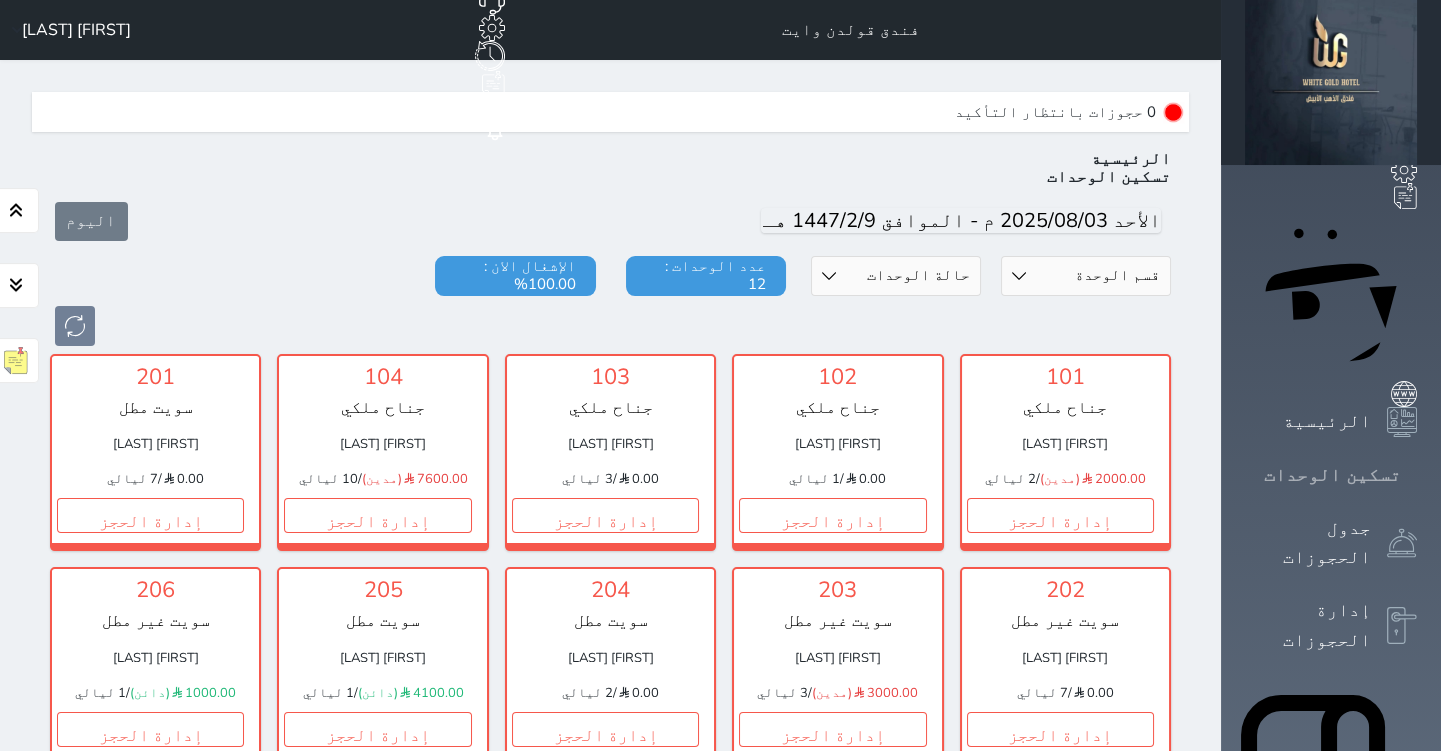 click on "تسكين الوحدات" at bounding box center [1331, 475] 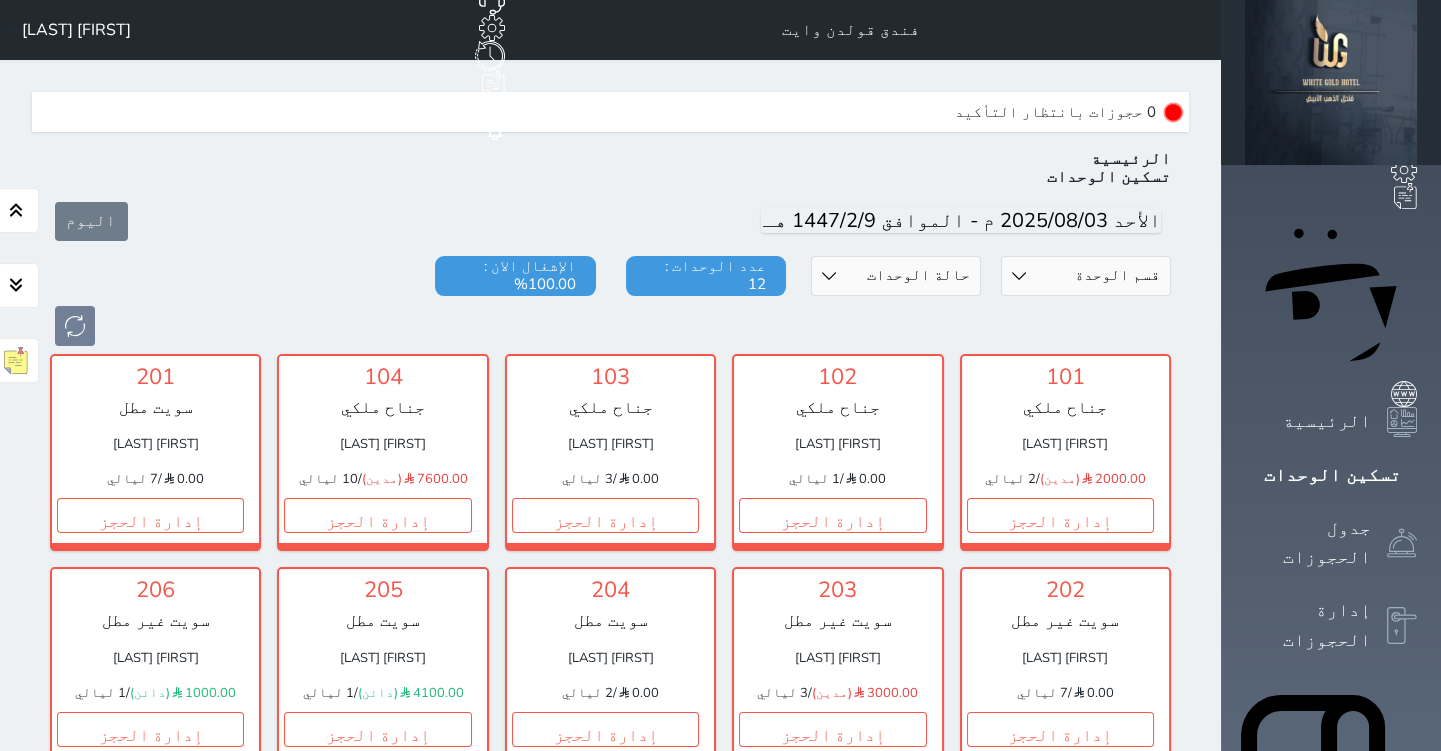 click on "حجز جديد" at bounding box center (336, -78) 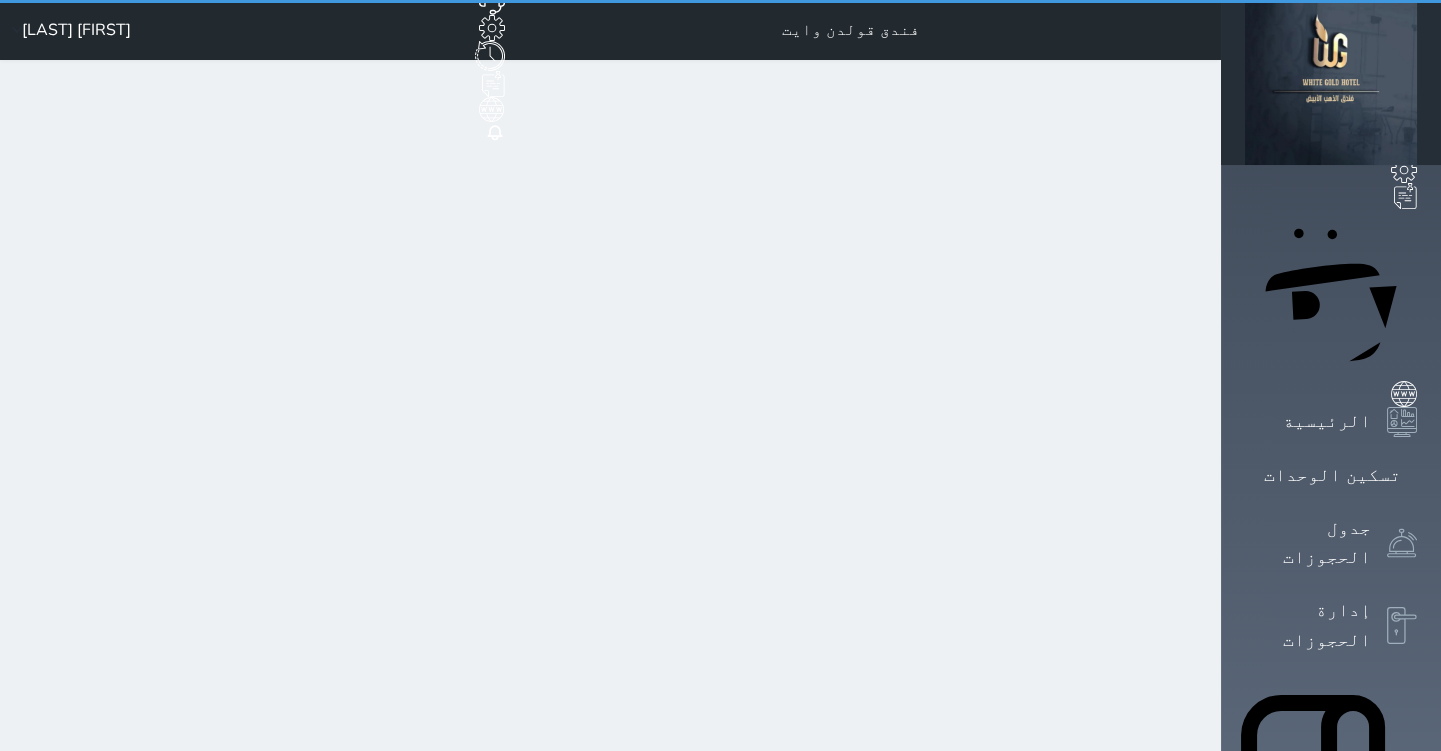 select on "1" 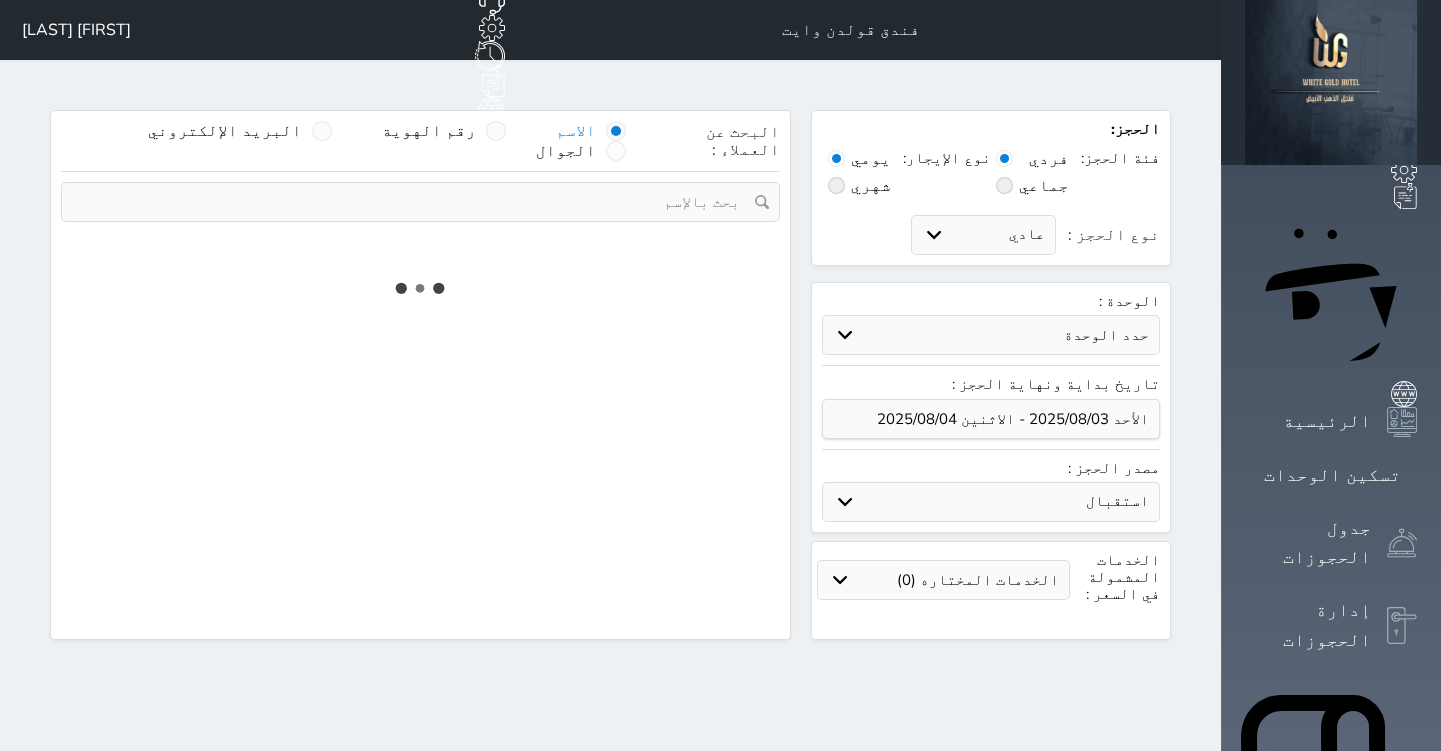 select 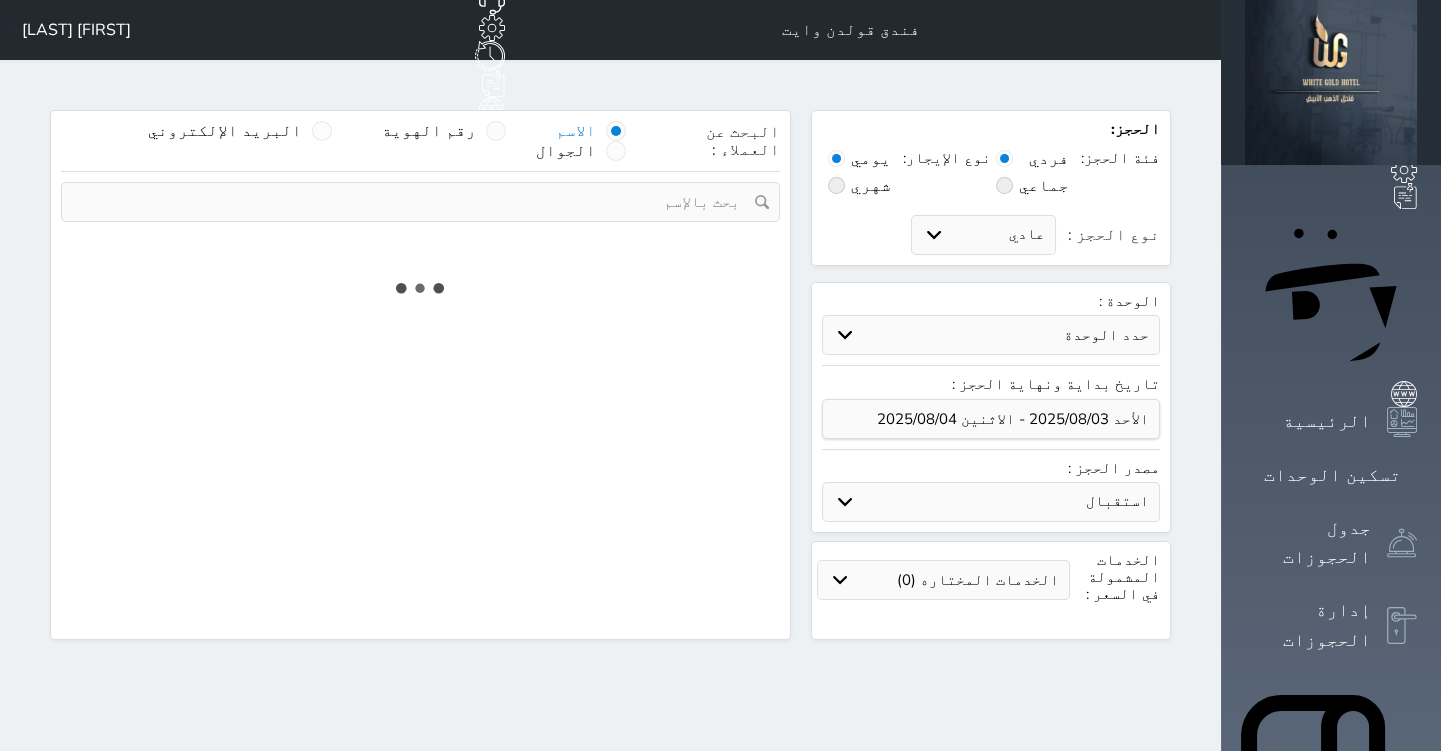 select on "1" 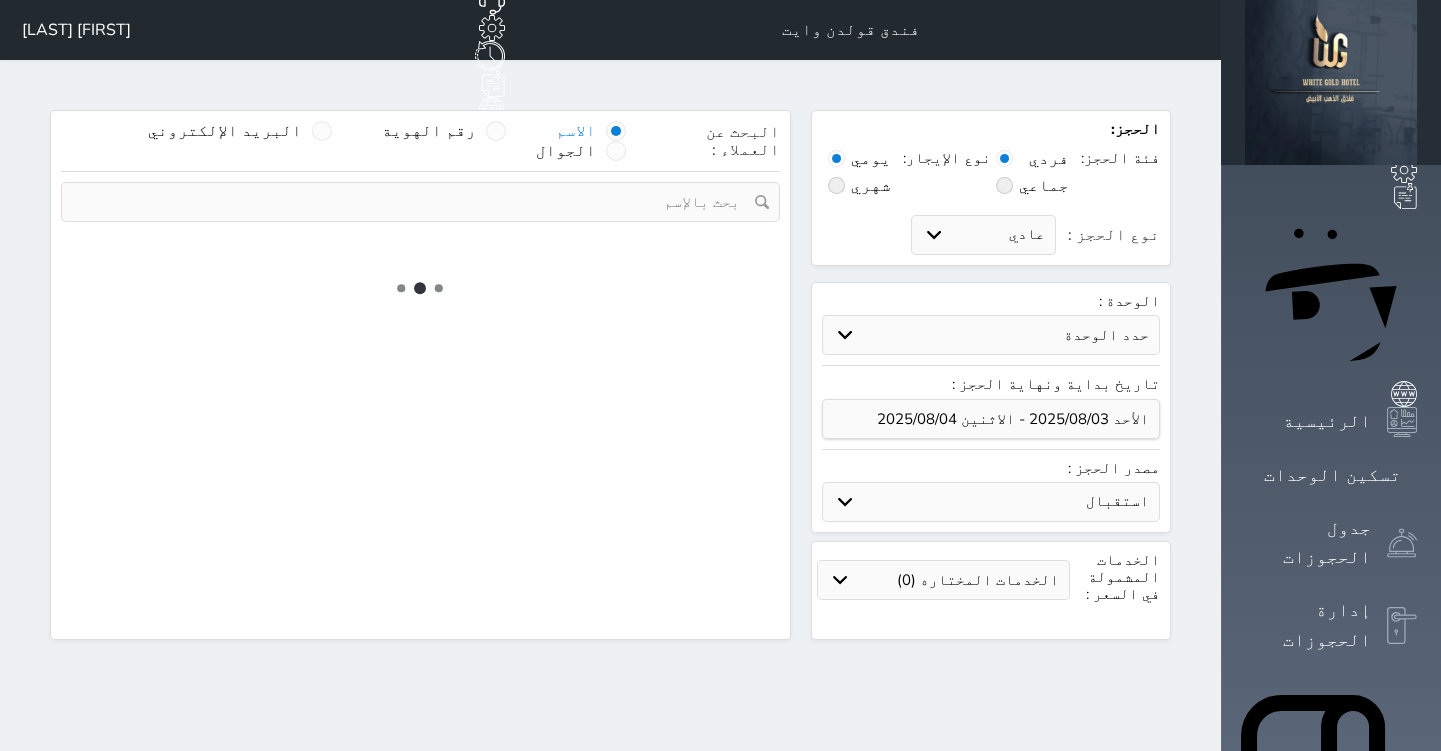 select on "113" 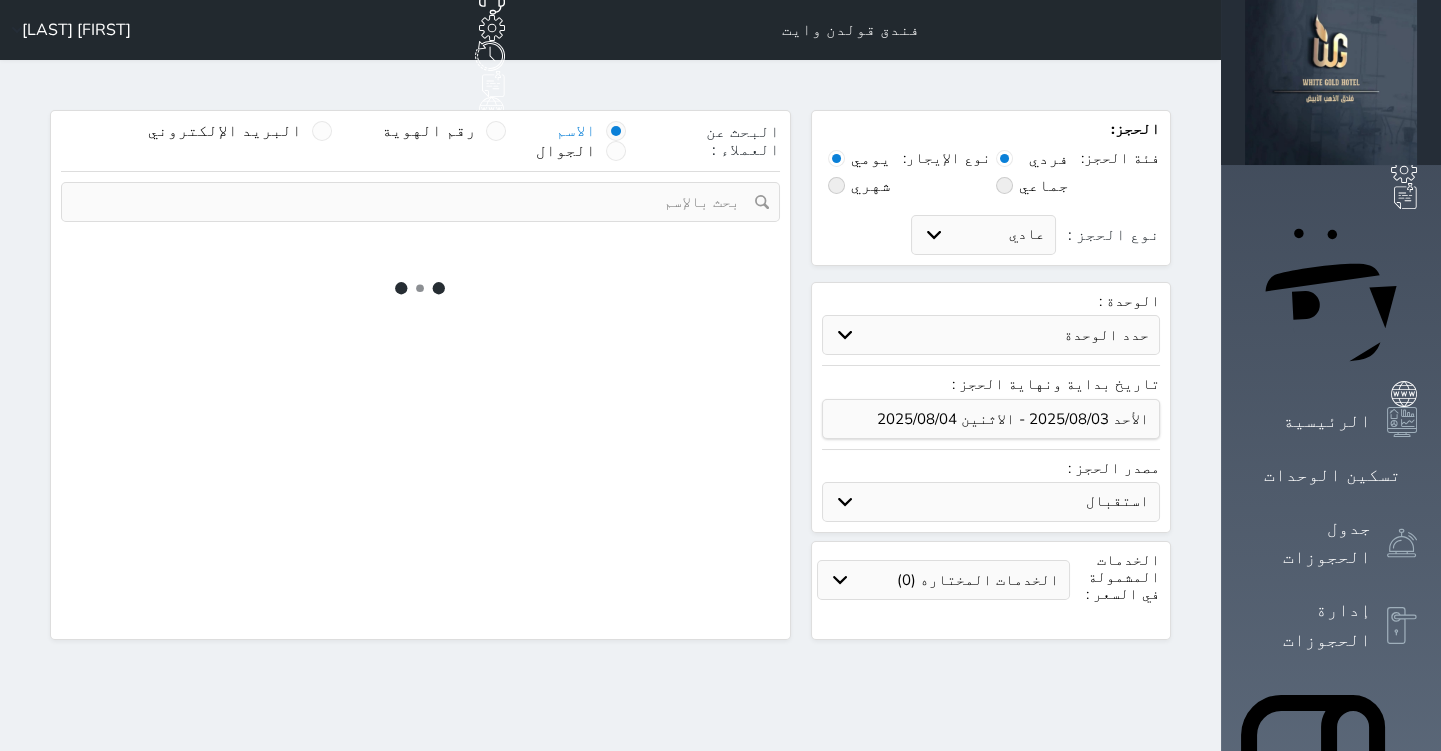 select on "1" 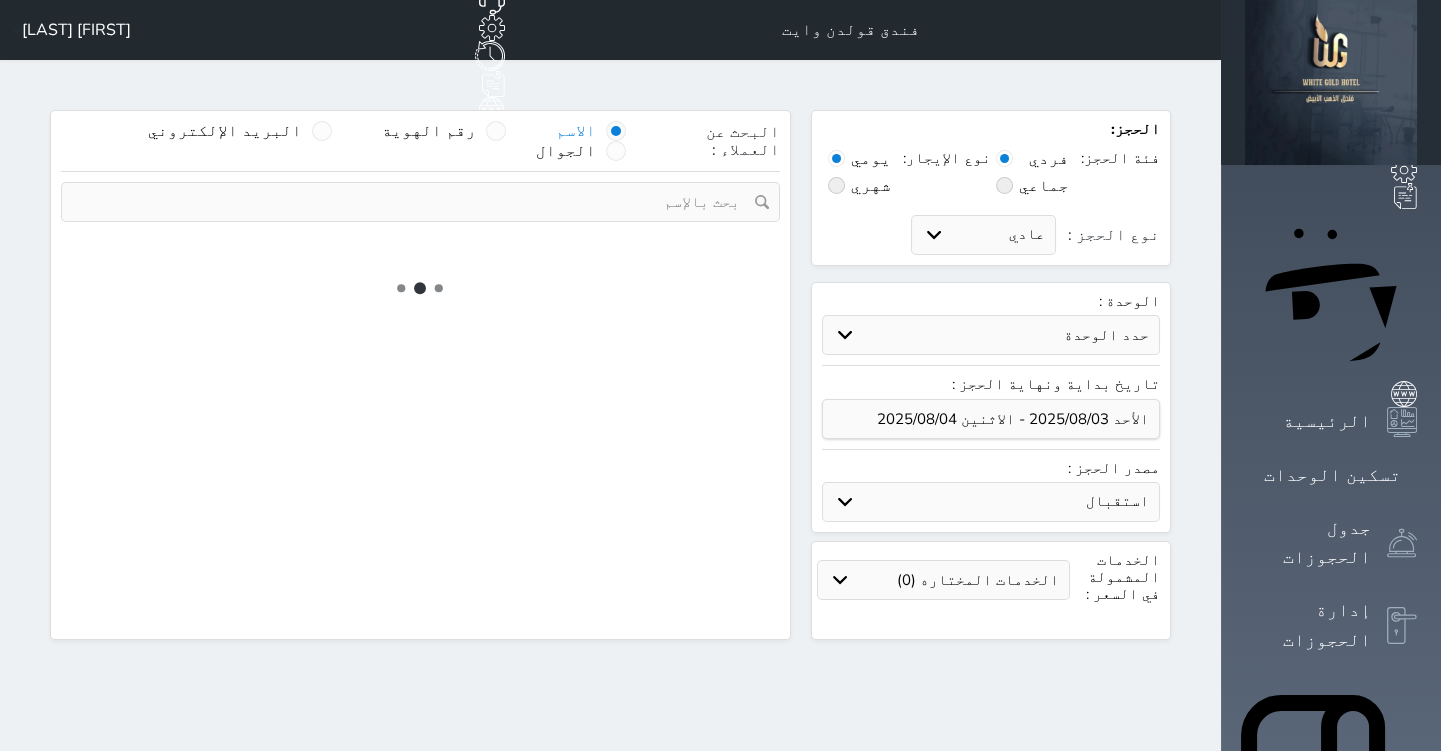 select 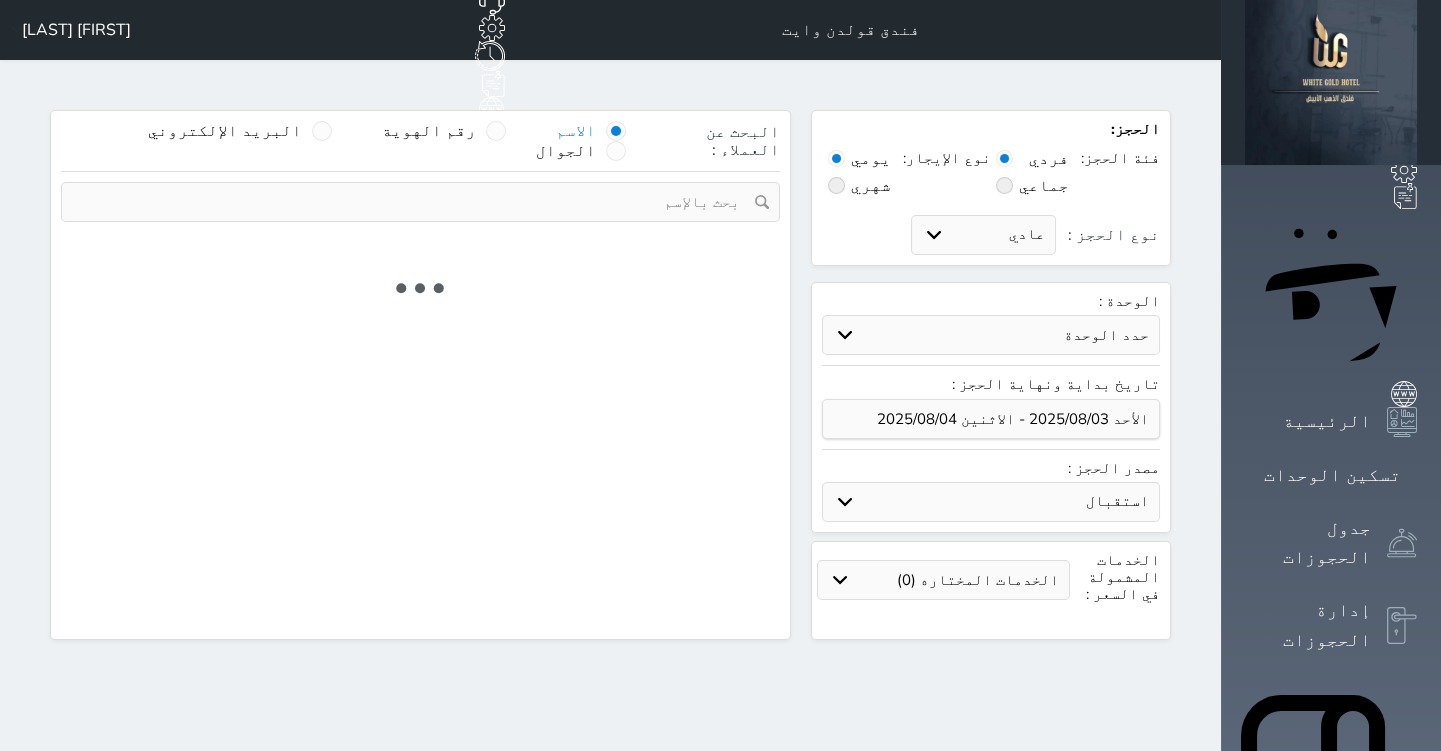 select on "7" 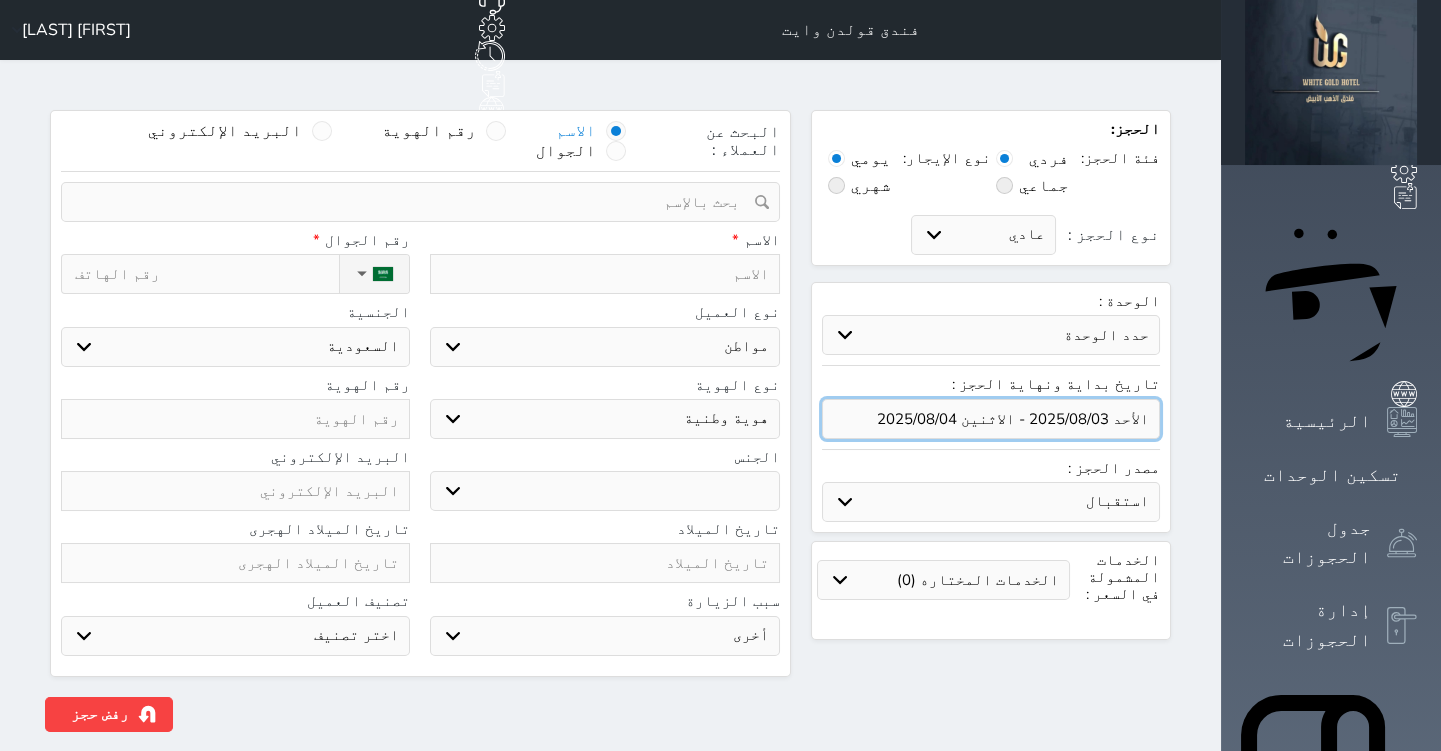 click at bounding box center (991, 419) 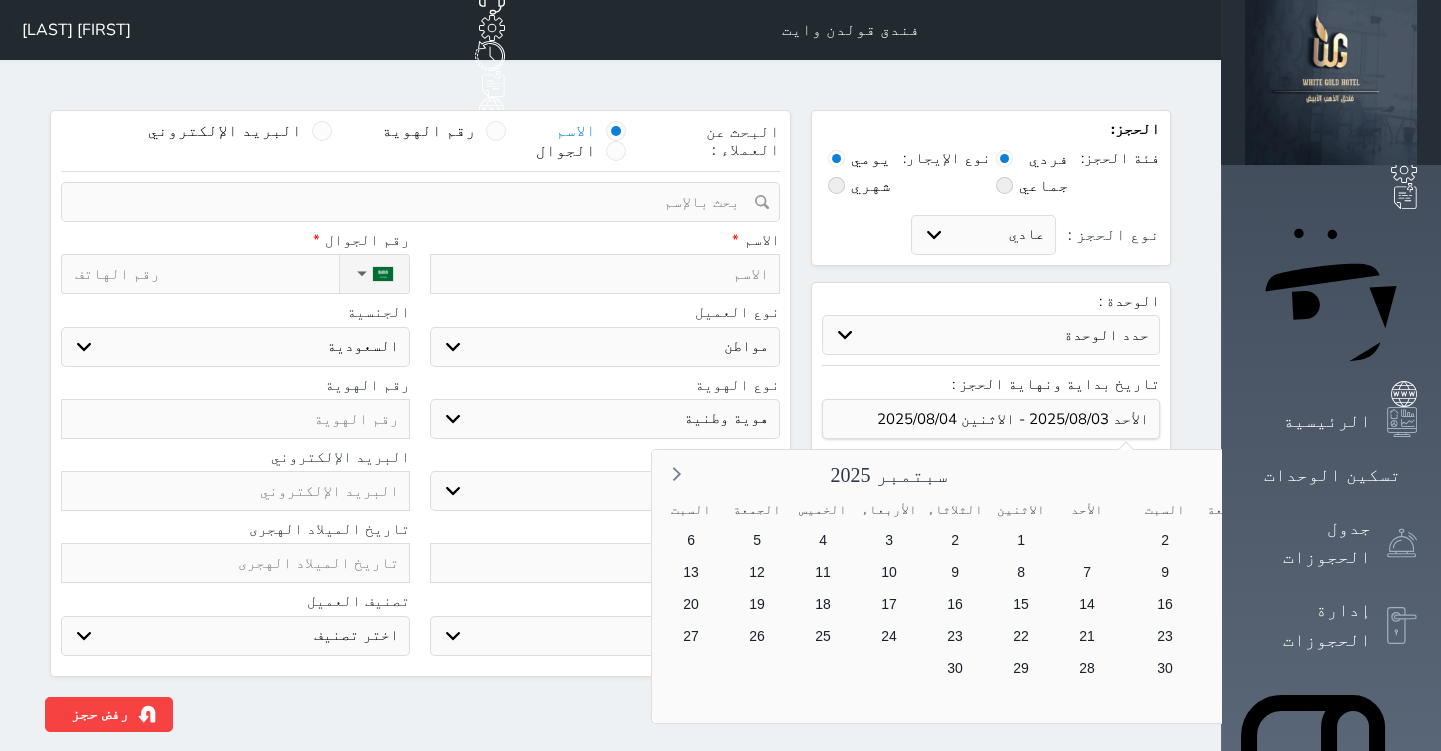 click on "5" at bounding box center (1428, 572) 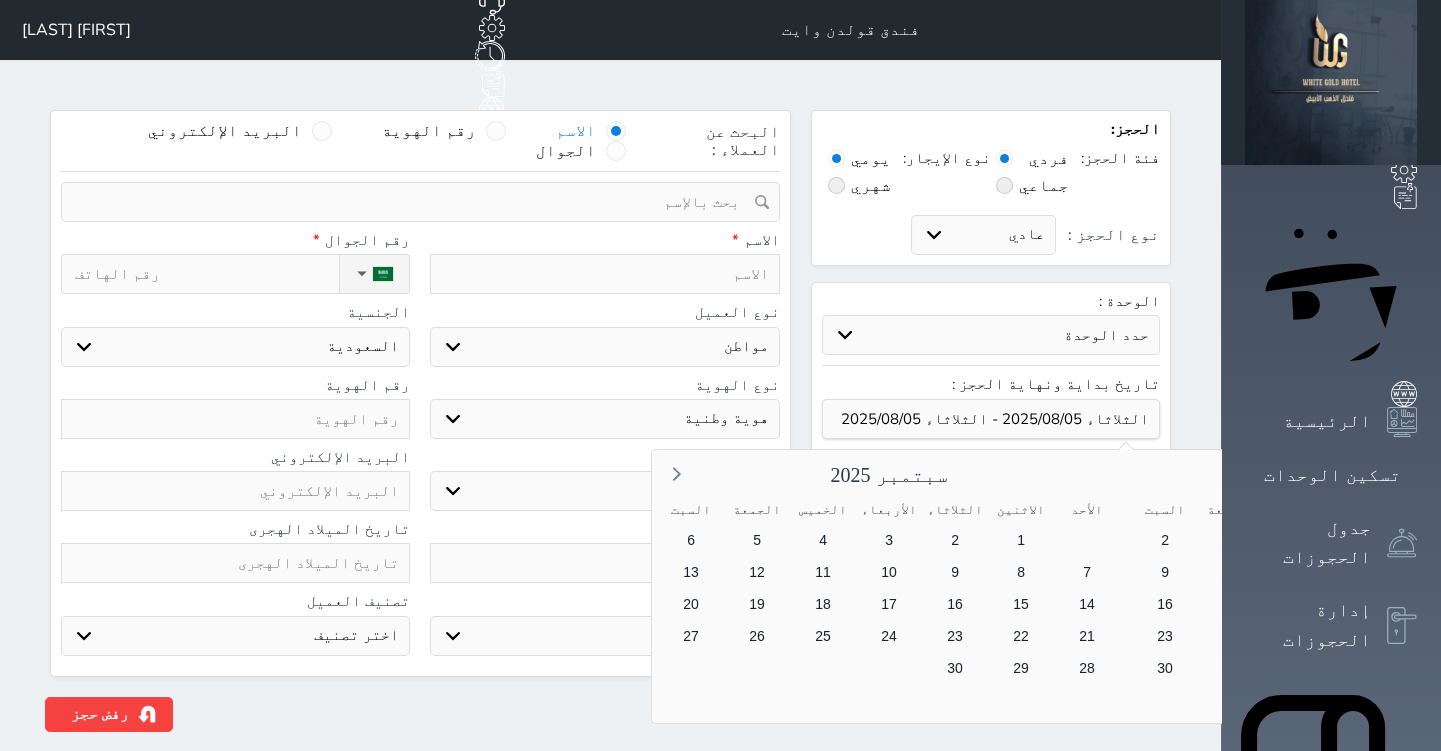 click on "حدد الوحدة
#207 - سويت غير مطل
#205 - سويت مطل
#202 - سويت غير مطل
#201 - سويت مطل" at bounding box center [991, 335] 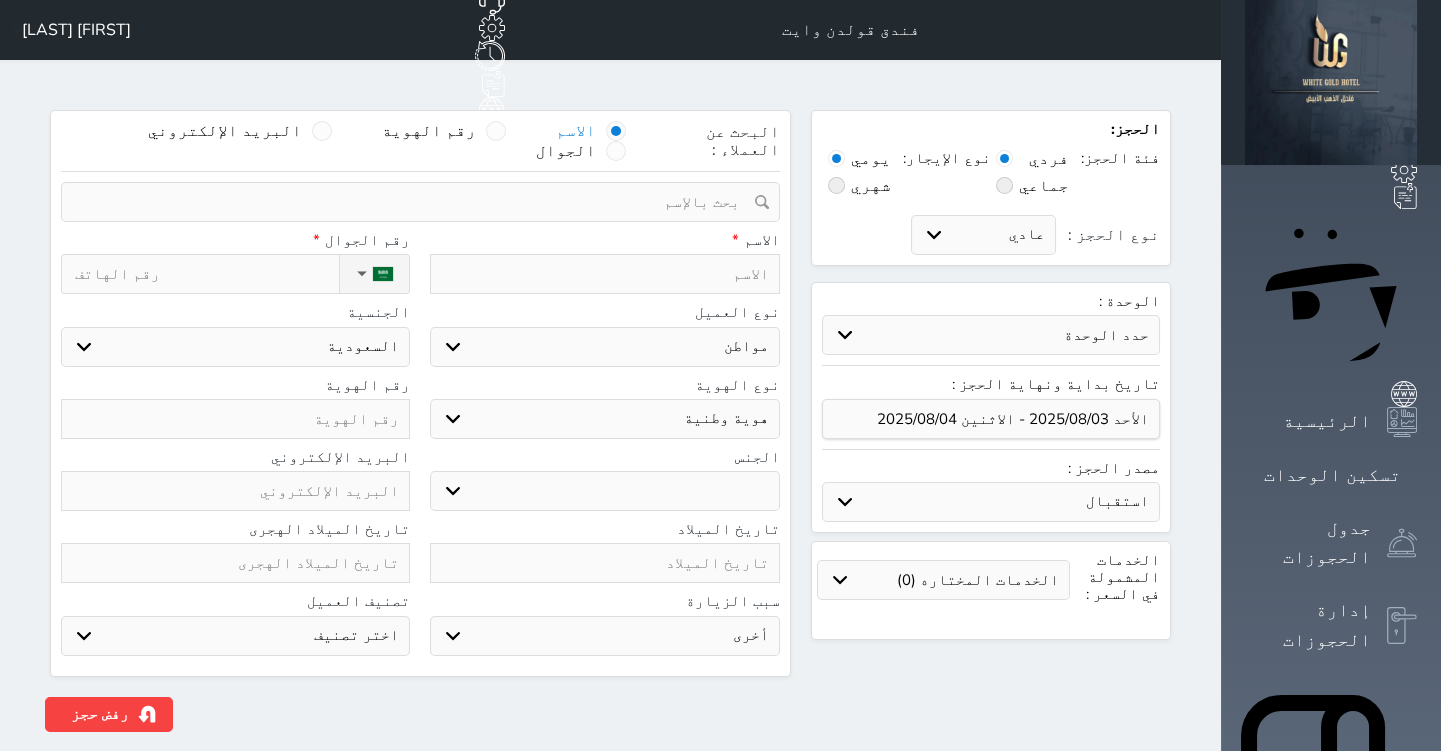 click on "الحجز:   فئة الحجز:       فردي       جماعي   نوع الإيجار:       يومي       شهري     نوع الحجز :
عادي
إقامة مجانية
إستخدام داخلي
إستخدام يومي
الوحدة :   حدد الوحدة
#207 - سويت غير مطل
#205 - سويت مطل
#202 - سويت غير مطل
#201 - سويت مطل
تاريخ بداية ونهاية الحجز :       مصدر الحجز :   استقبال الموقع الإلكتروني بوكينج المسافر اكسبيديا مواقع التواصل الإجتماعي اويو اخرى             الخدمات المشمولة في السعر :    تحديد الكل  فطار" at bounding box center (610, 421) 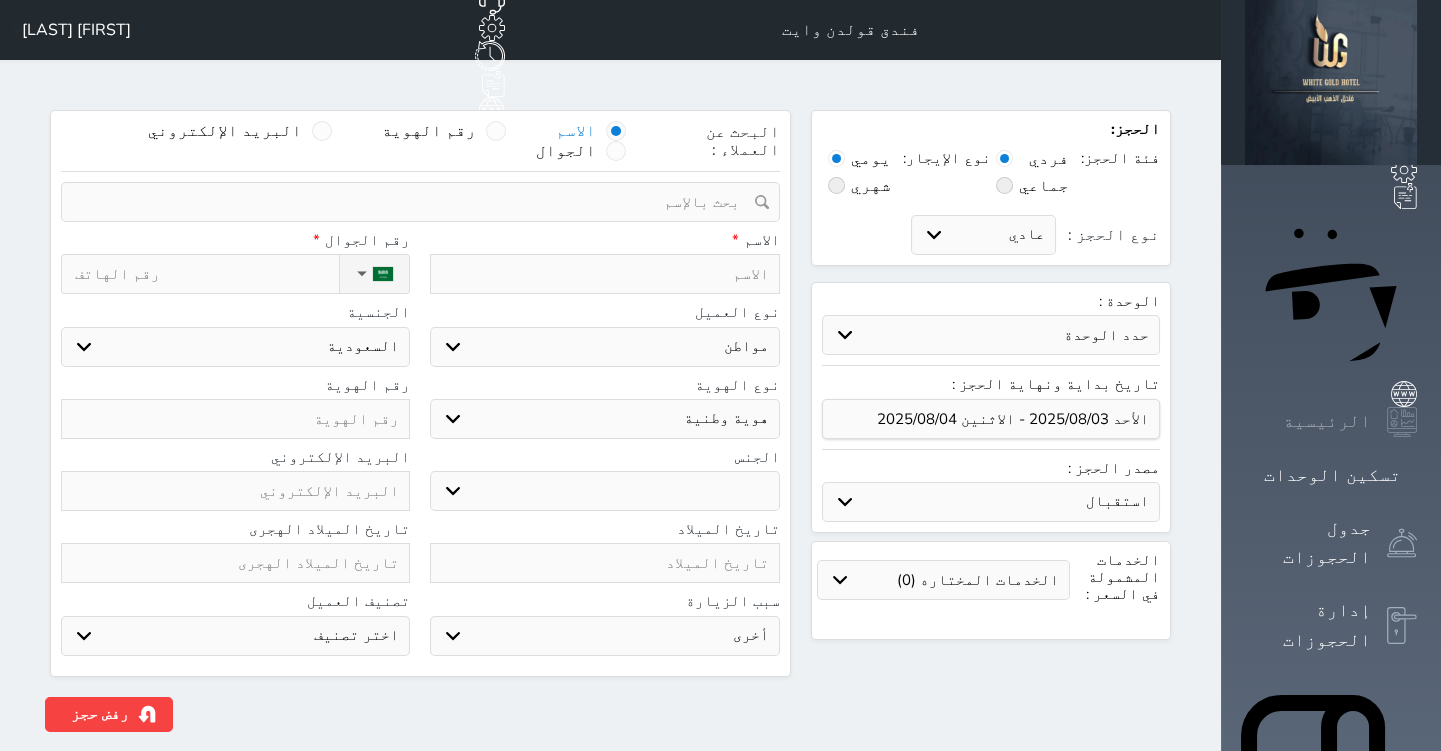 click 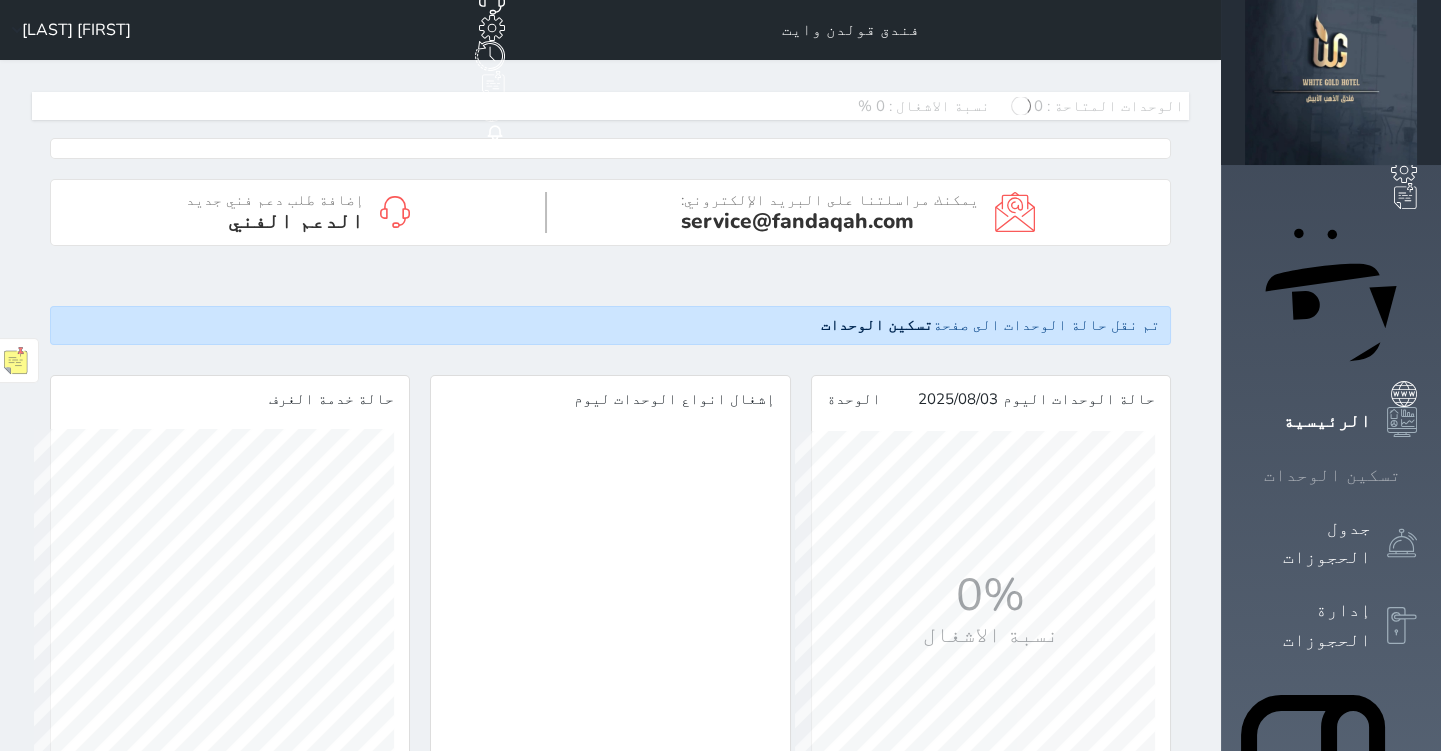scroll, scrollTop: 999640, scrollLeft: 999624, axis: both 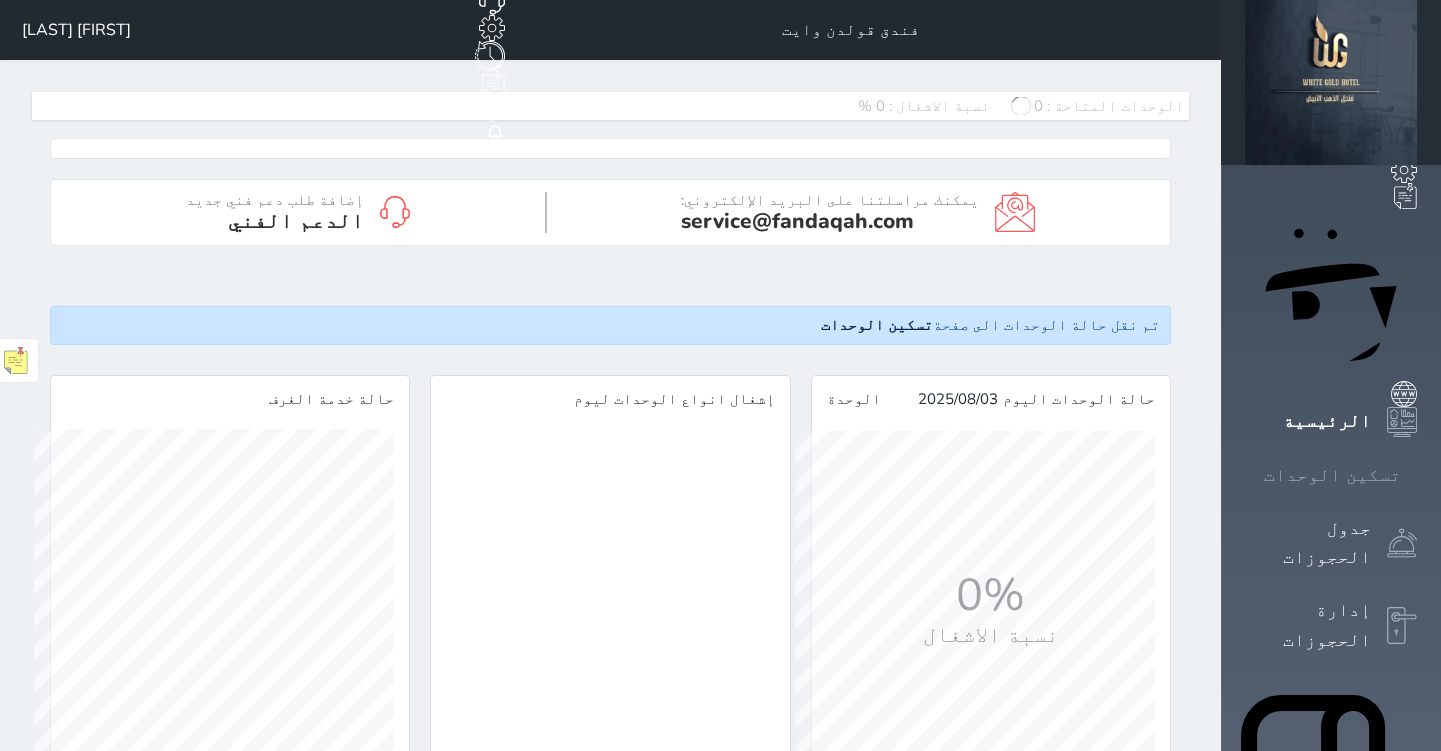 click on "تسكين الوحدات" at bounding box center (1332, 475) 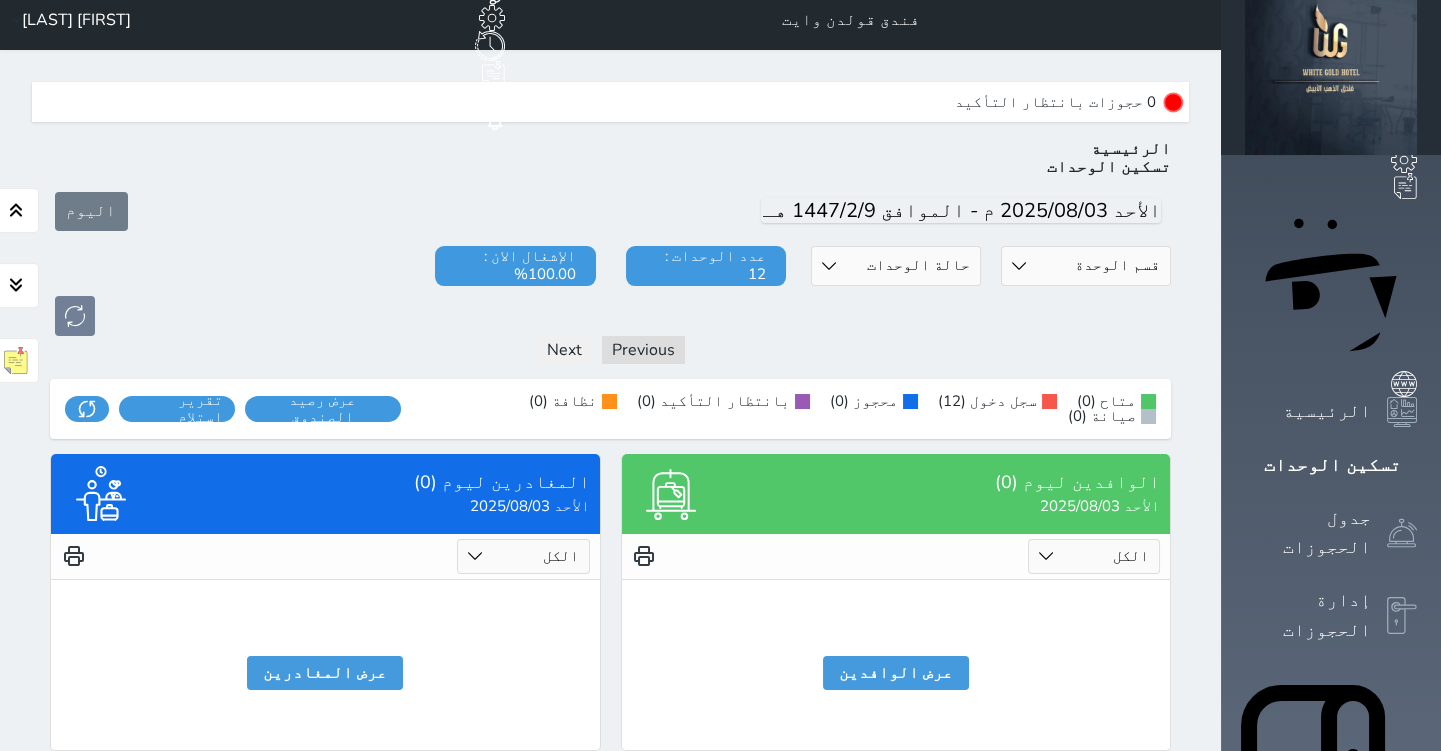 scroll, scrollTop: 0, scrollLeft: 0, axis: both 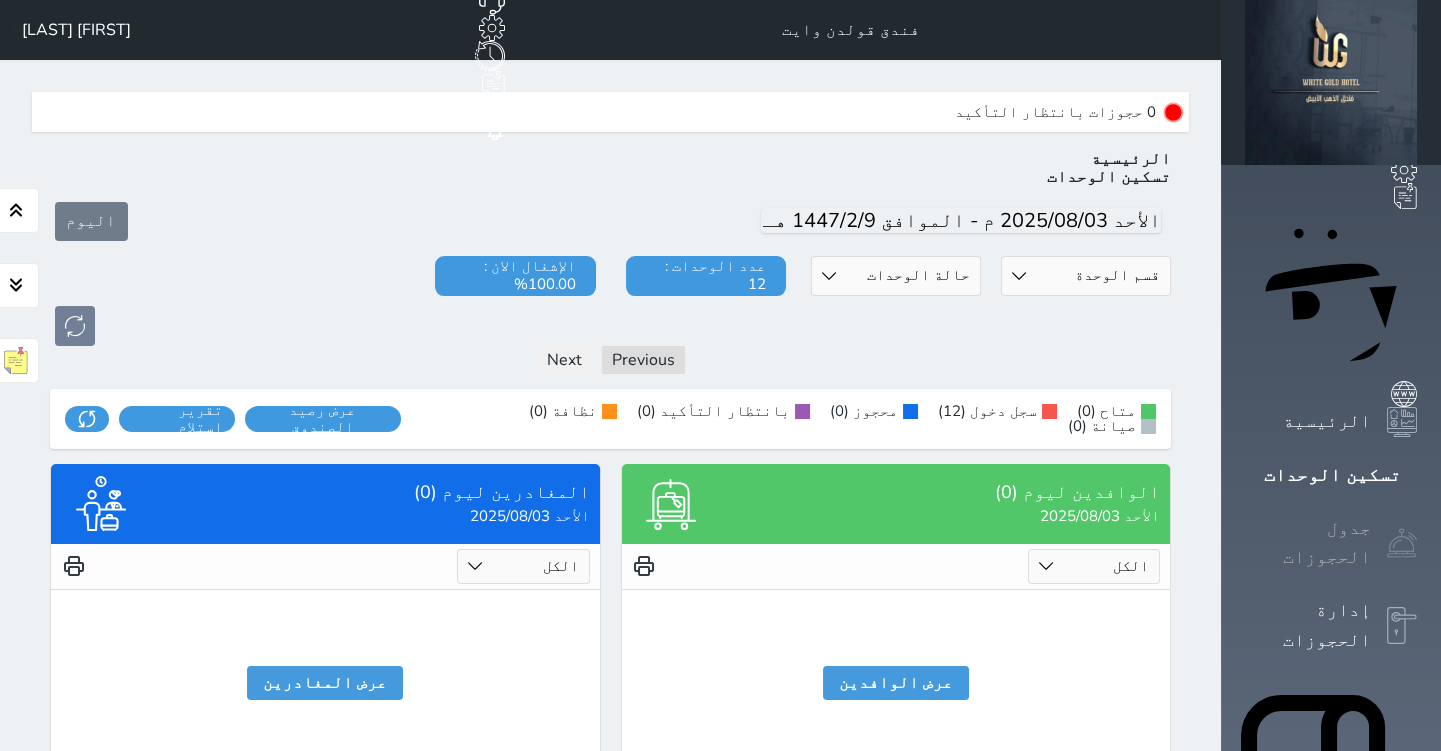 click 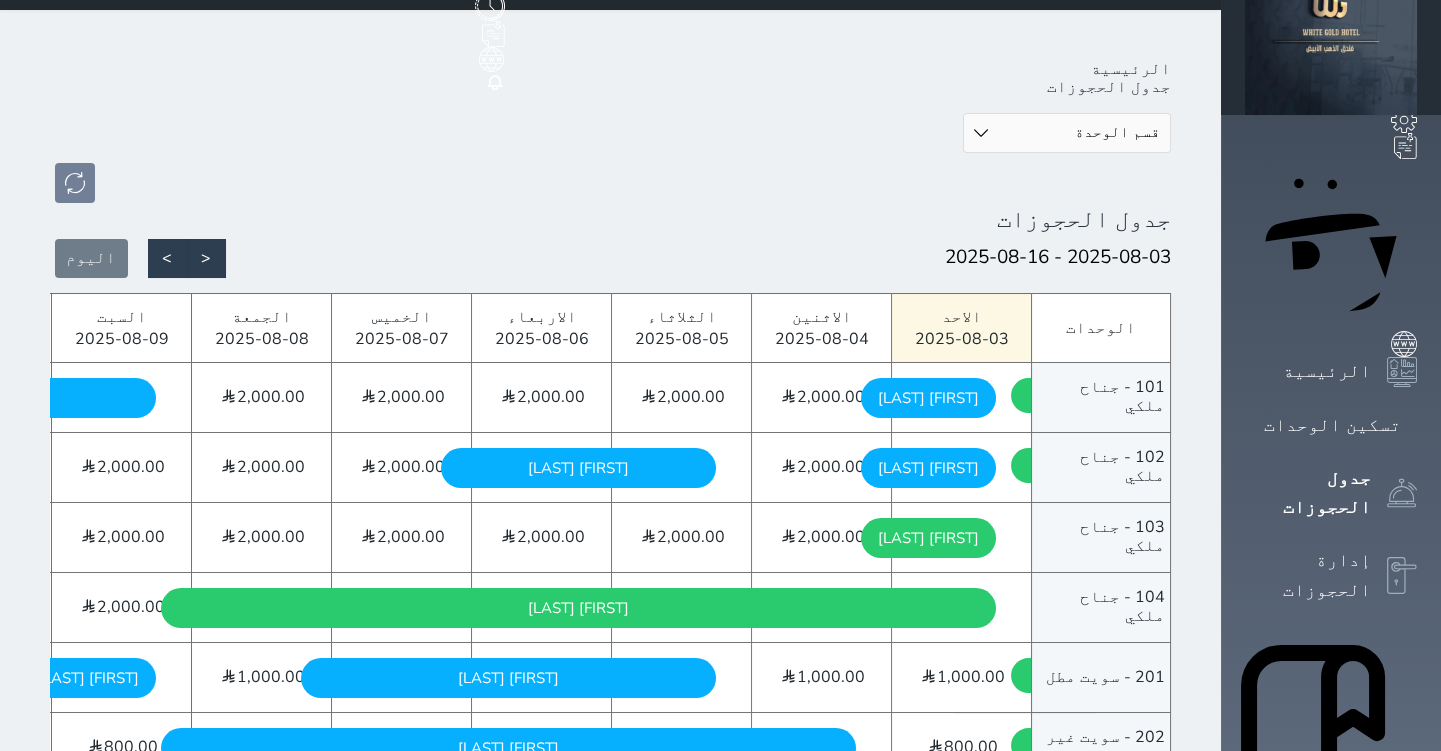 scroll, scrollTop: 90, scrollLeft: 0, axis: vertical 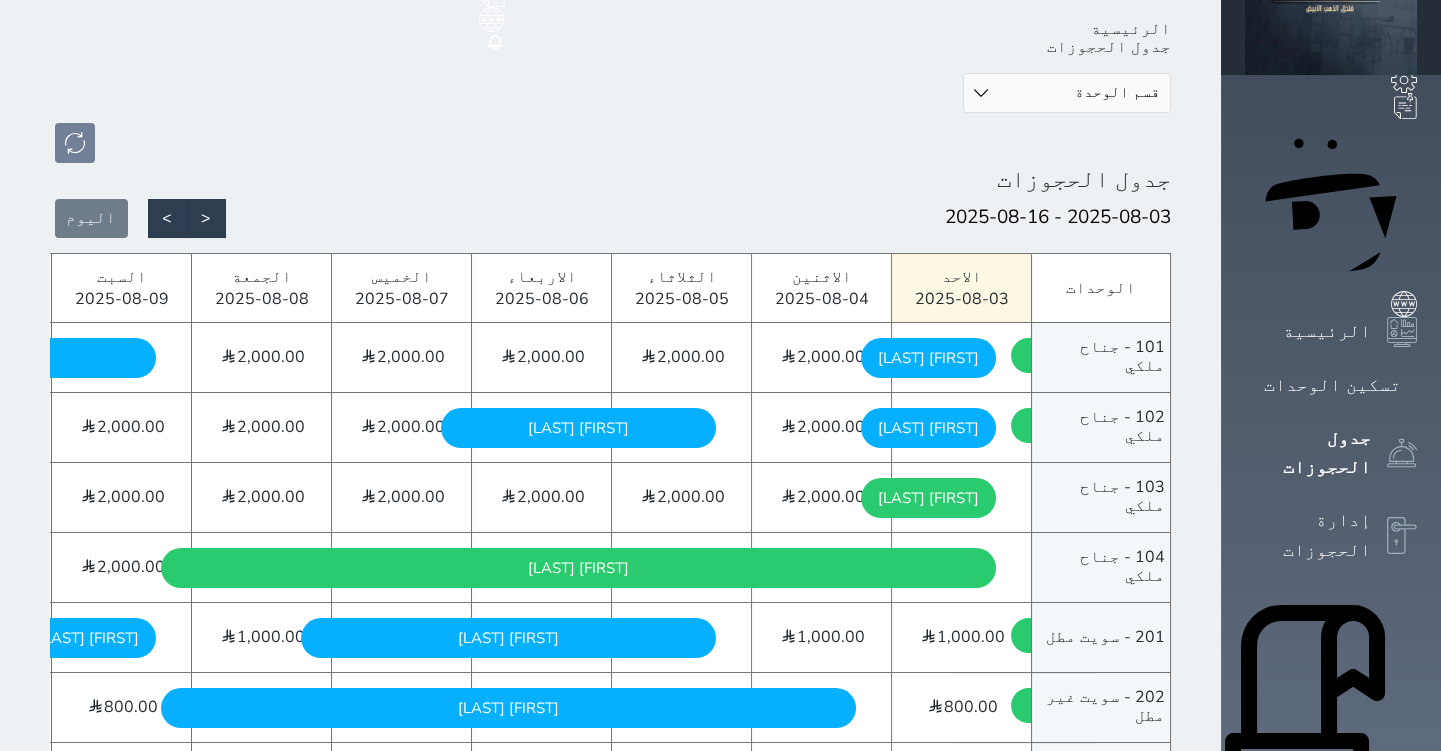 click on "[FIRST] [LAST]
[DAY] - [DATE]" at bounding box center [928, 358] 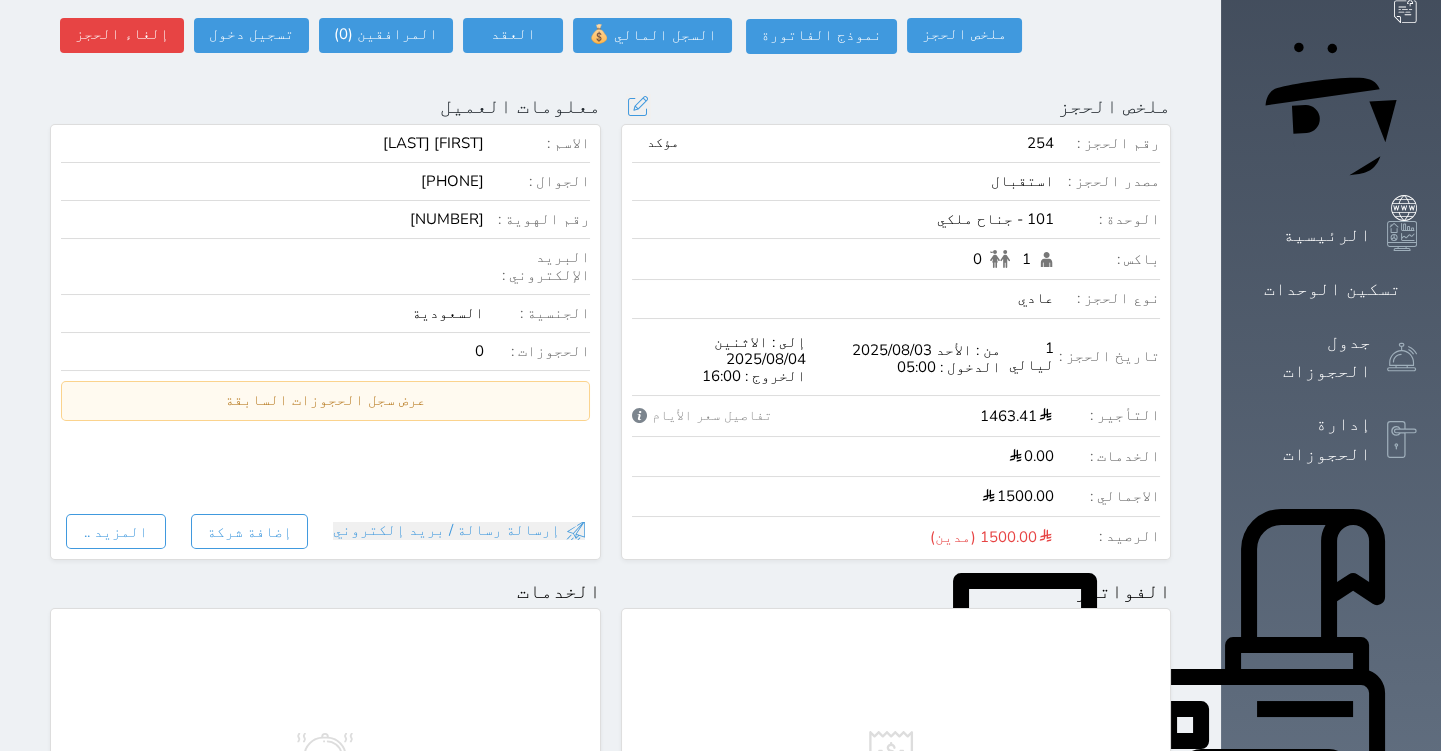 scroll, scrollTop: 0, scrollLeft: 0, axis: both 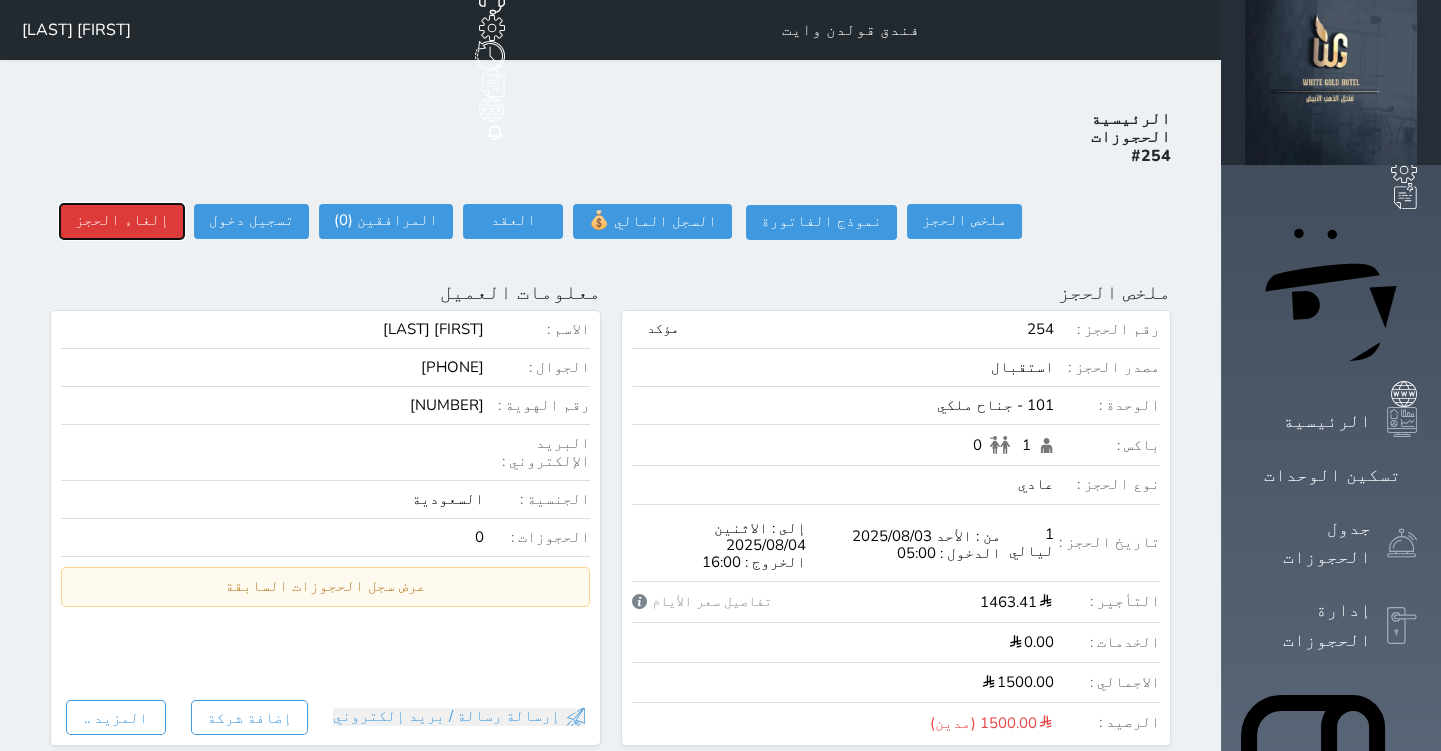 click on "إلغاء الحجز" at bounding box center [122, 221] 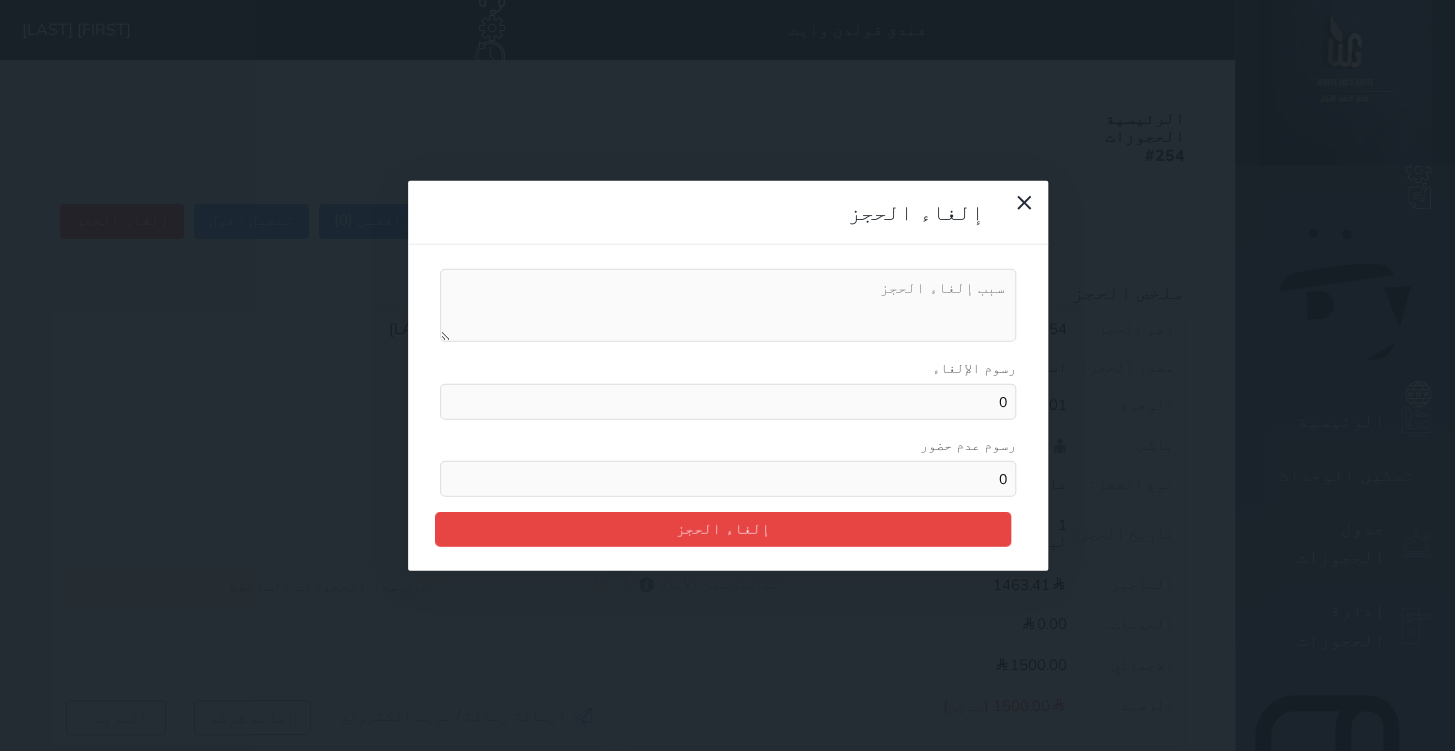 click on "رسوم الإلغاء" at bounding box center [728, 305] 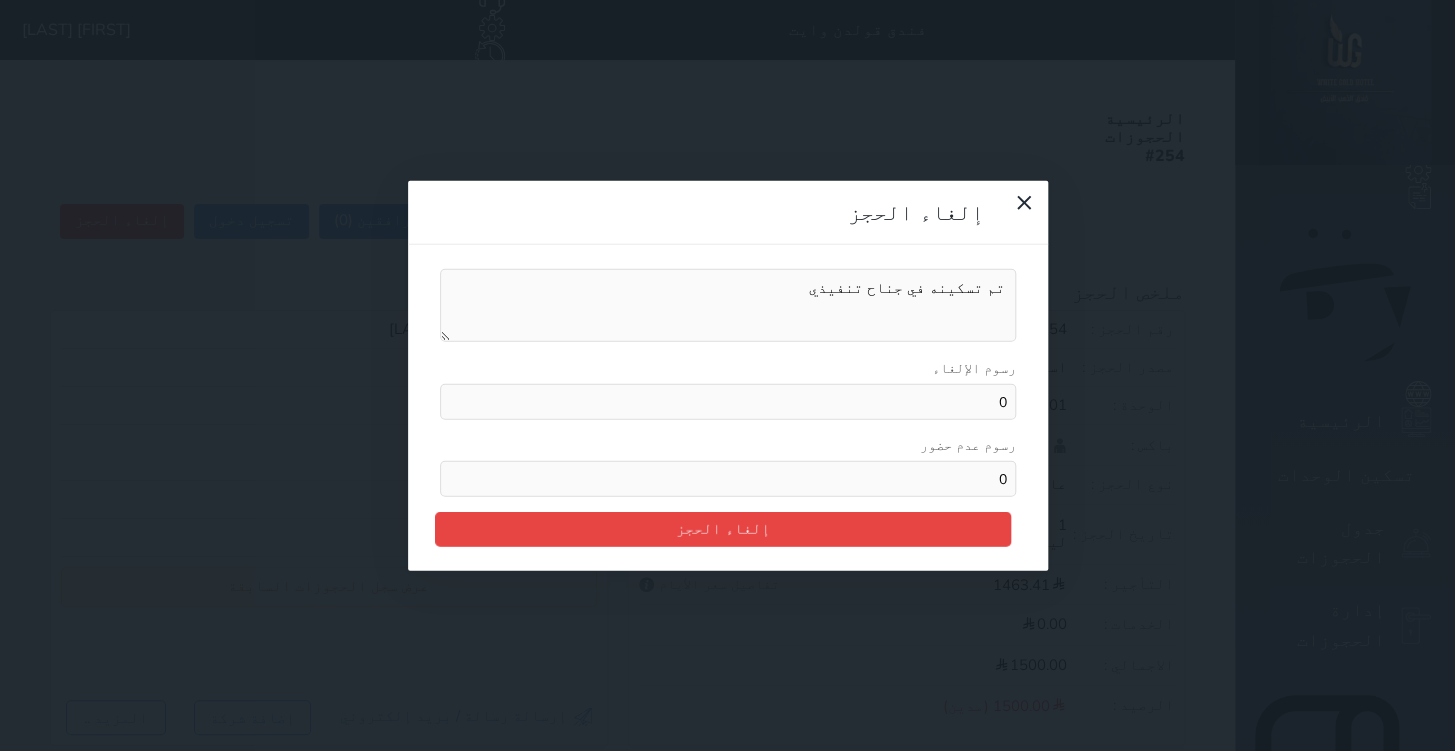type on "تم تسكينه في جناح تنفيذي" 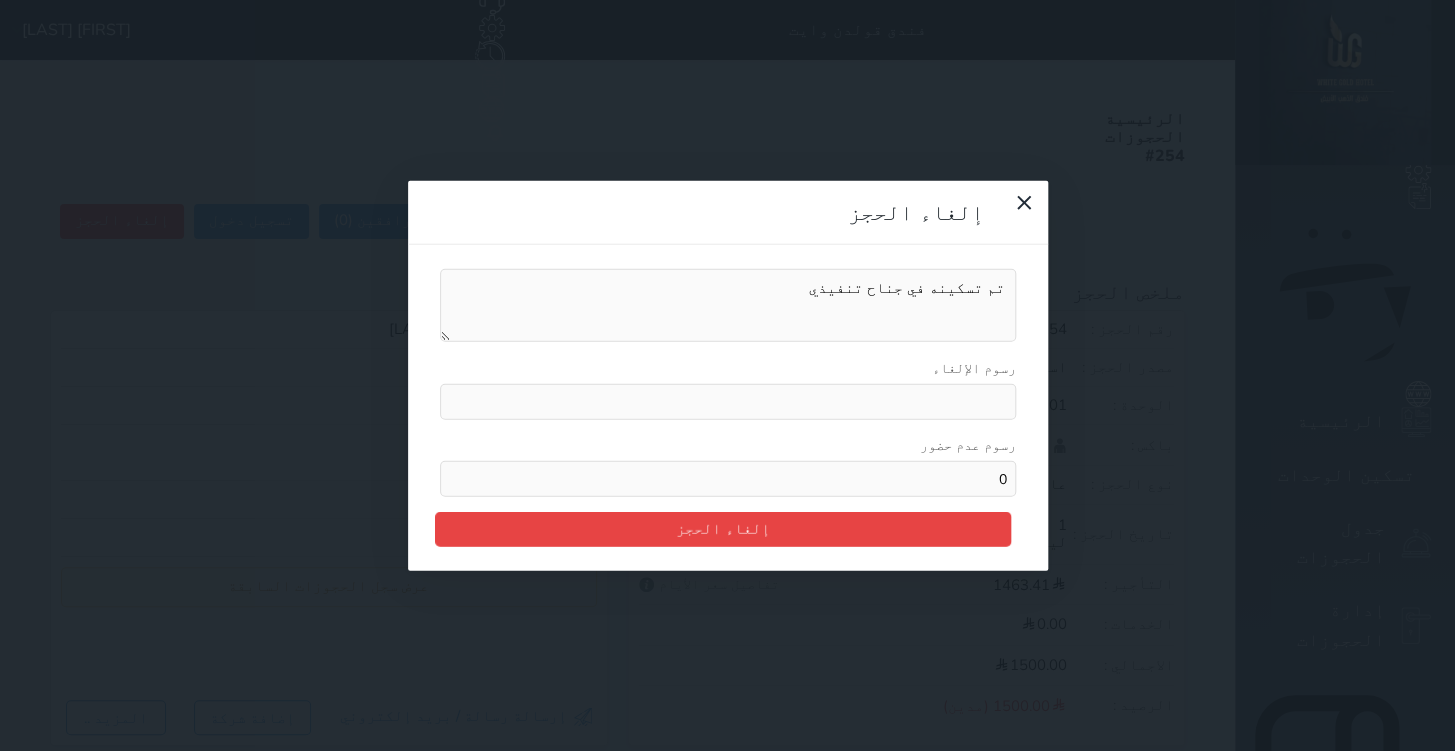 type 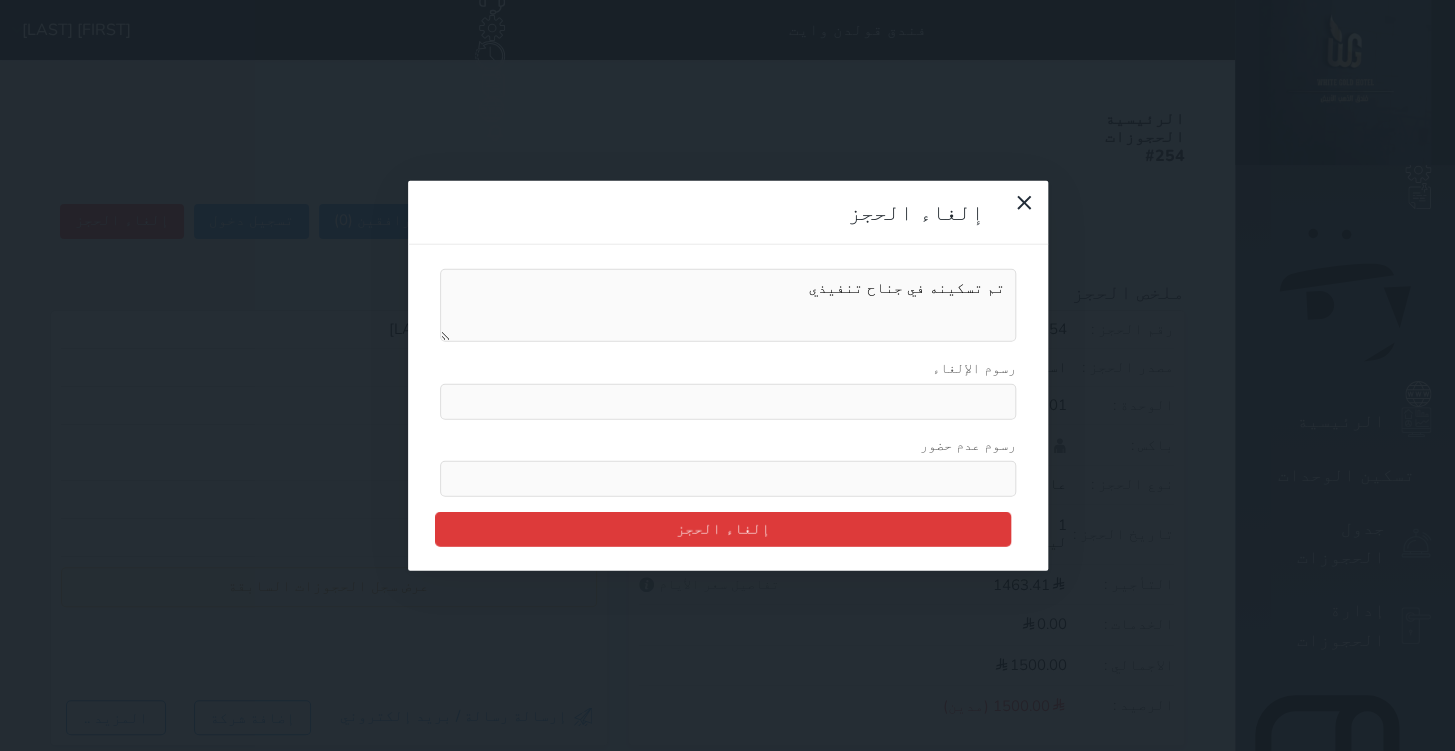 type 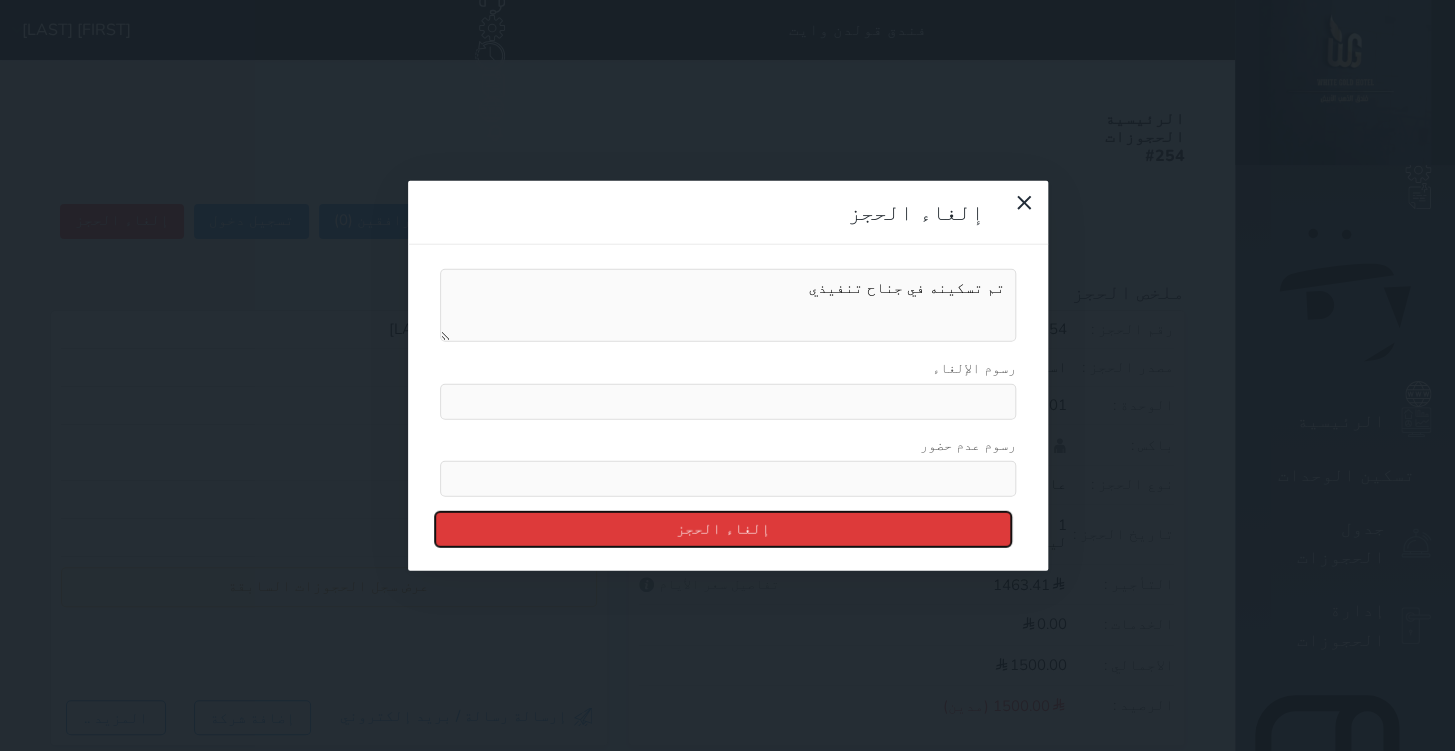 click on "إلغاء الحجز" at bounding box center (723, 529) 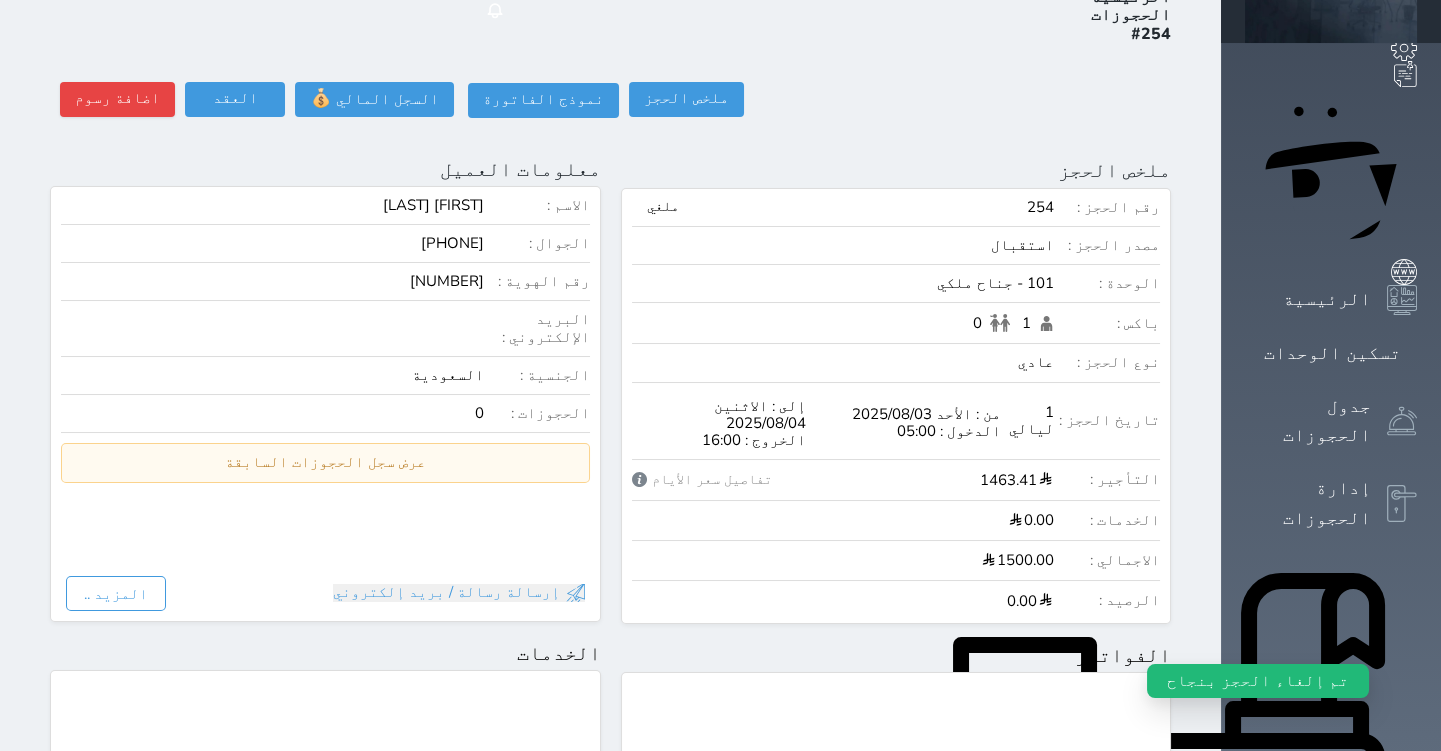 scroll, scrollTop: 0, scrollLeft: 0, axis: both 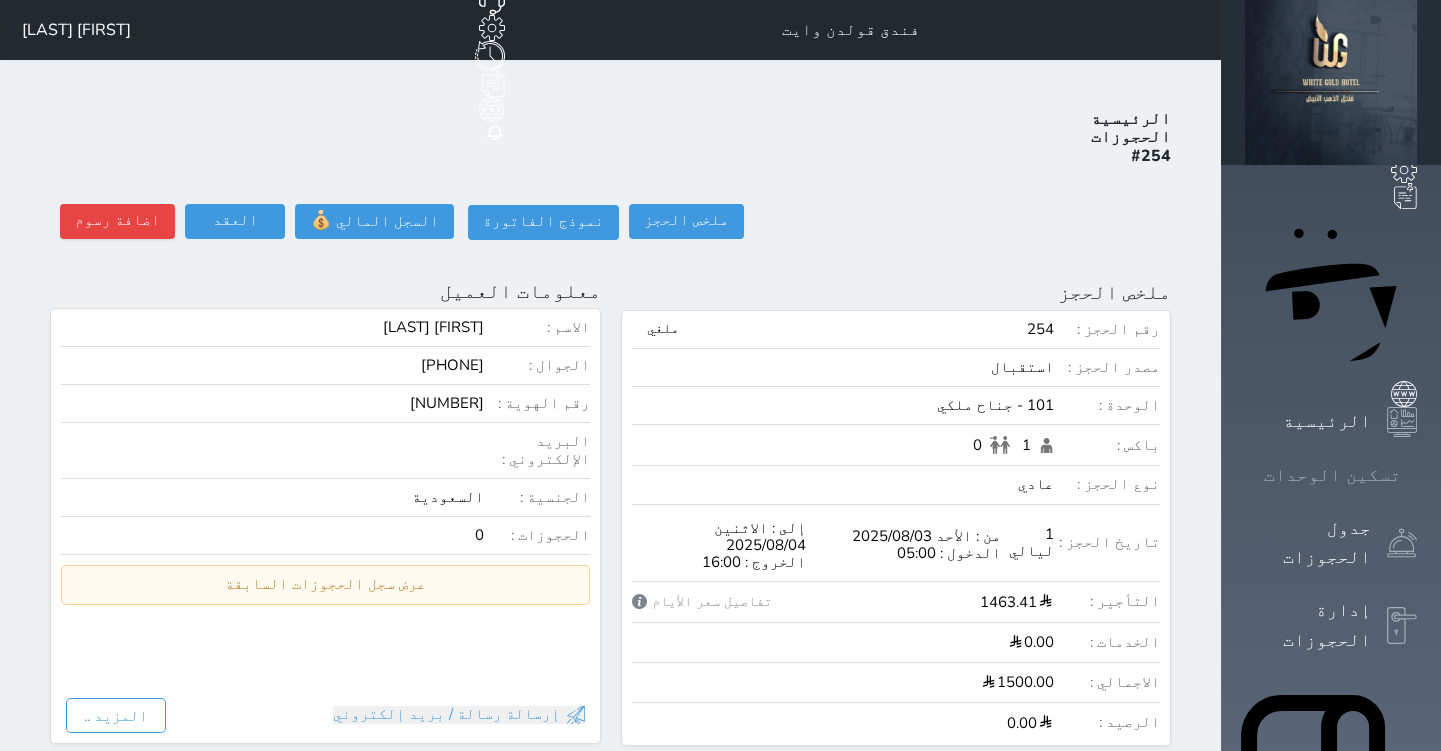 click on "تسكين الوحدات" at bounding box center (1331, 475) 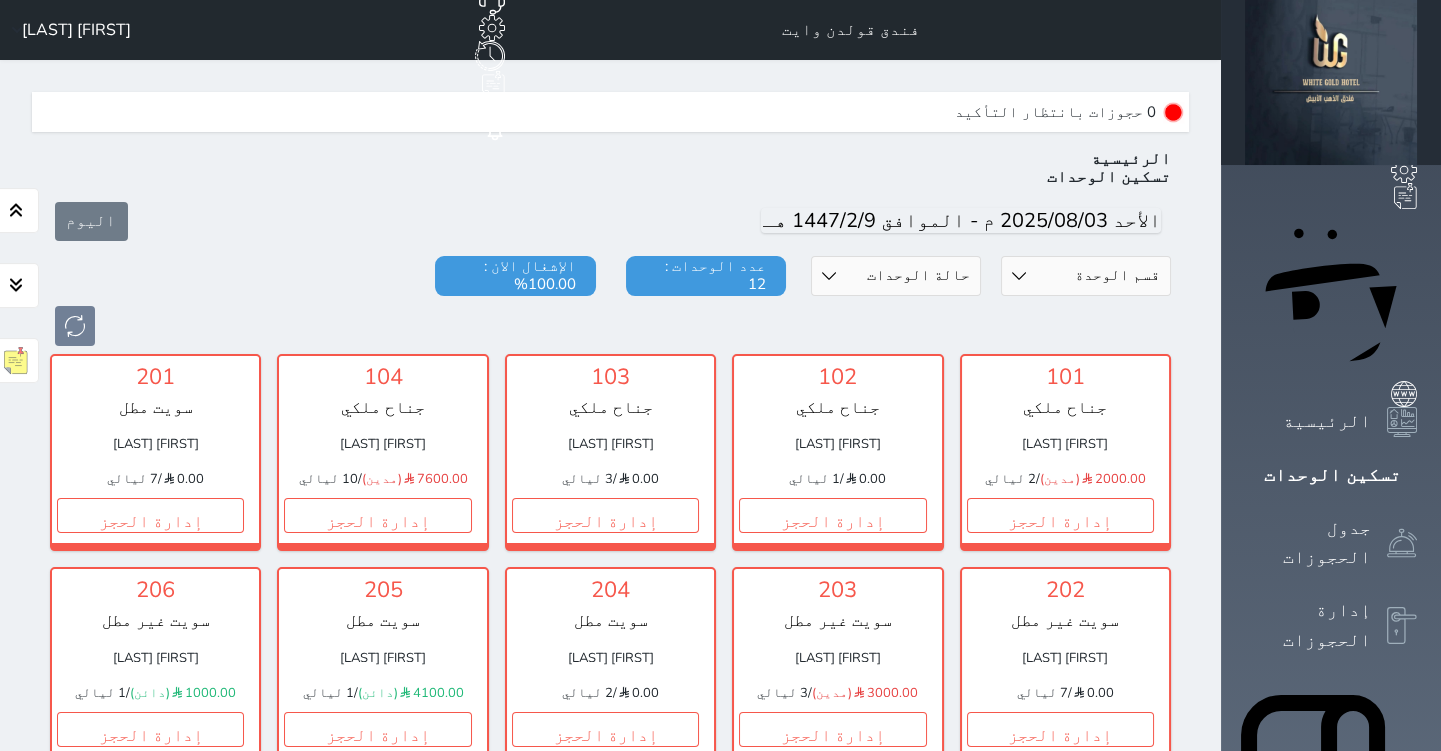 scroll, scrollTop: 60, scrollLeft: 0, axis: vertical 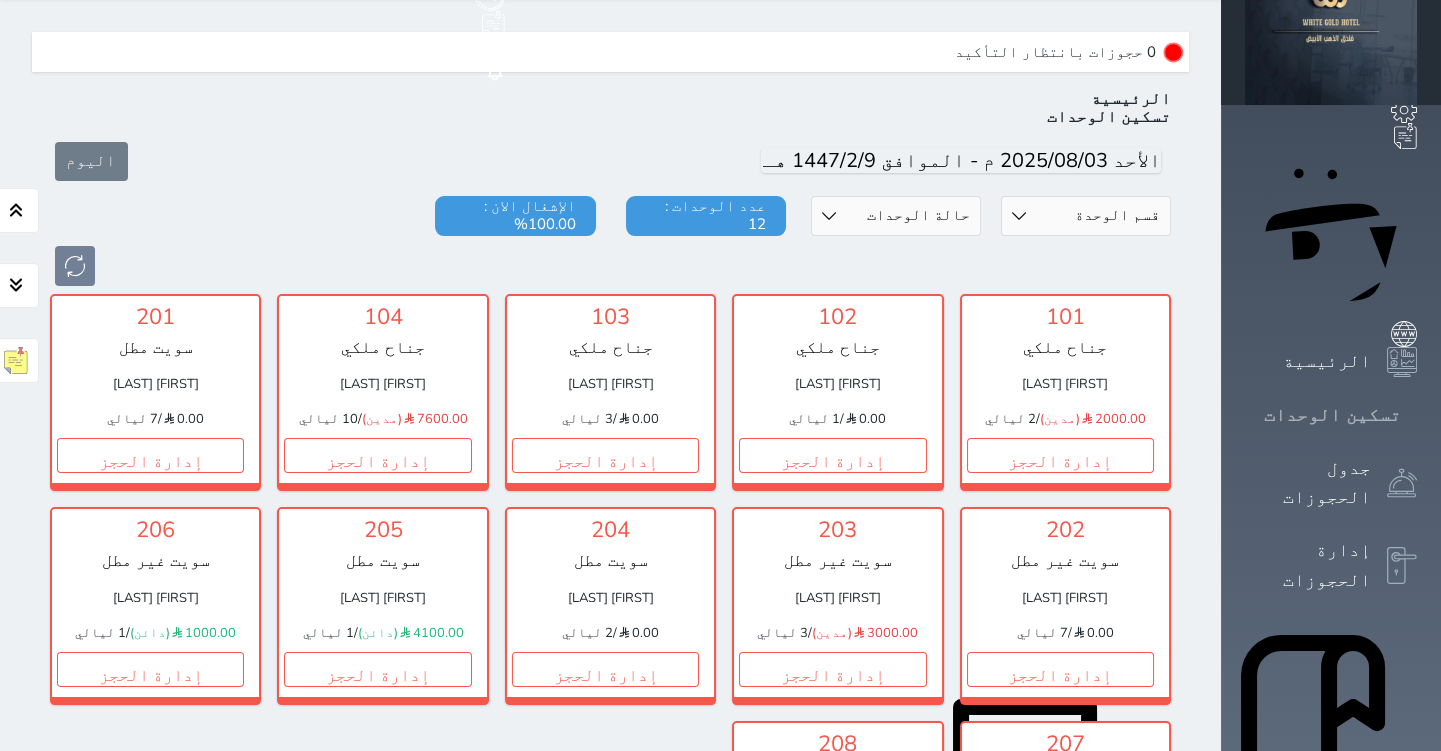 click on "تسكين الوحدات" at bounding box center (1332, 415) 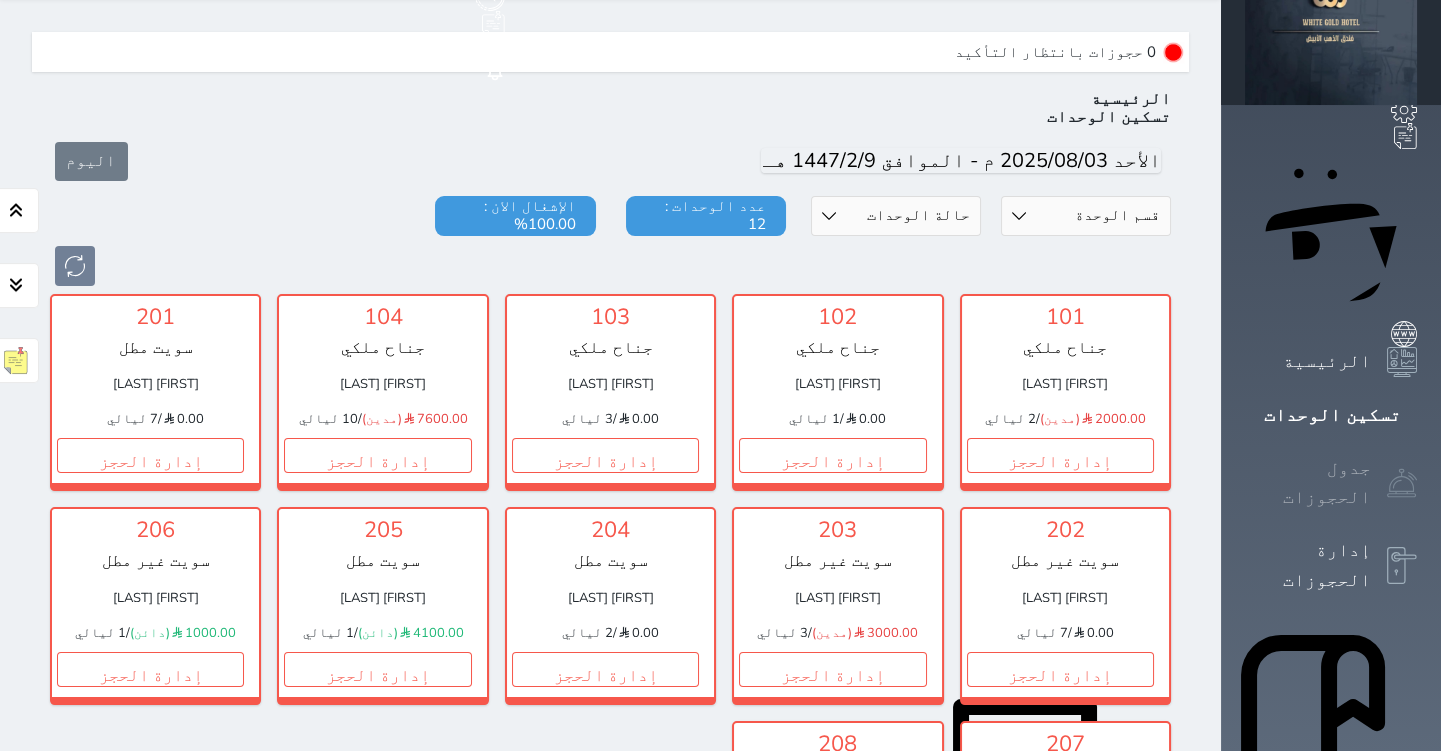 click at bounding box center (1402, 483) 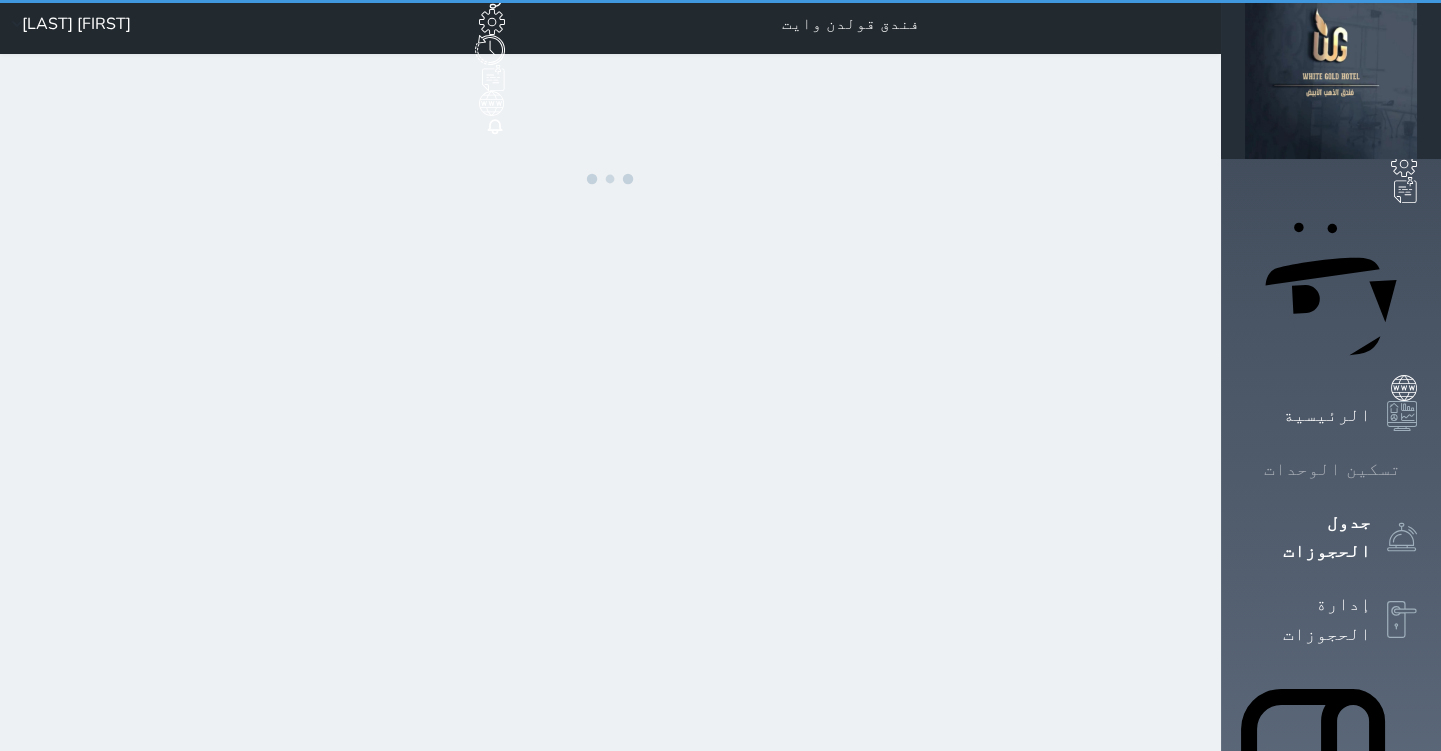 scroll, scrollTop: 0, scrollLeft: 0, axis: both 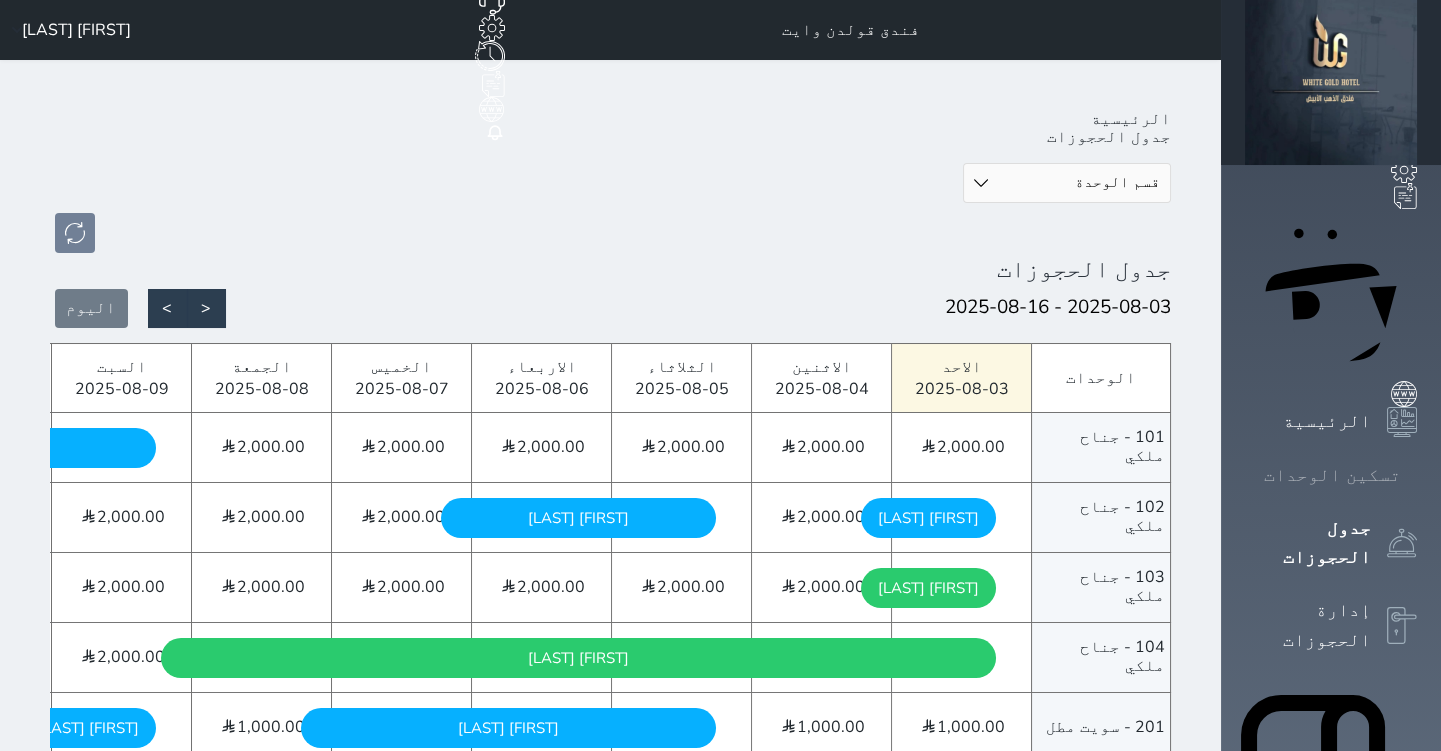 click 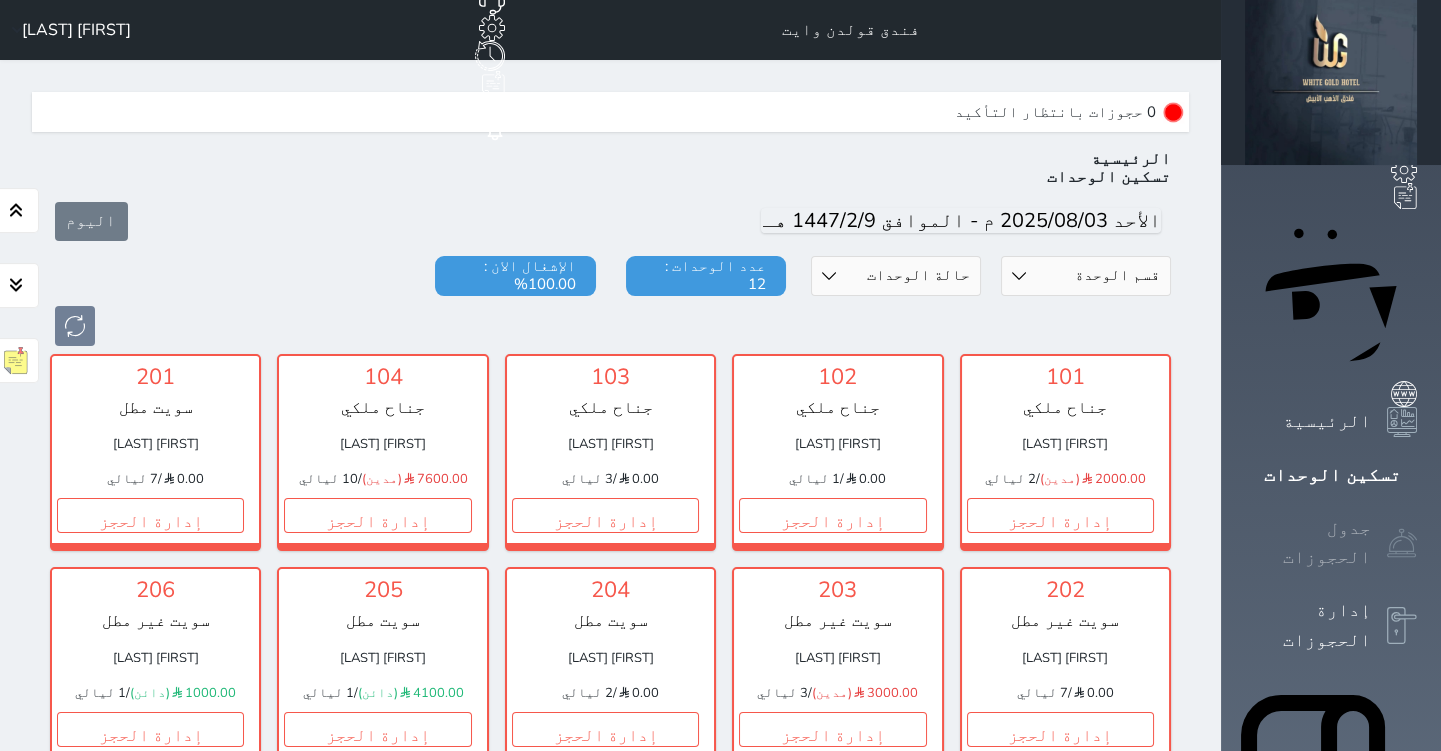 scroll, scrollTop: 60, scrollLeft: 0, axis: vertical 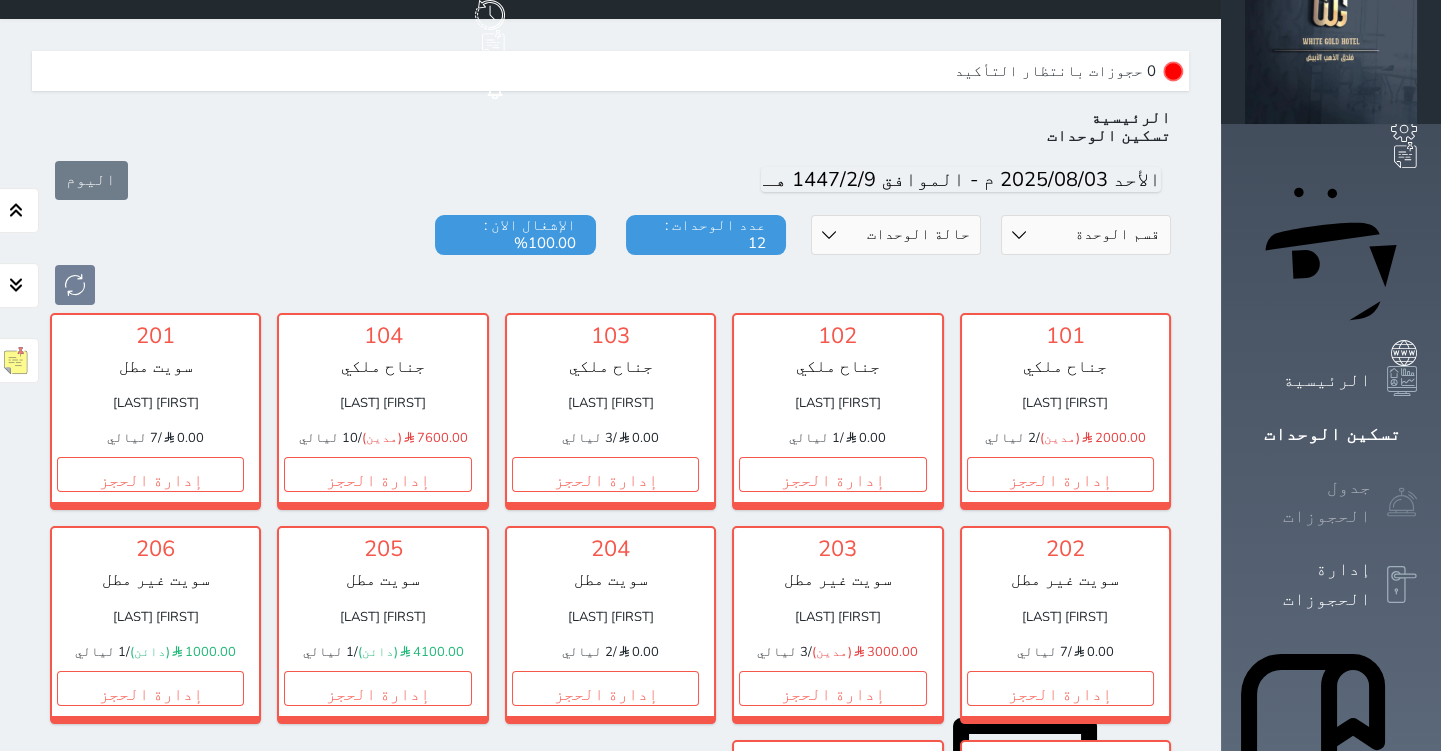 click on "حجز جماعي جديد   حجز جديد               الرئيسية     تسكين الوحدات     جدول الحجوزات     إدارة الحجوزات     POS       الإدارة المالية     العملاء     تقييمات العملاء     الوحدات     الخدمات     التقارير     الإعدادات     الدعم الفني" at bounding box center (1331, 796) 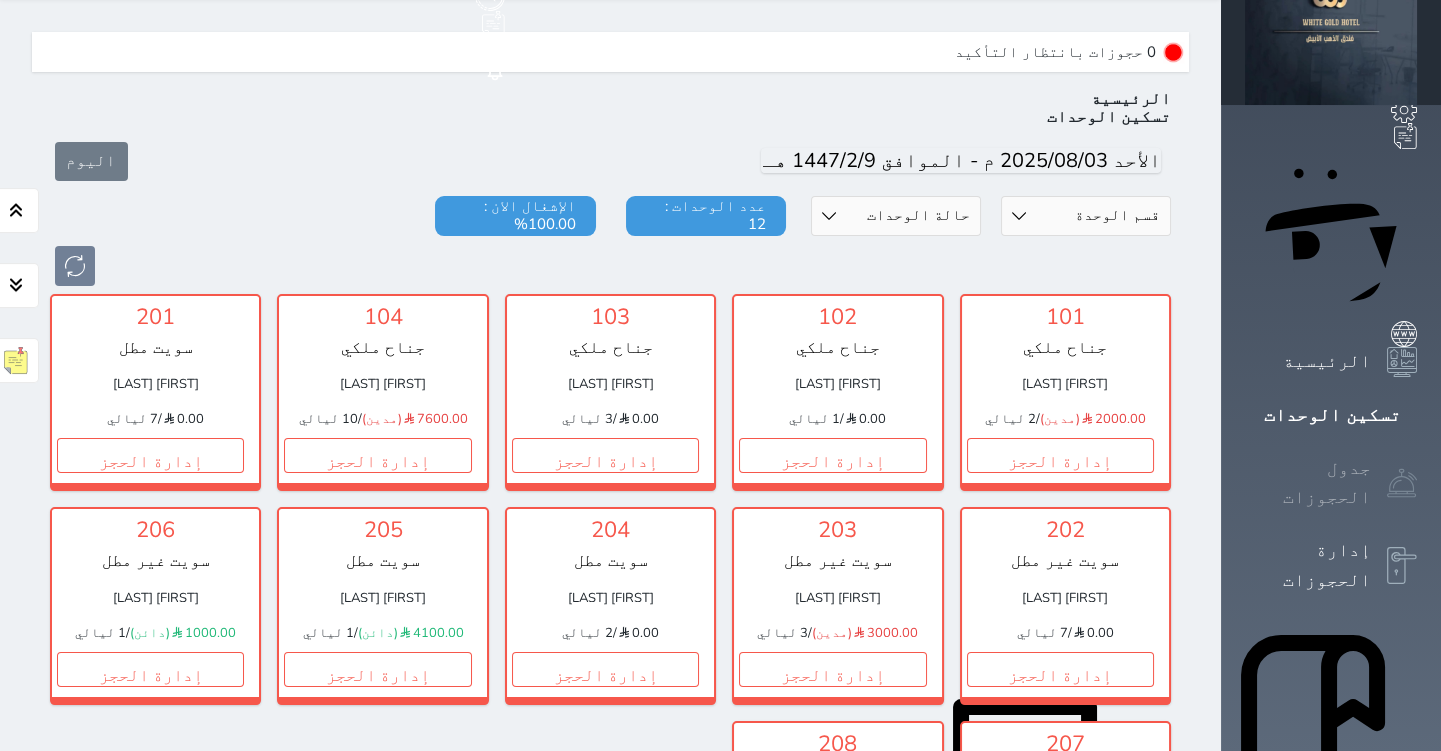 click on "جدول الحجوزات" at bounding box center (1308, 483) 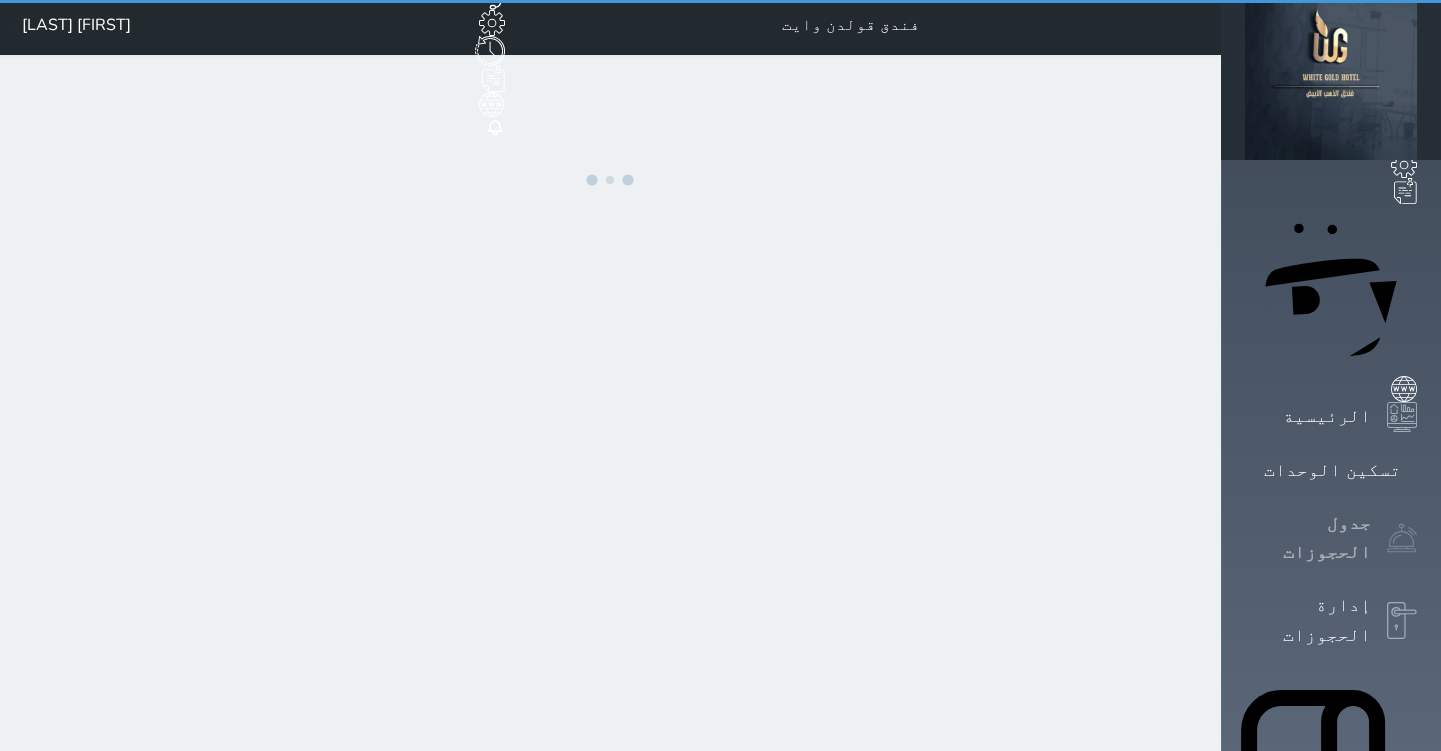 scroll, scrollTop: 0, scrollLeft: 0, axis: both 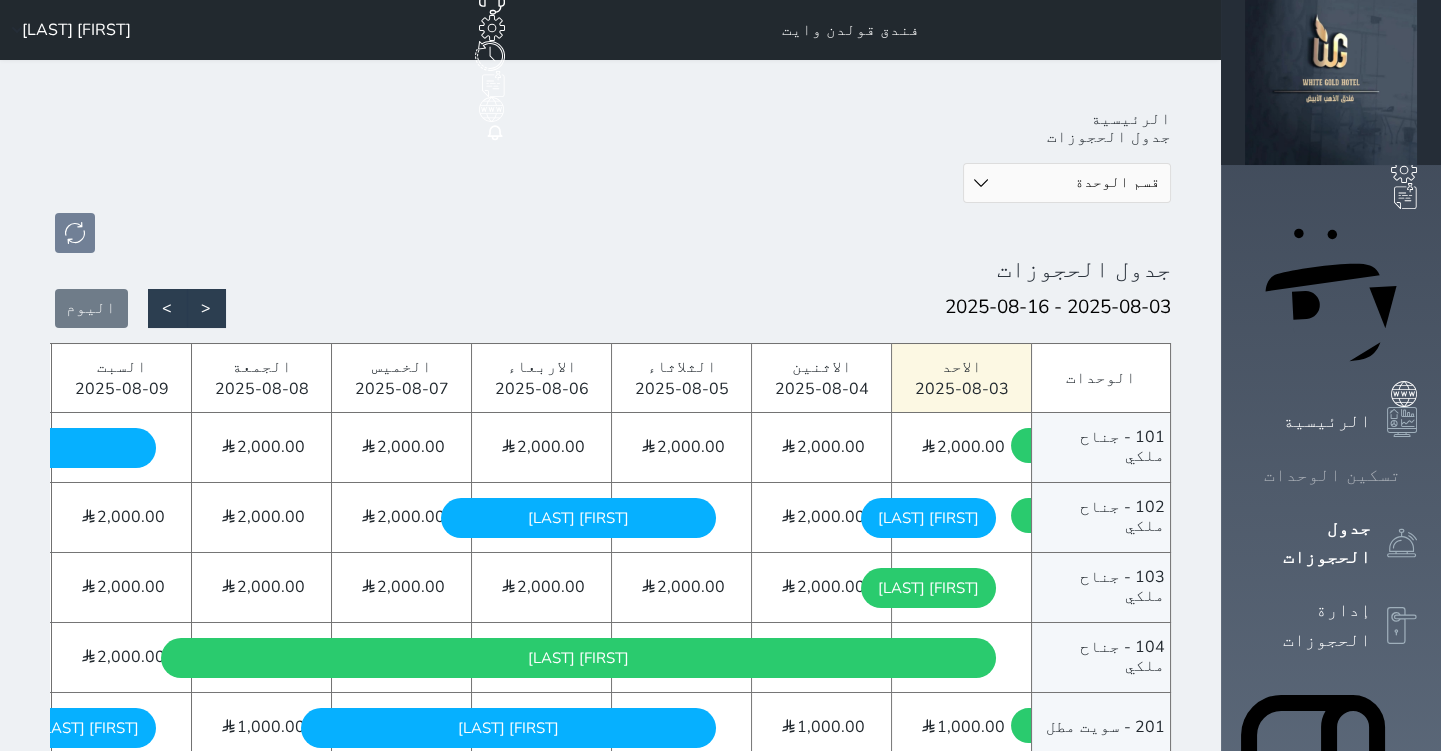 click on "تسكين الوحدات" at bounding box center [1332, 475] 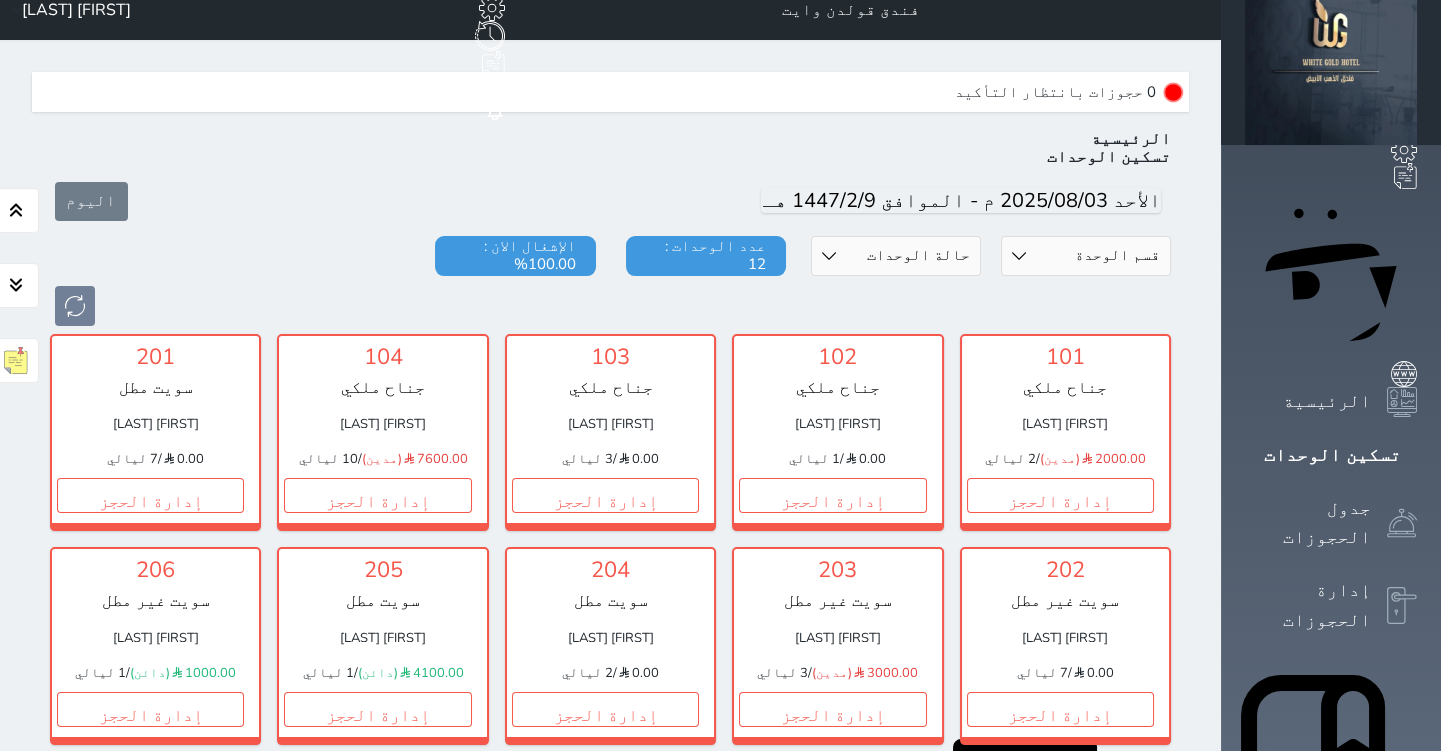 scroll, scrollTop: 0, scrollLeft: 0, axis: both 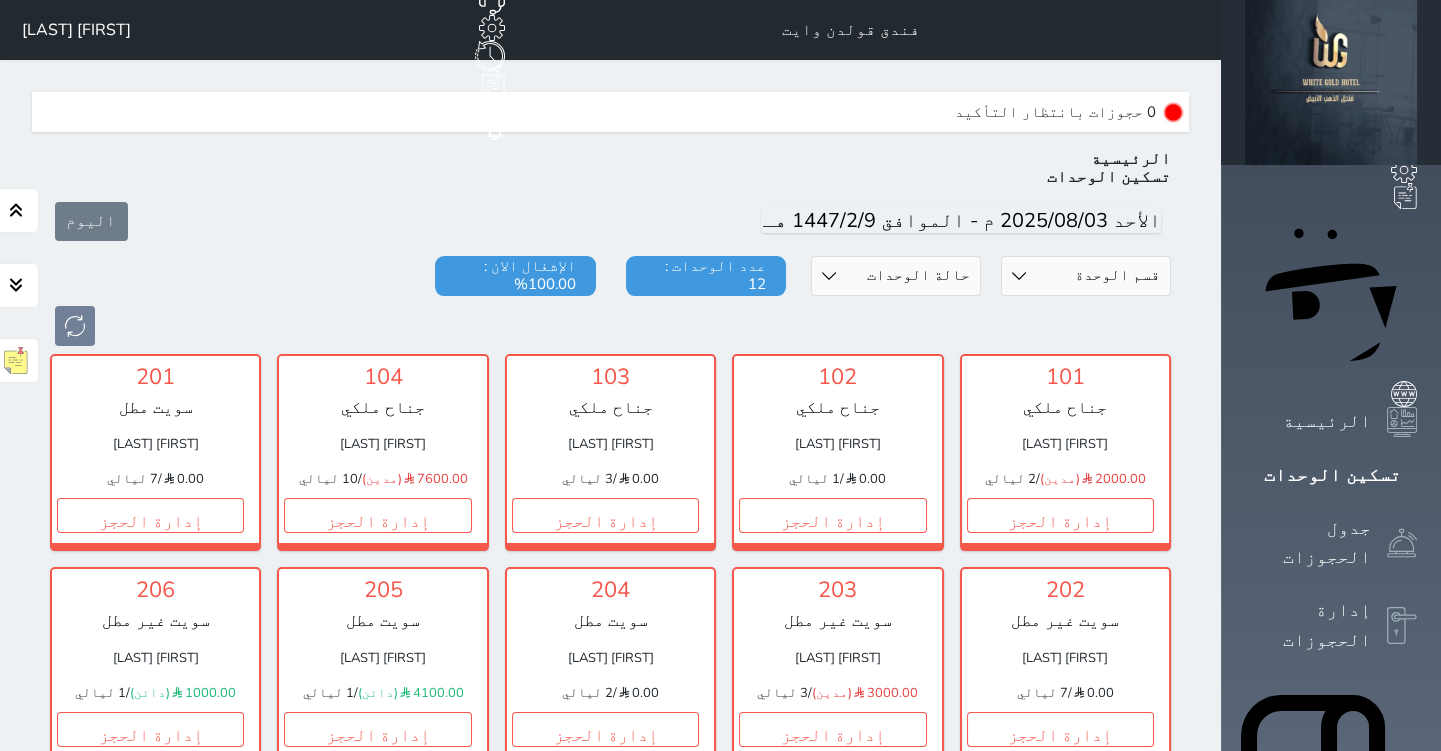 click on "حجز جديد" at bounding box center (336, -78) 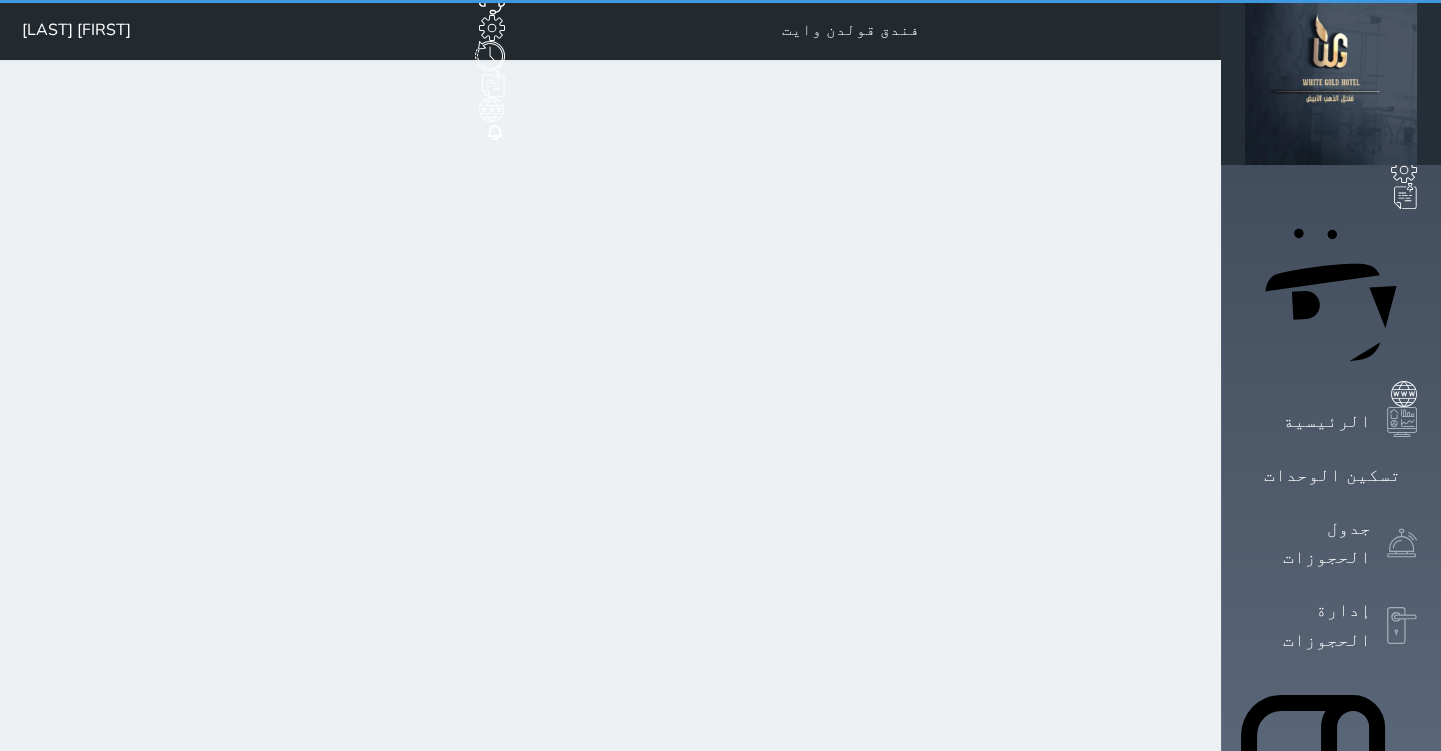 select on "1" 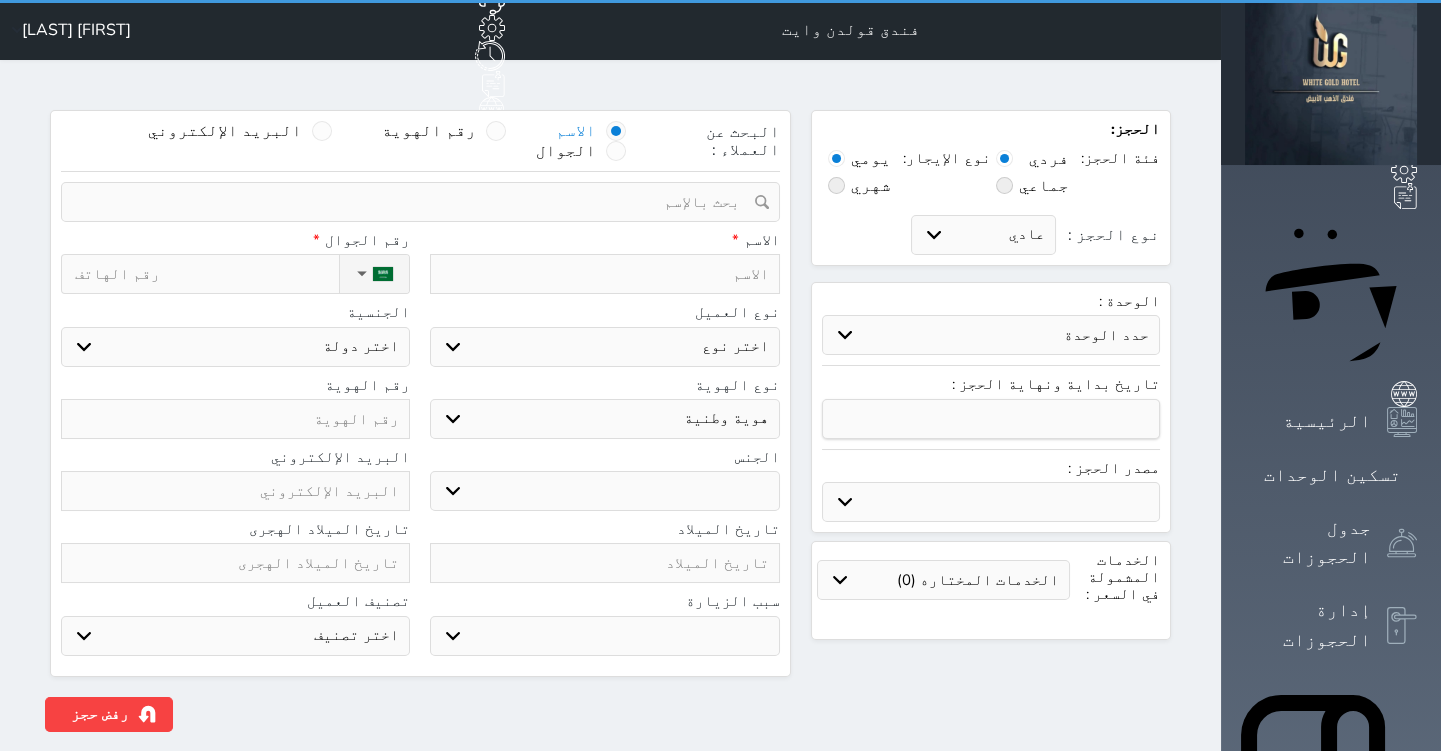 select 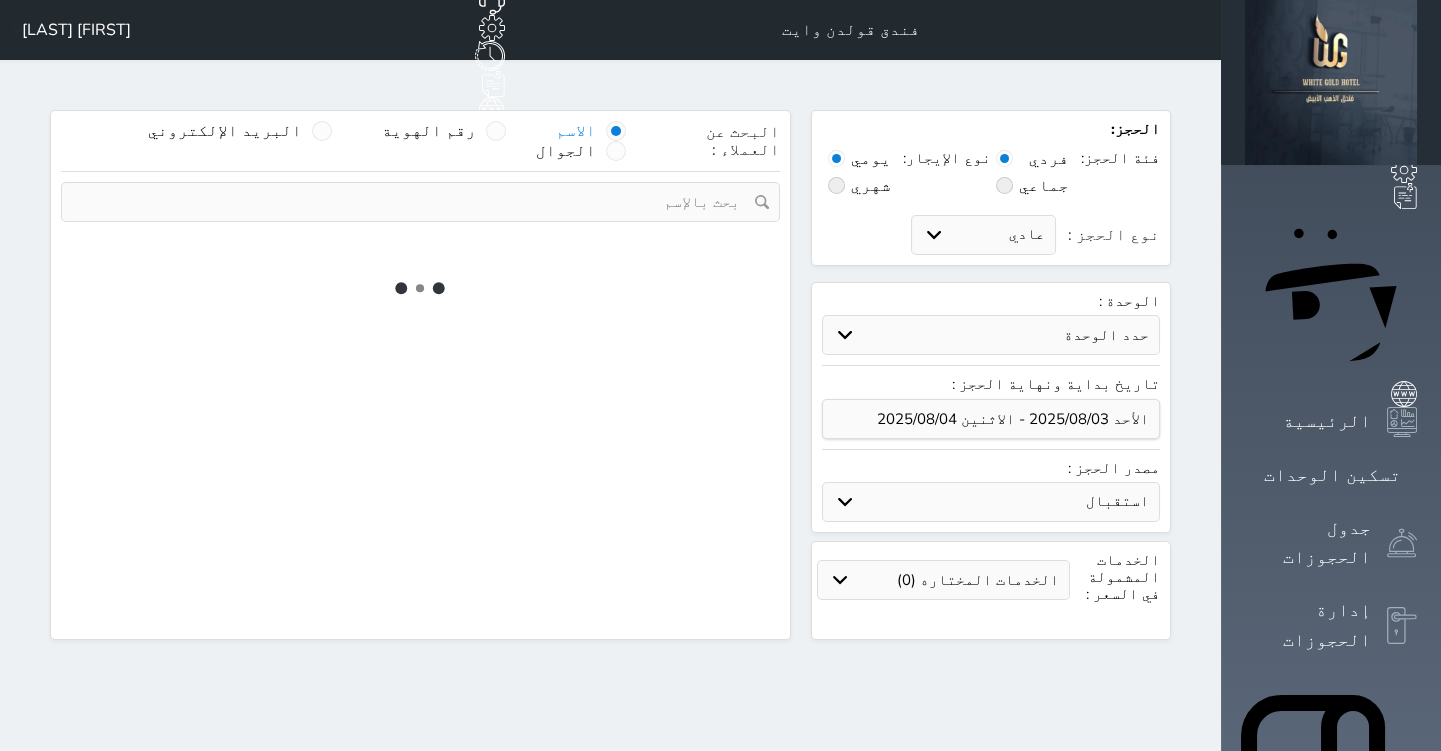 select 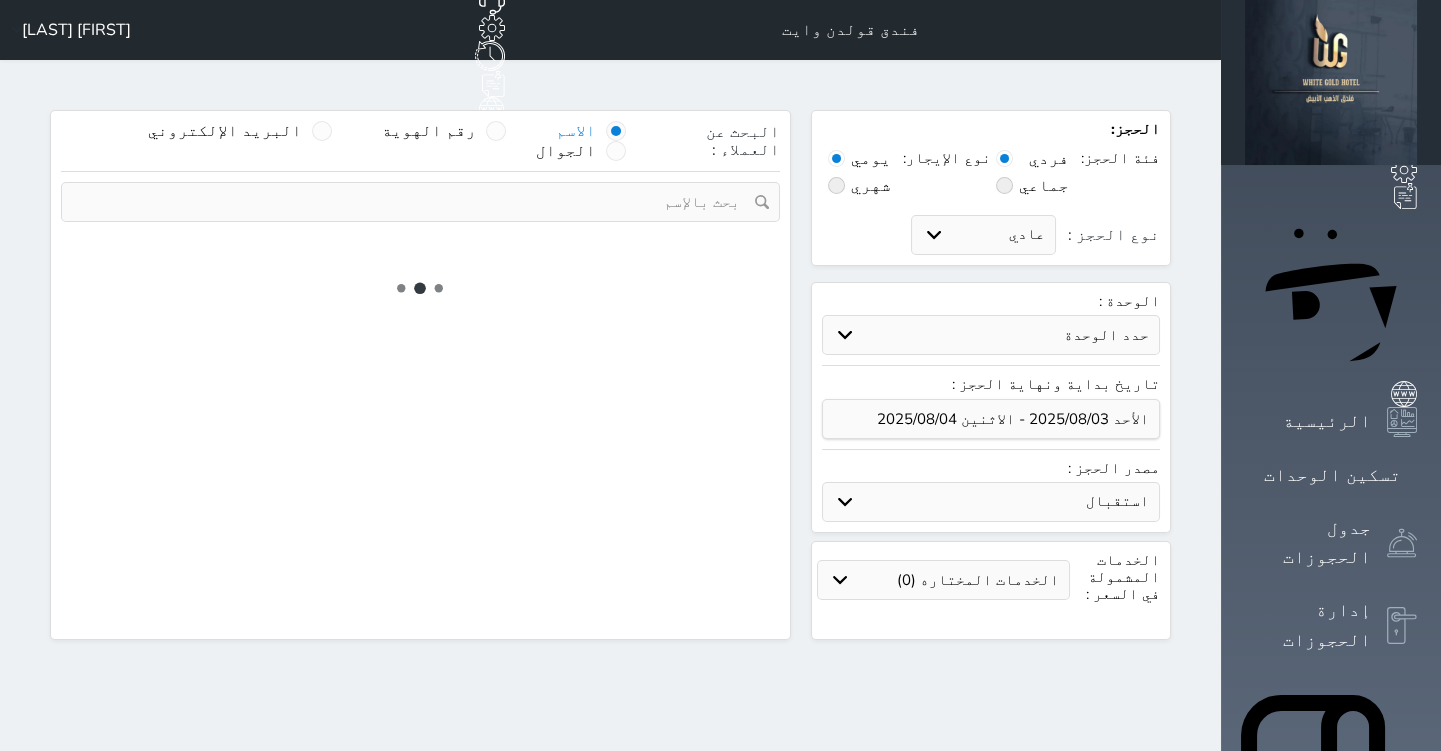 select on "1" 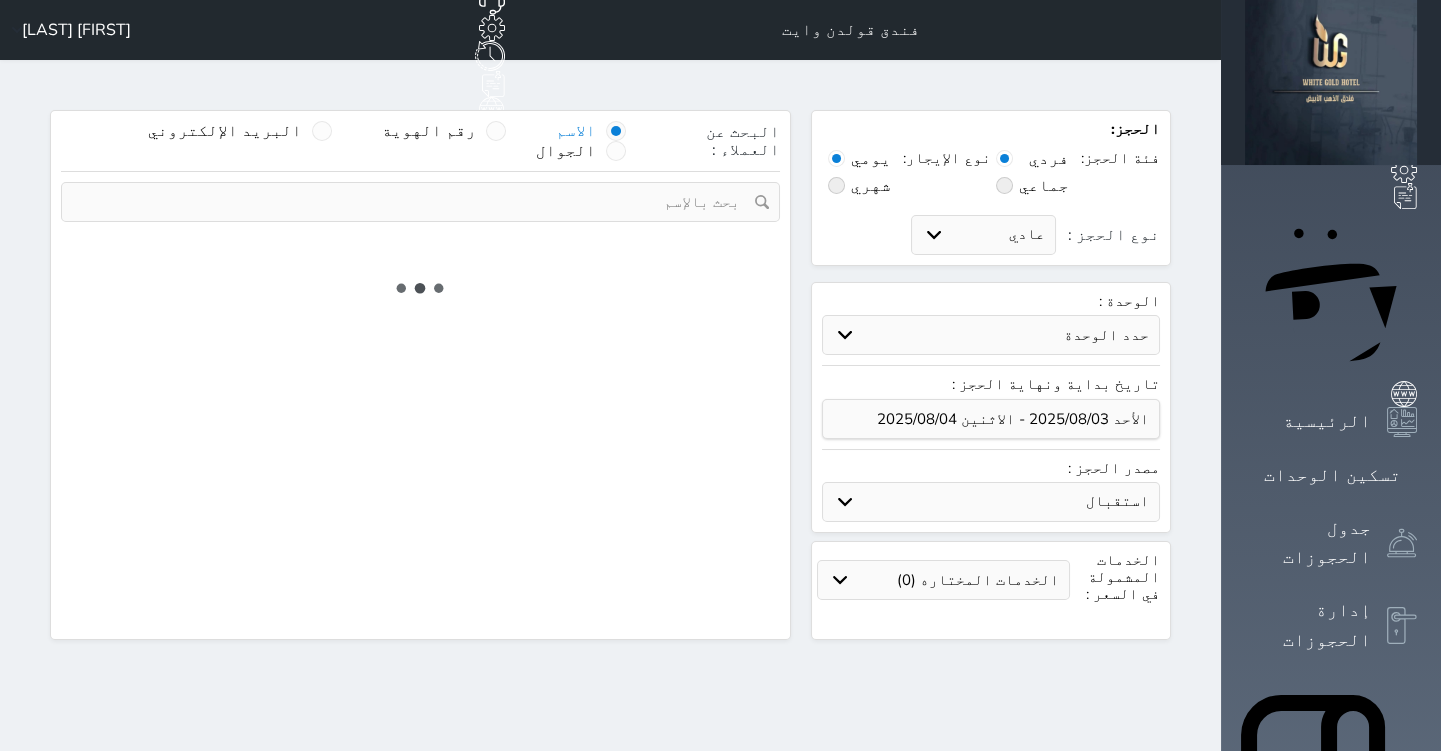 select on "113" 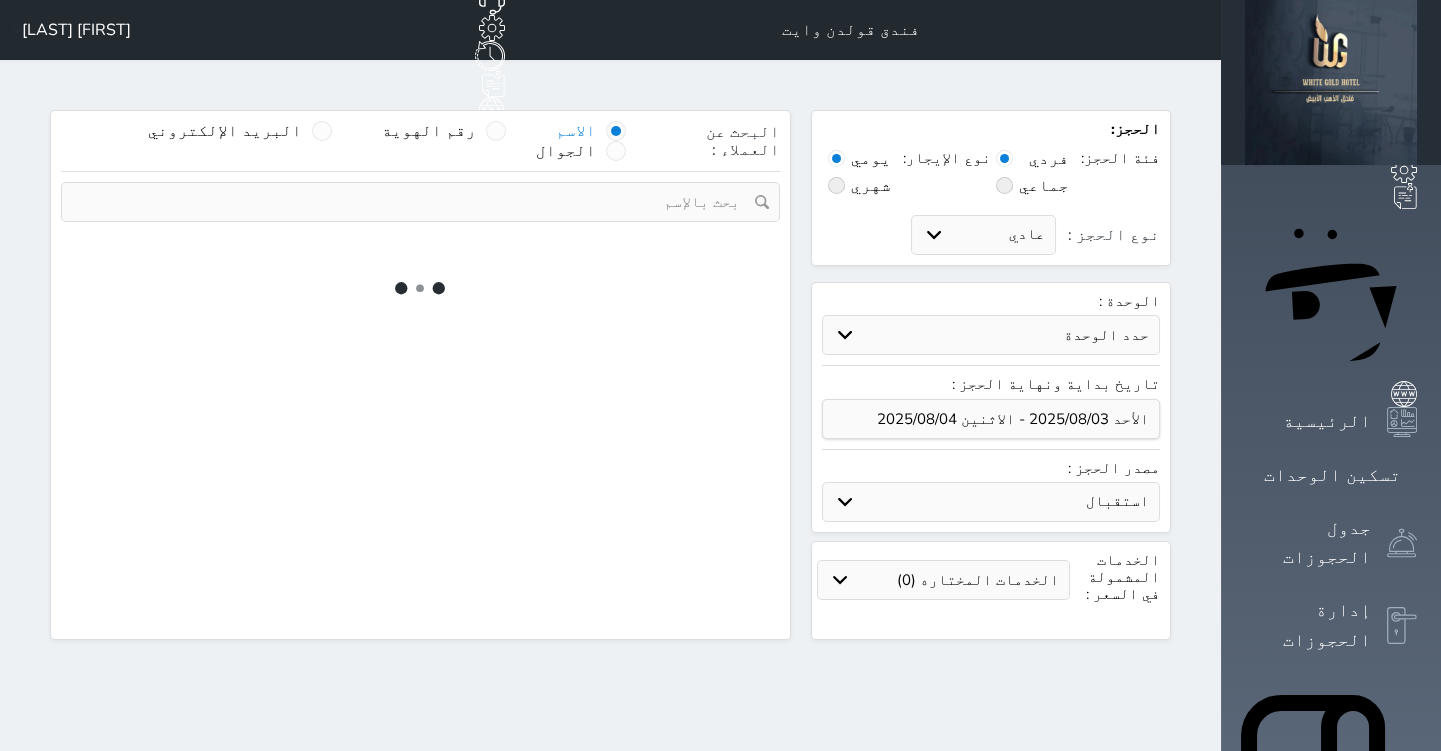 select on "1" 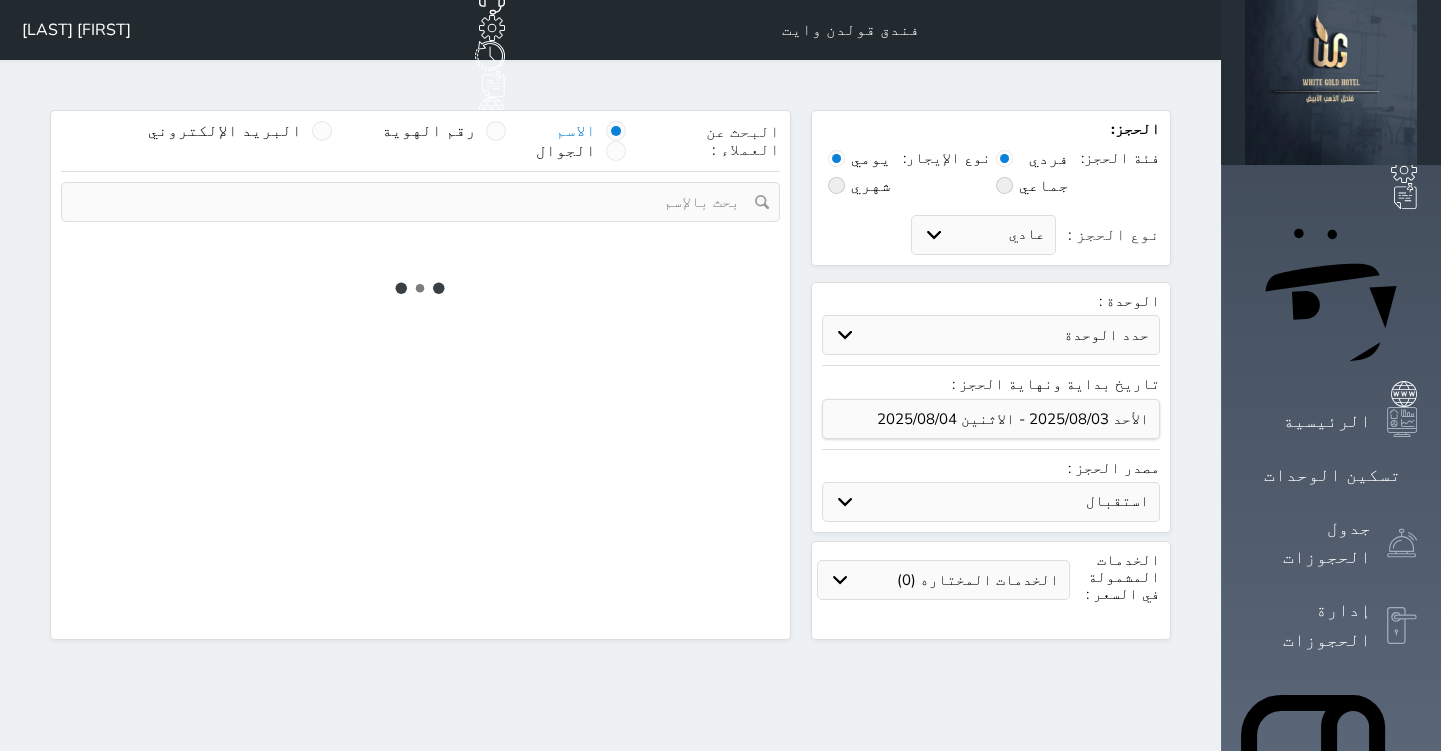 select 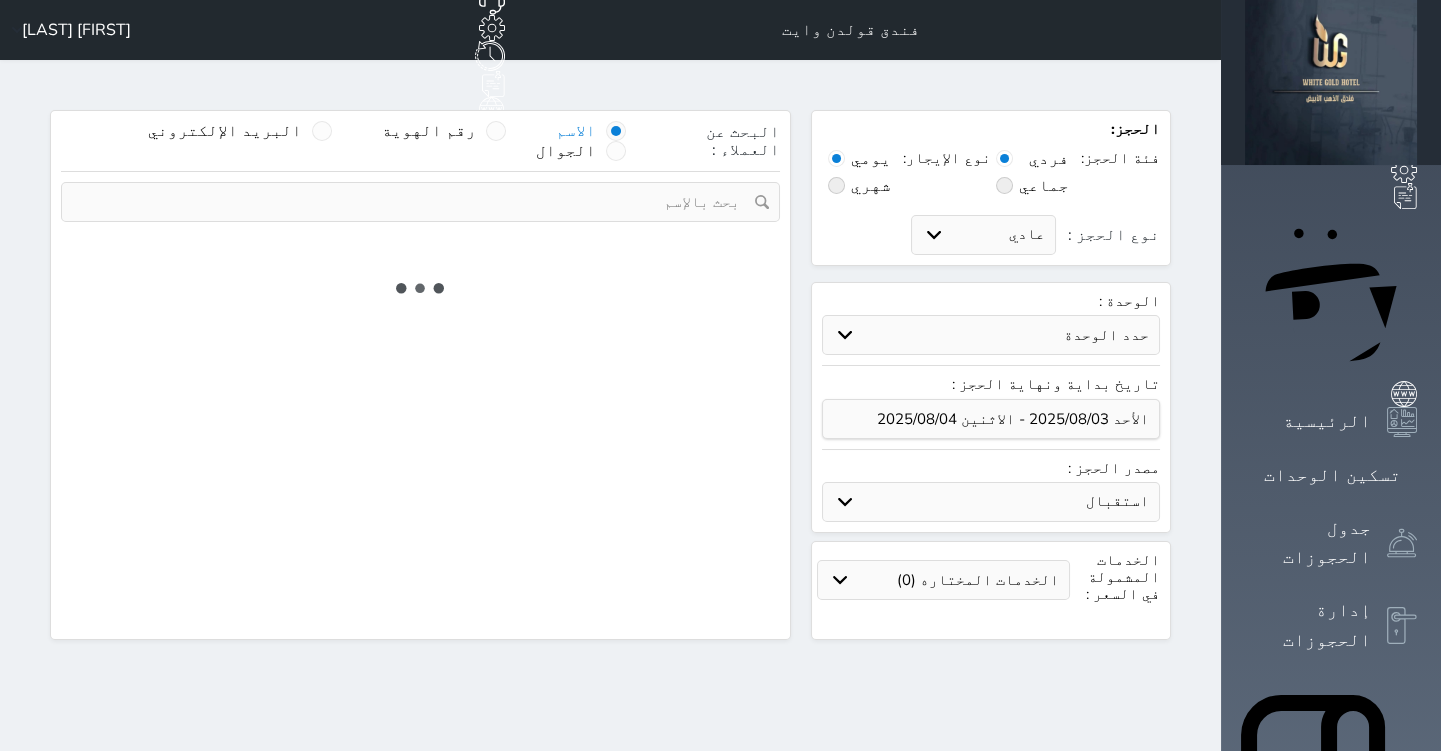 select on "7" 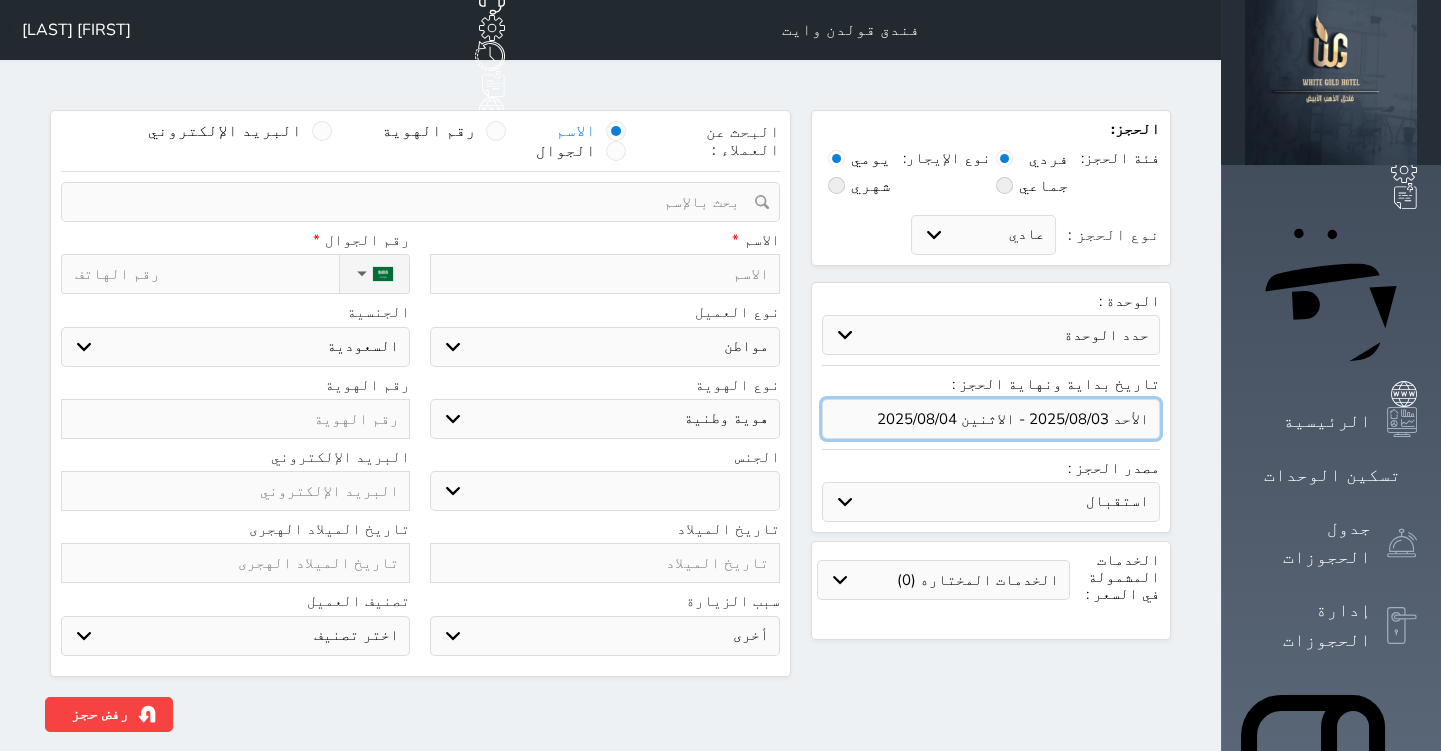 click at bounding box center (991, 419) 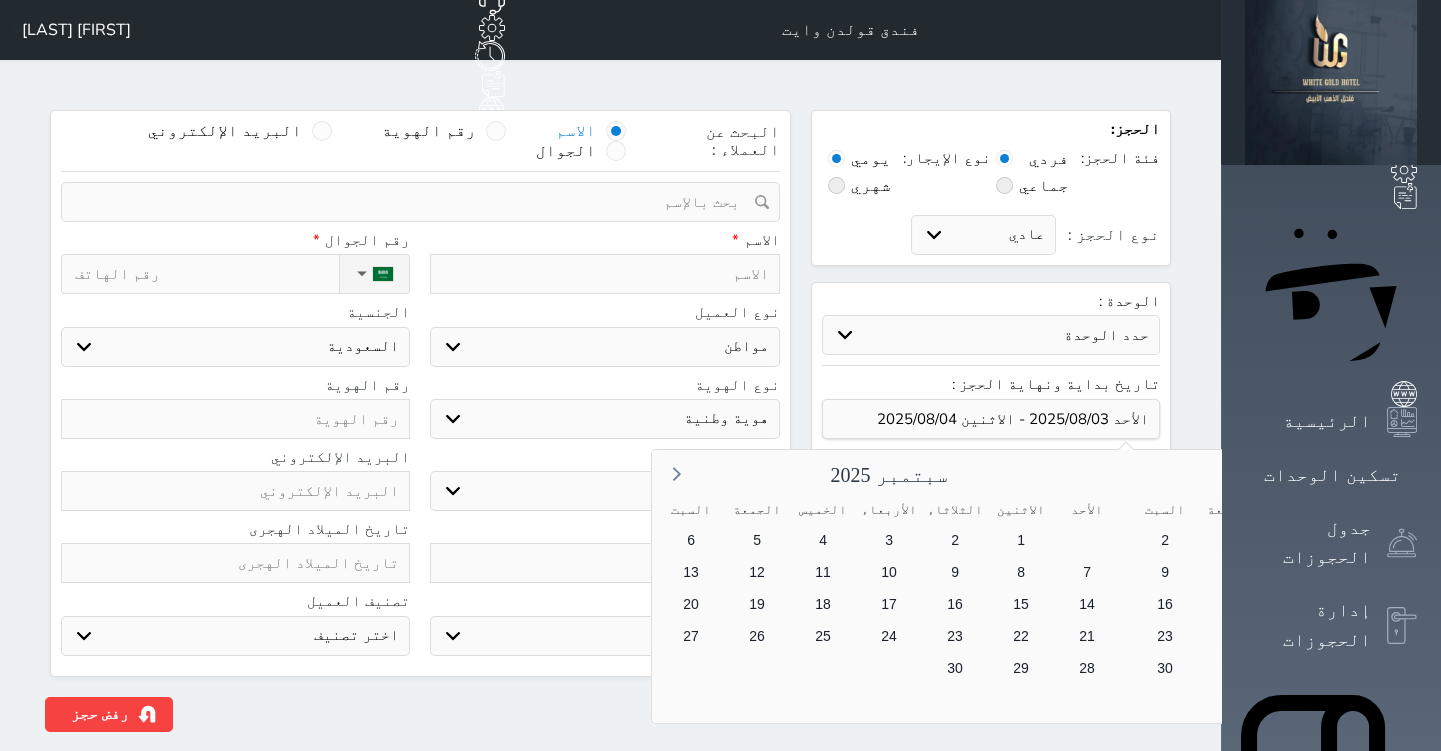 click on "5" at bounding box center [1428, 572] 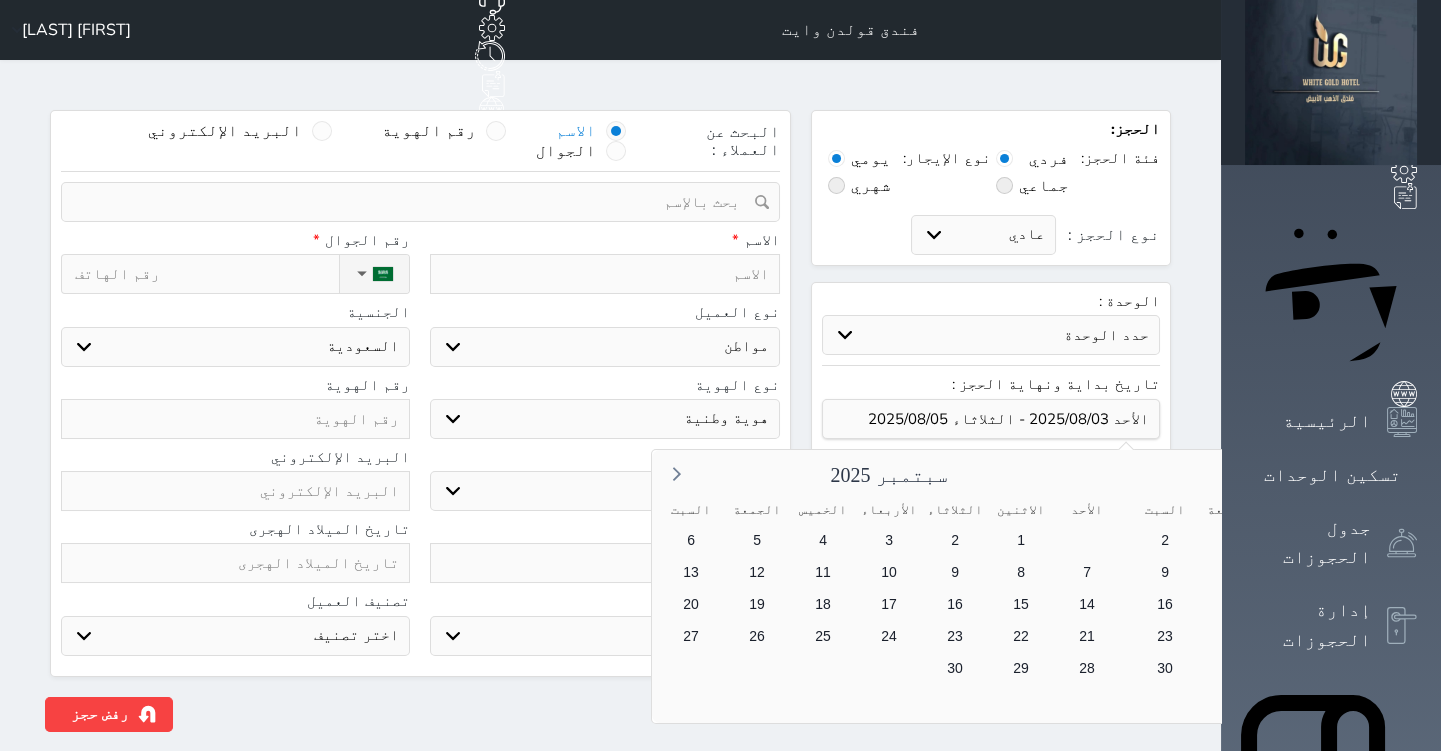 click on "3" at bounding box center [1560, 572] 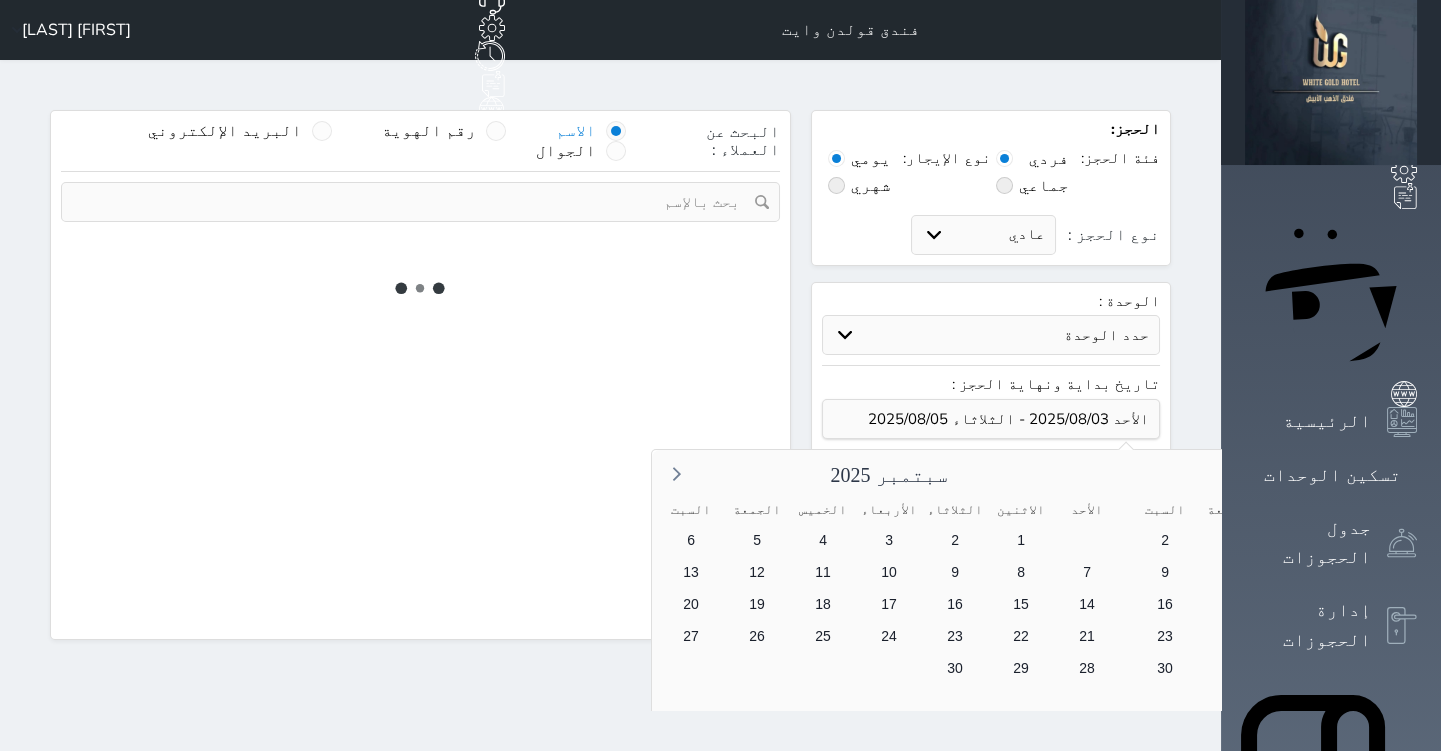 select 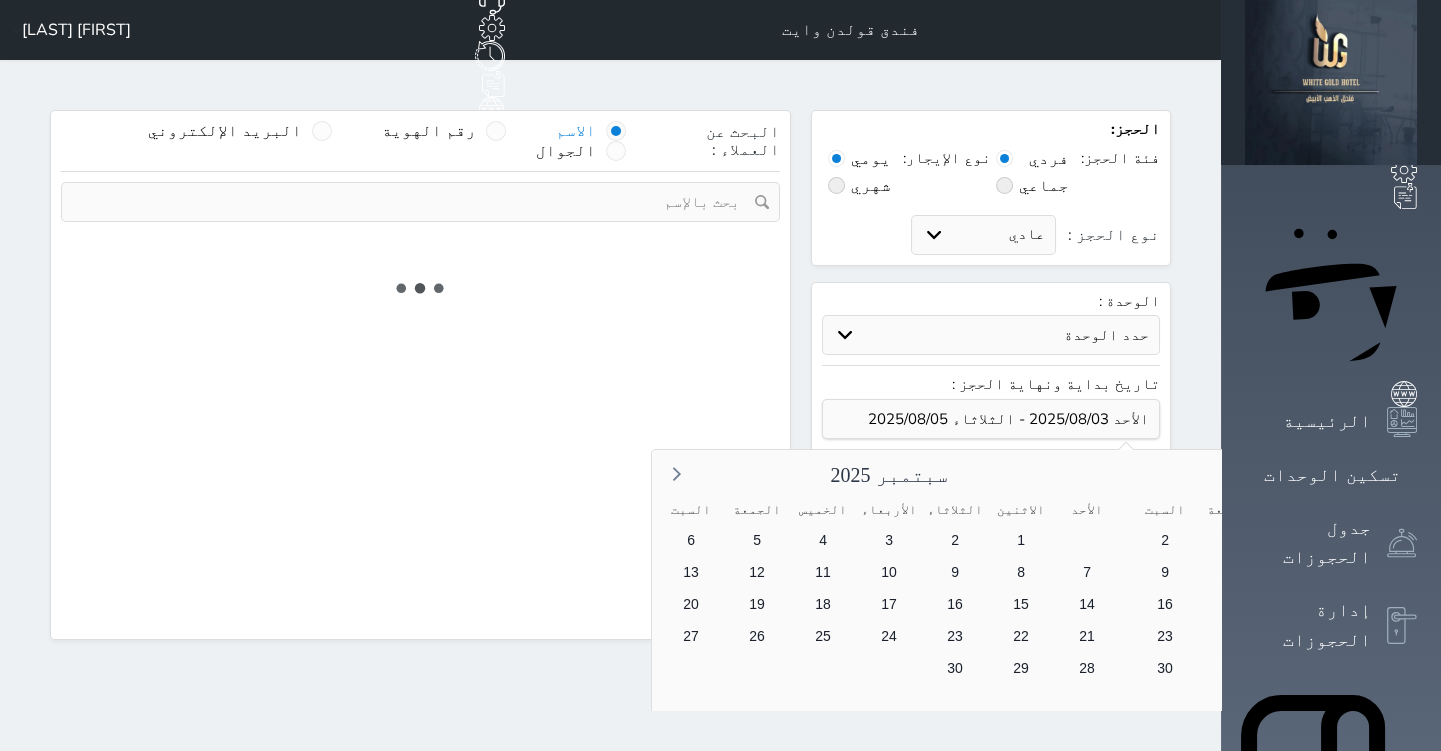 select on "1" 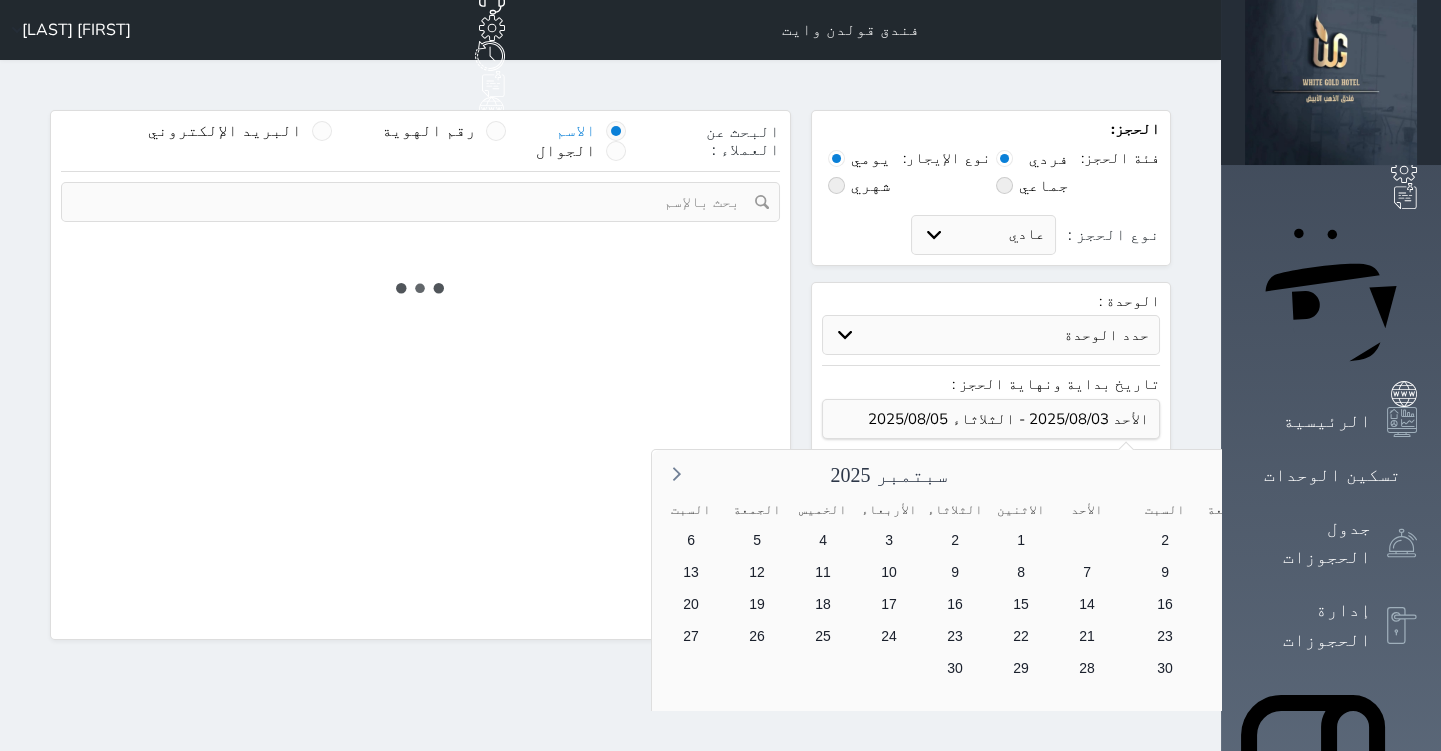 select on "113" 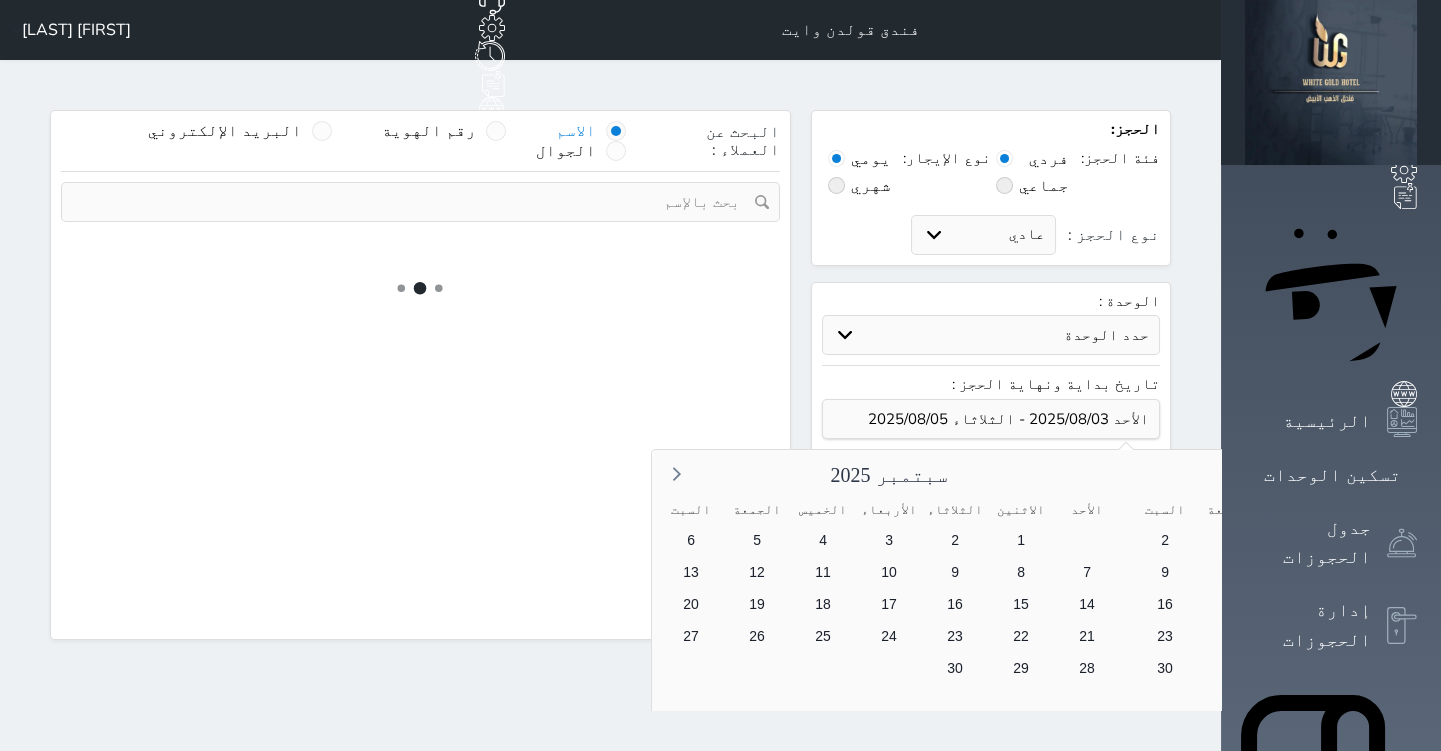 select on "1" 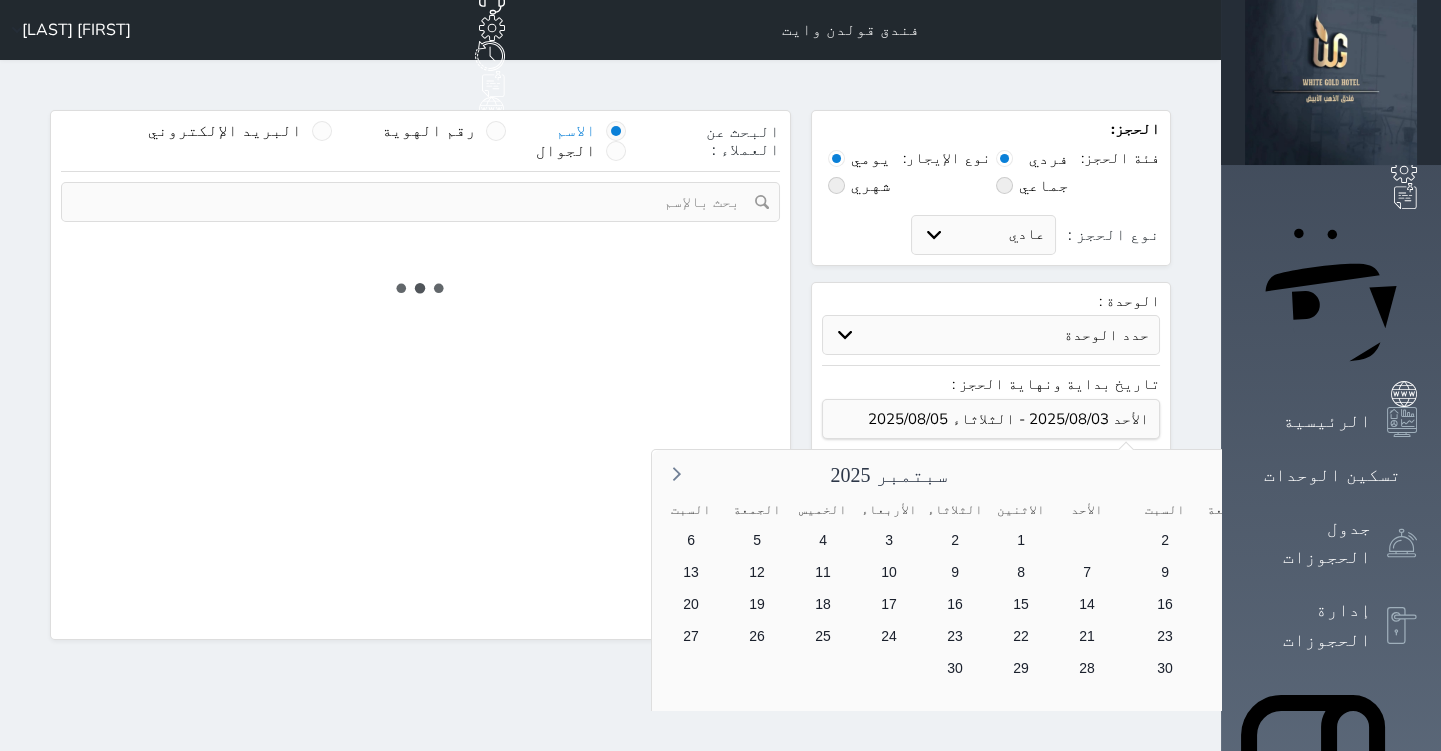 select 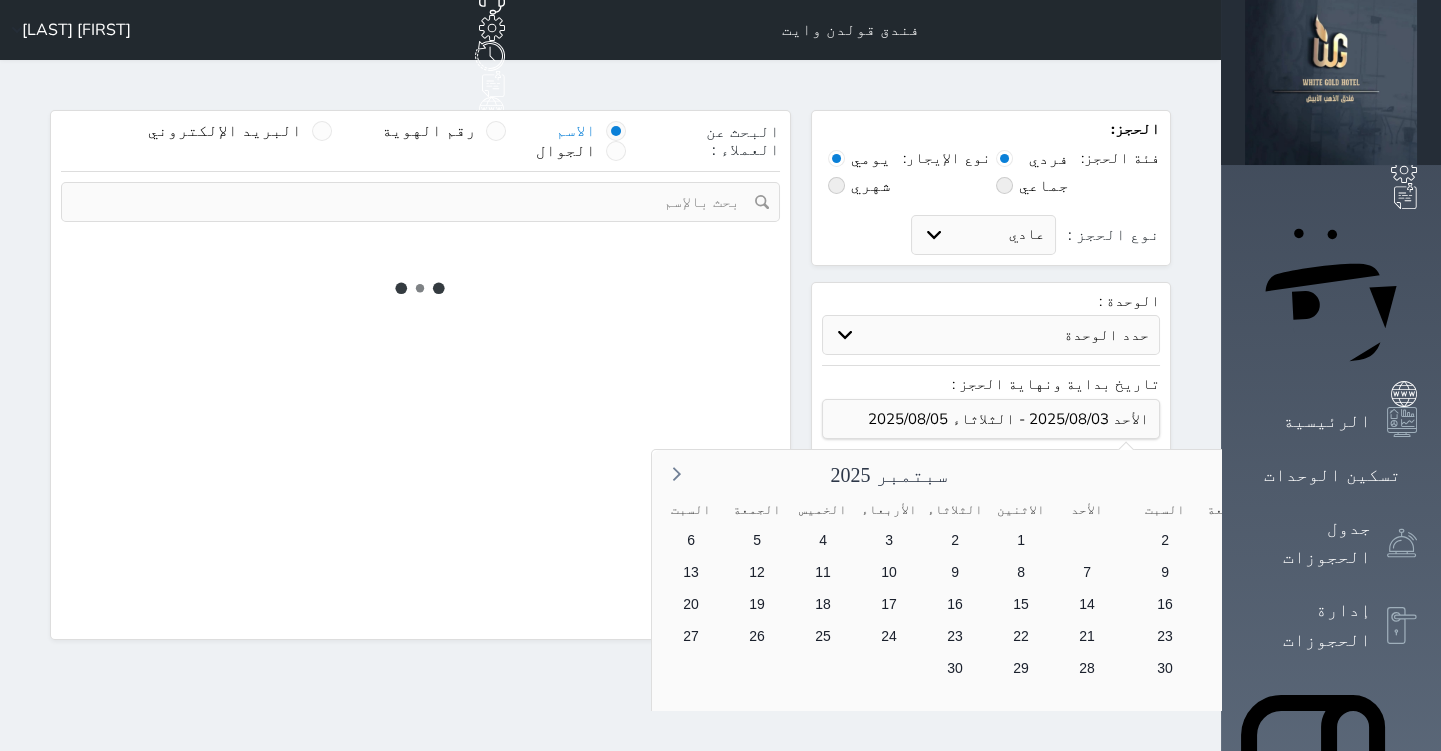 select on "7" 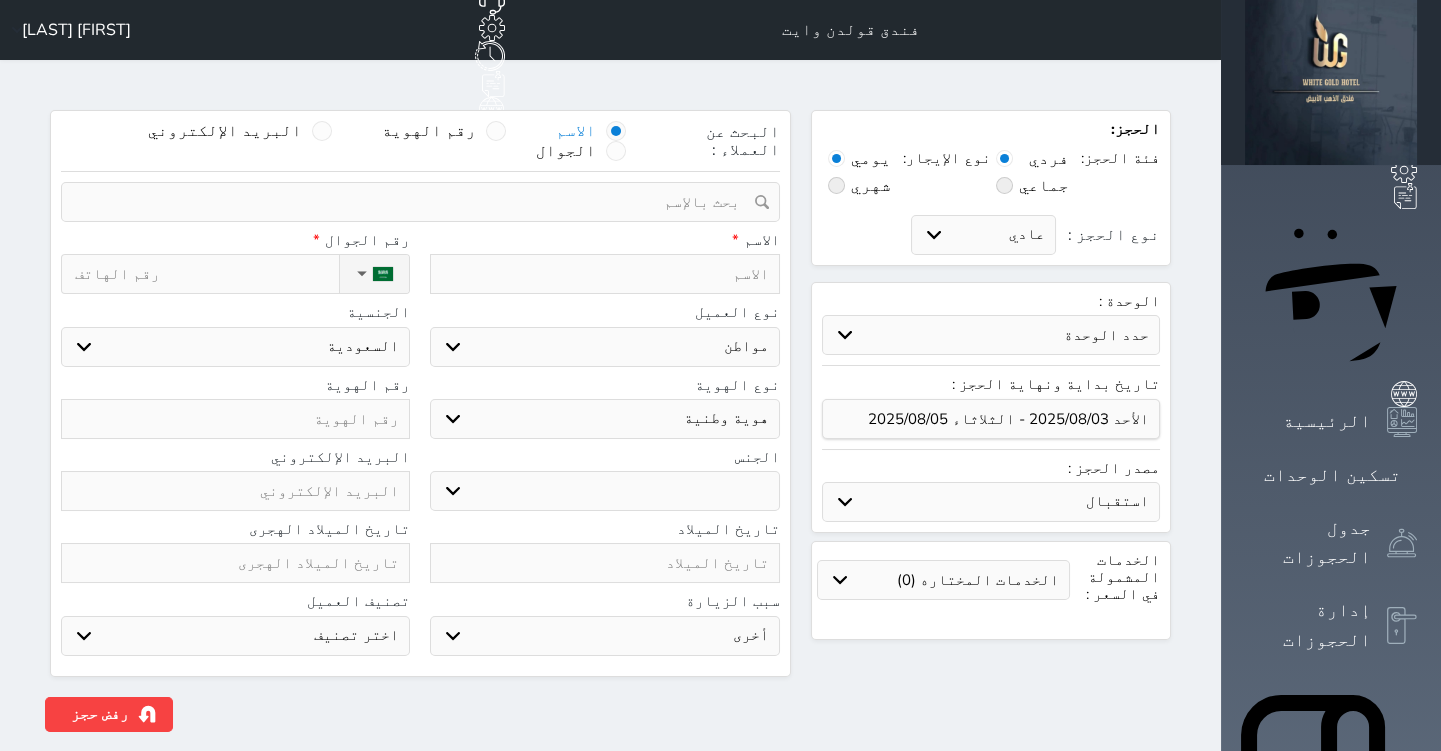 click on "الوحدة :   حدد الوحدة
#201 - سويت مطل
#101 - جناح ملكي" at bounding box center (991, 329) 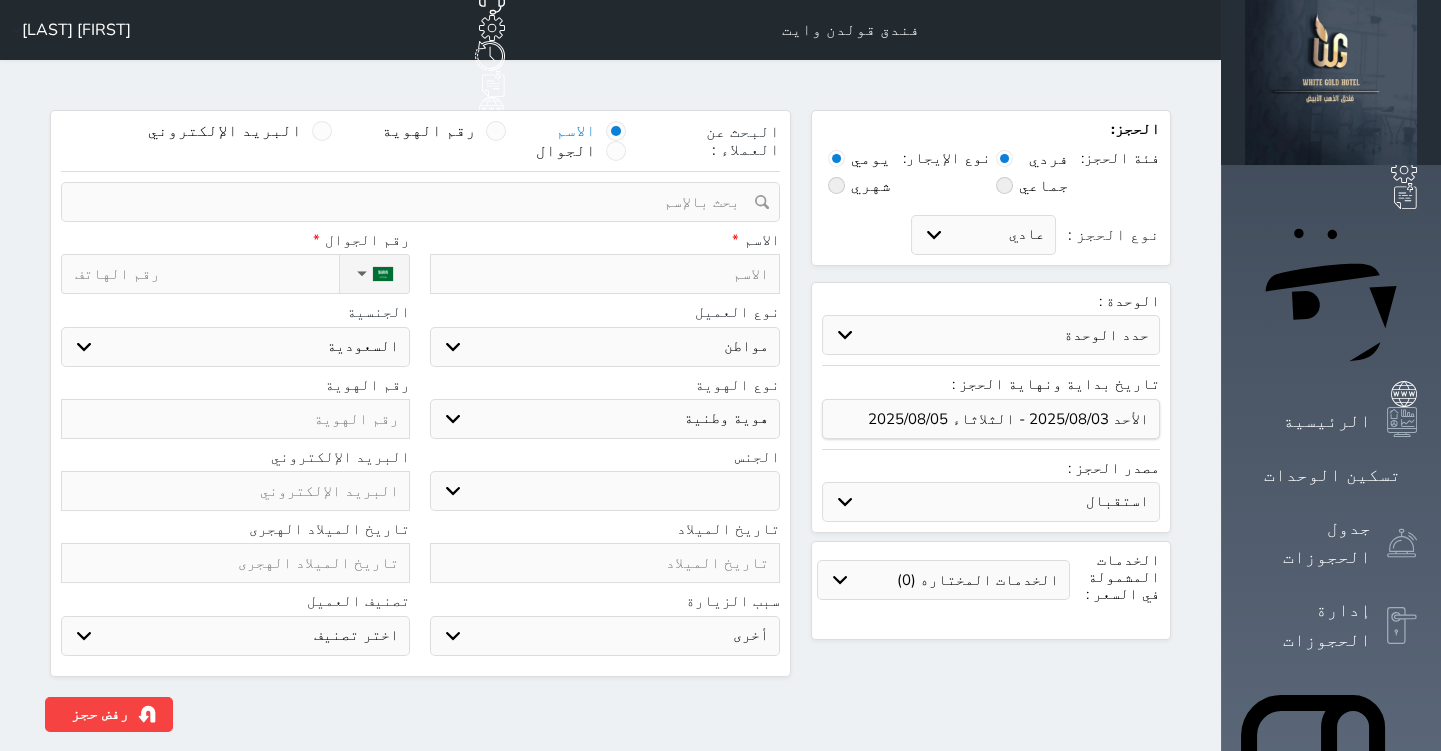 select on "31415" 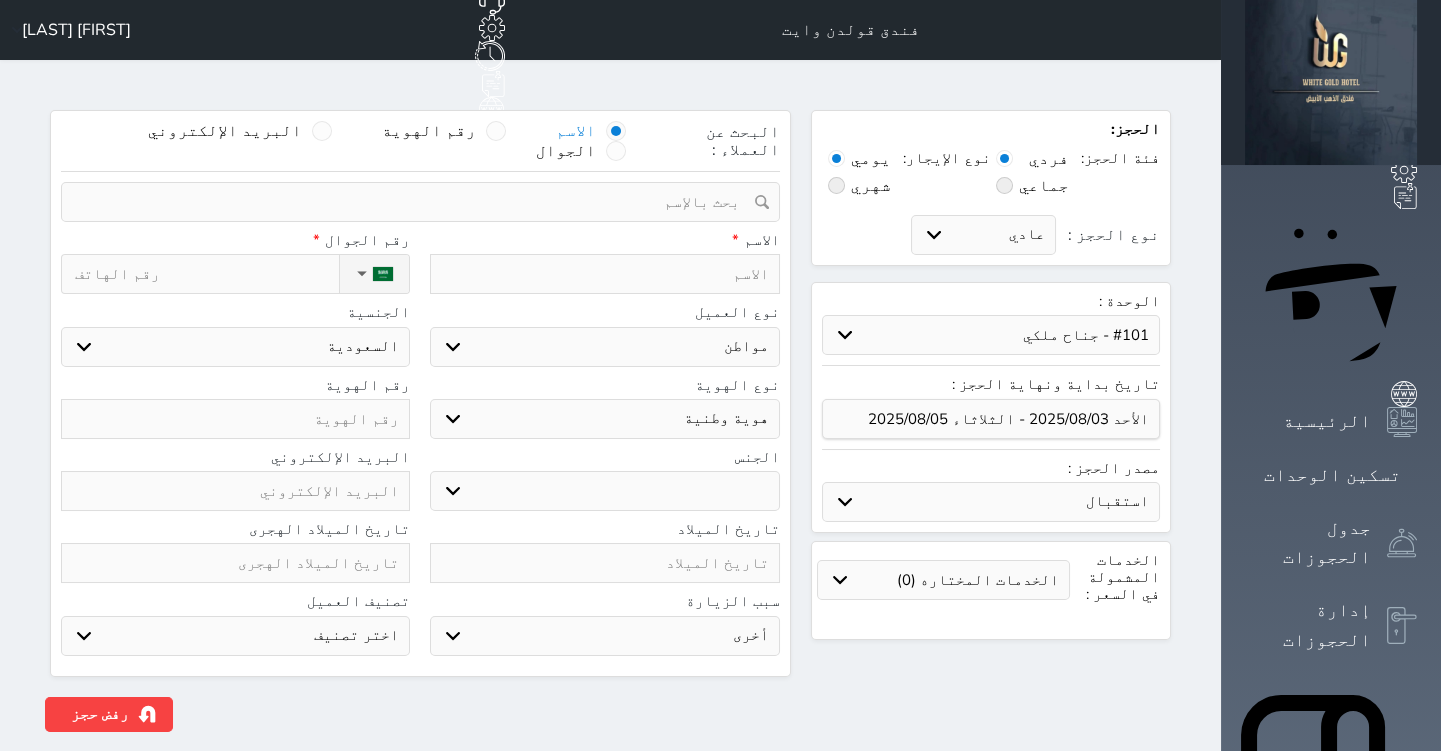 click on "حدد الوحدة
#201 - سويت مطل
#101 - جناح ملكي" at bounding box center (991, 335) 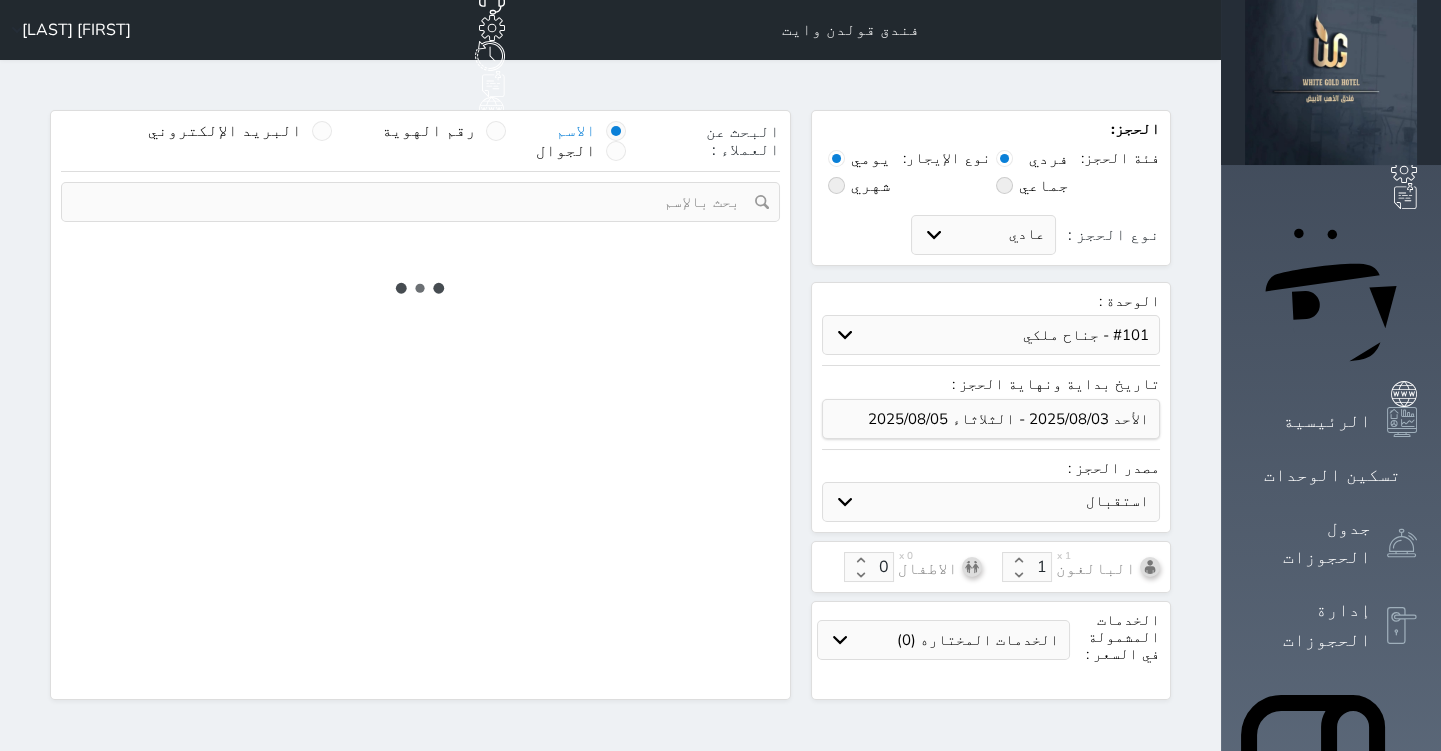 select on "1" 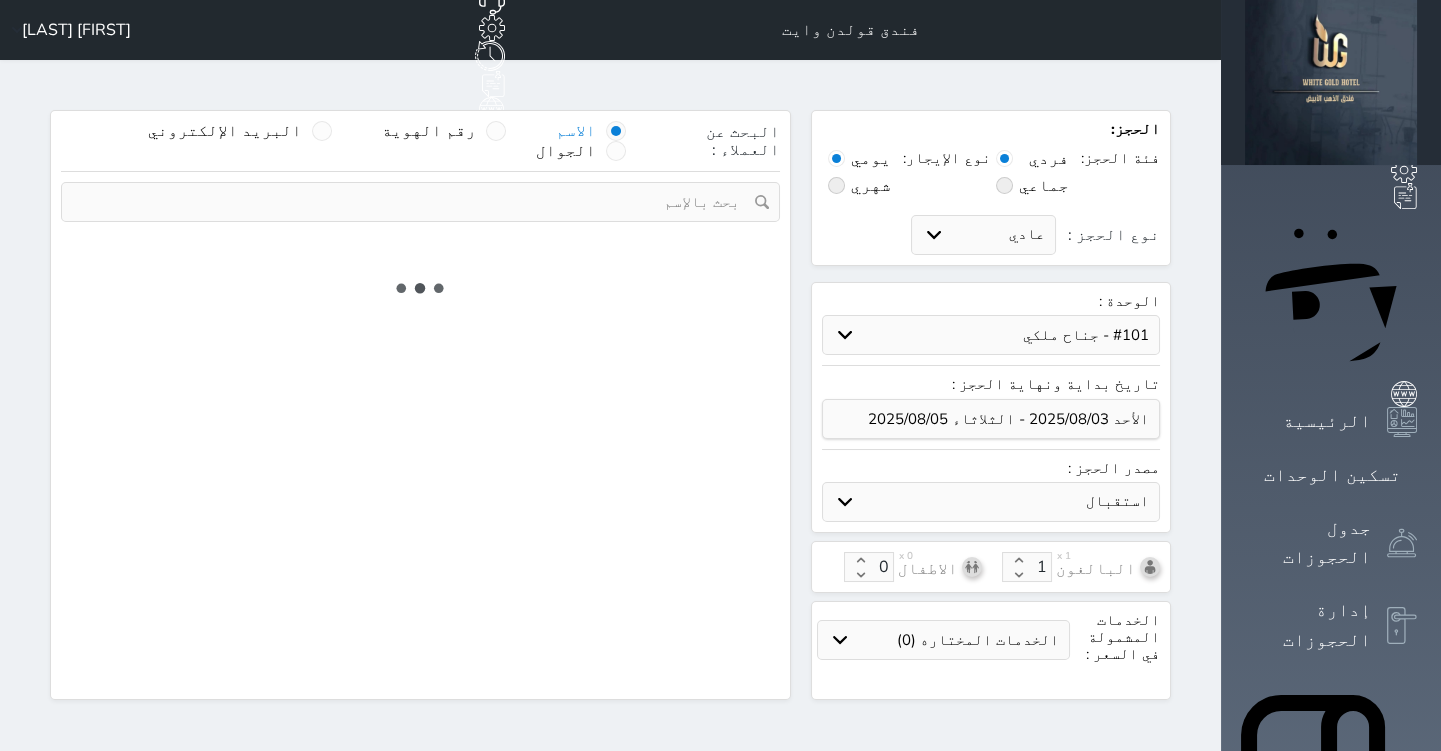 select on "113" 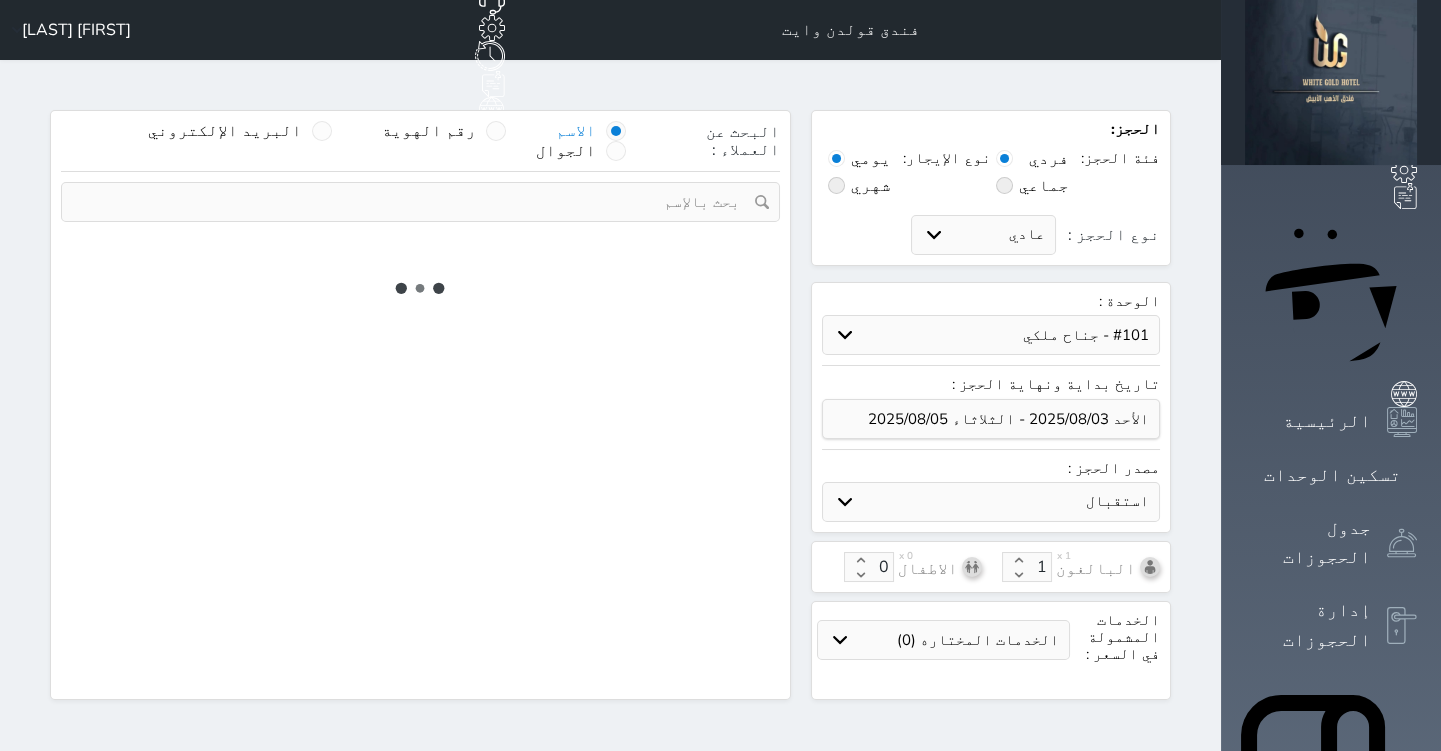 select on "1" 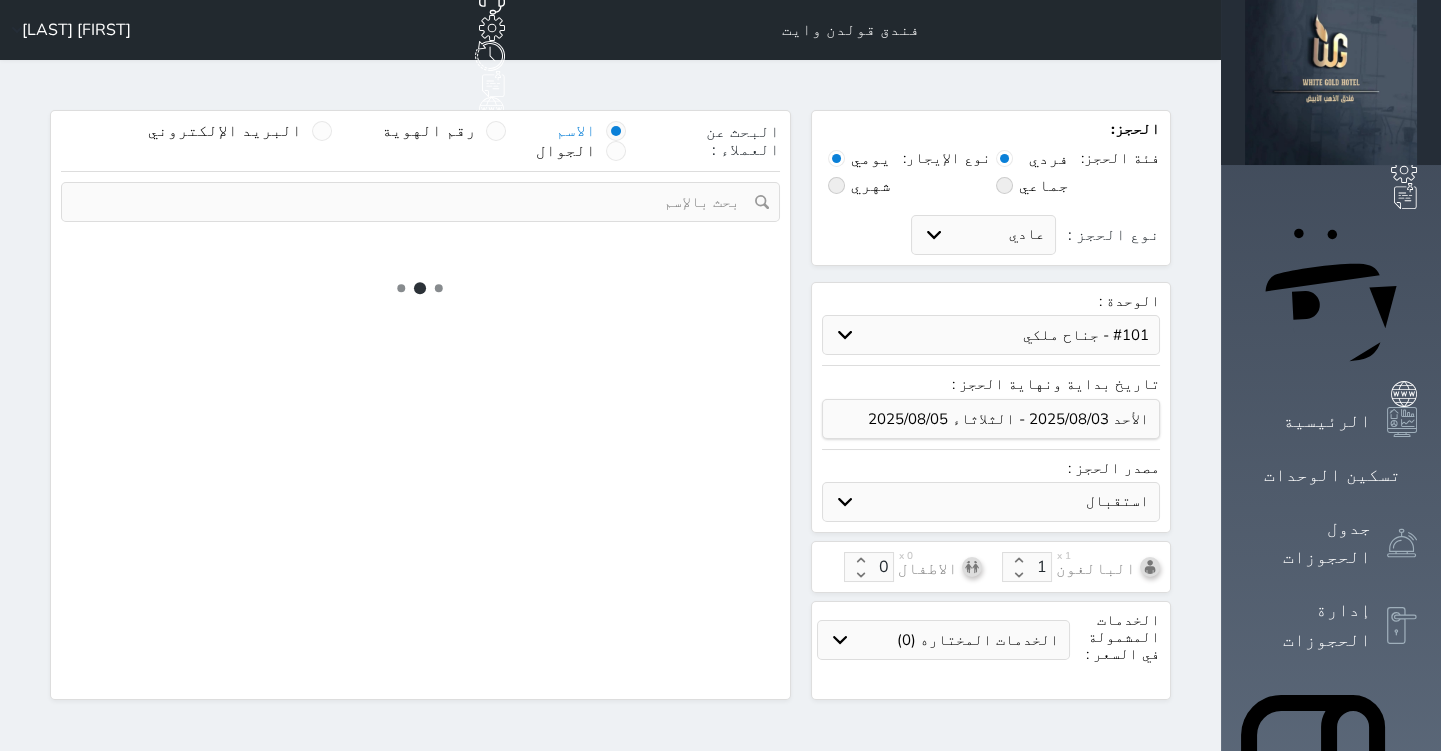 select 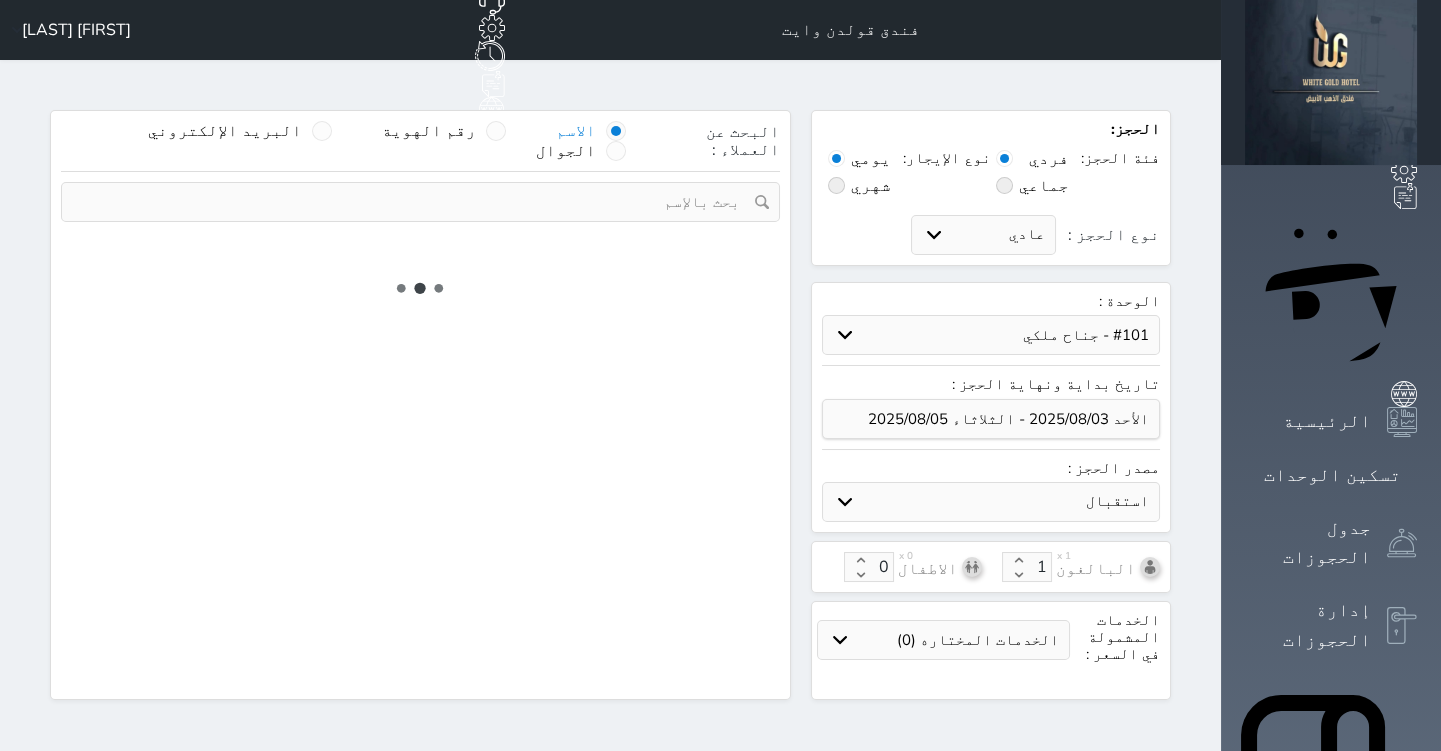 select on "7" 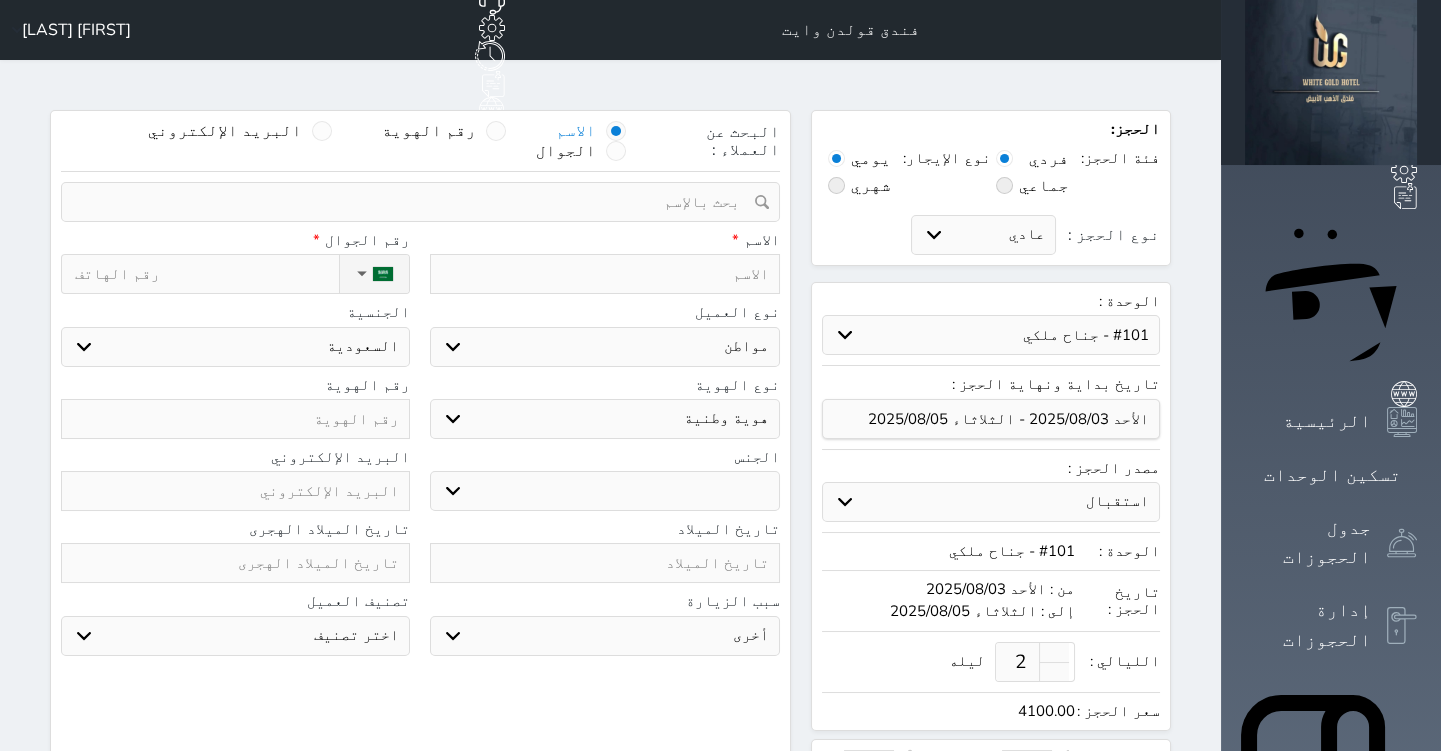 click at bounding box center (604, 274) 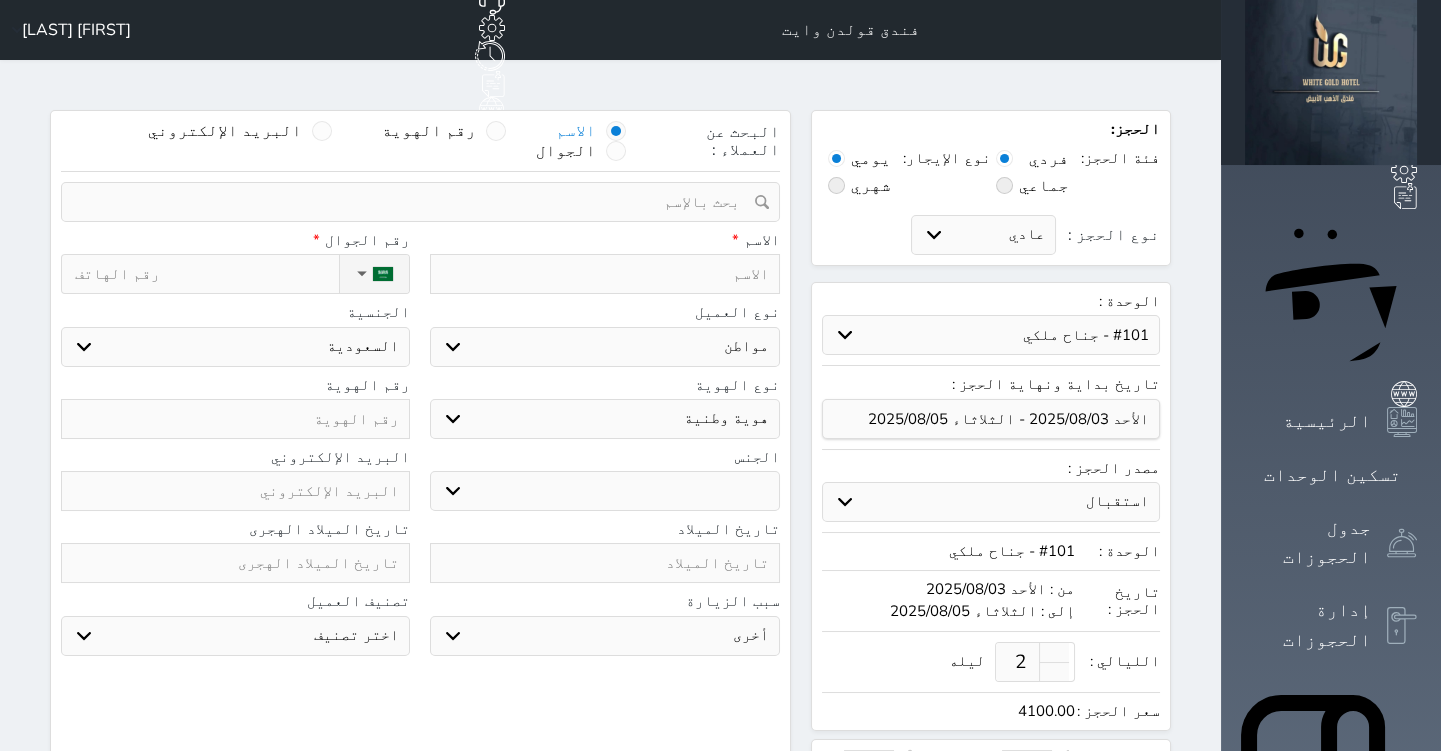 type on "ف" 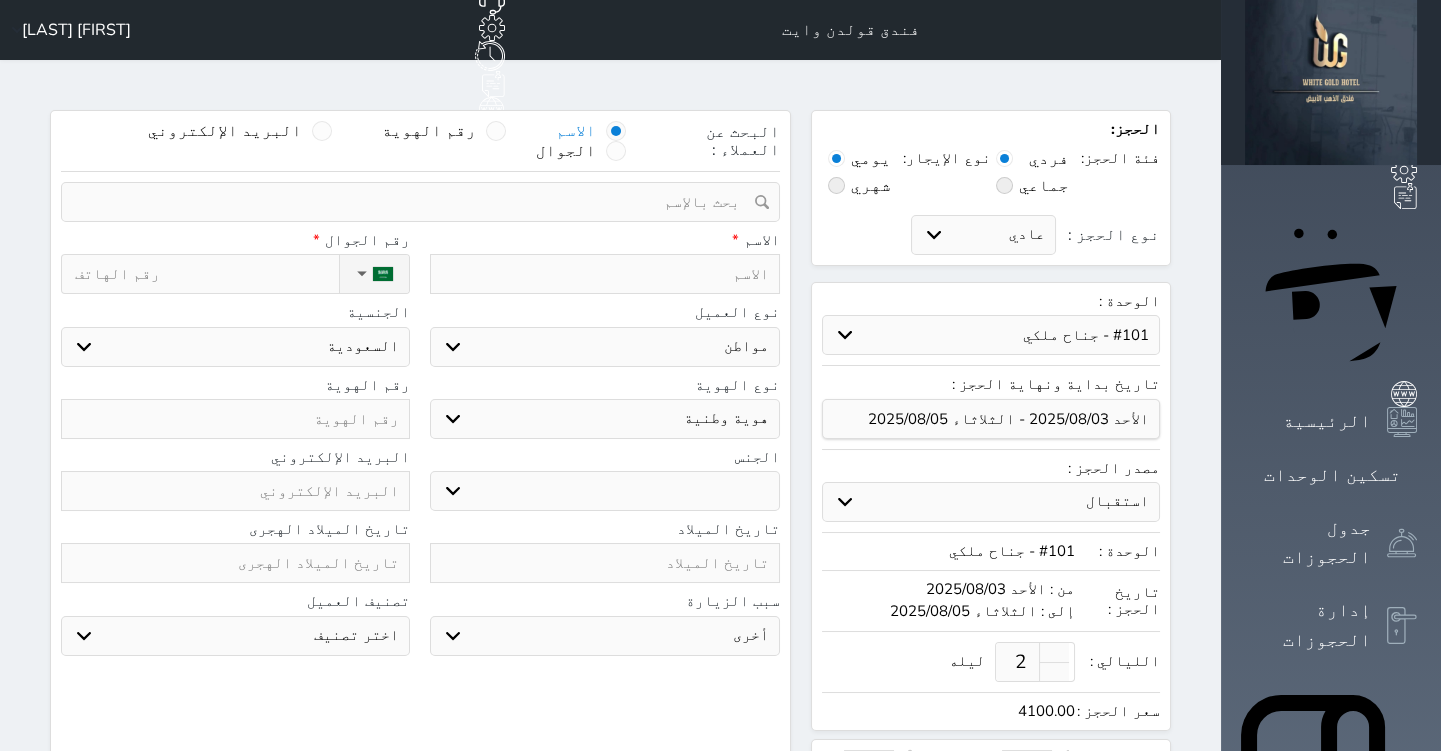 select 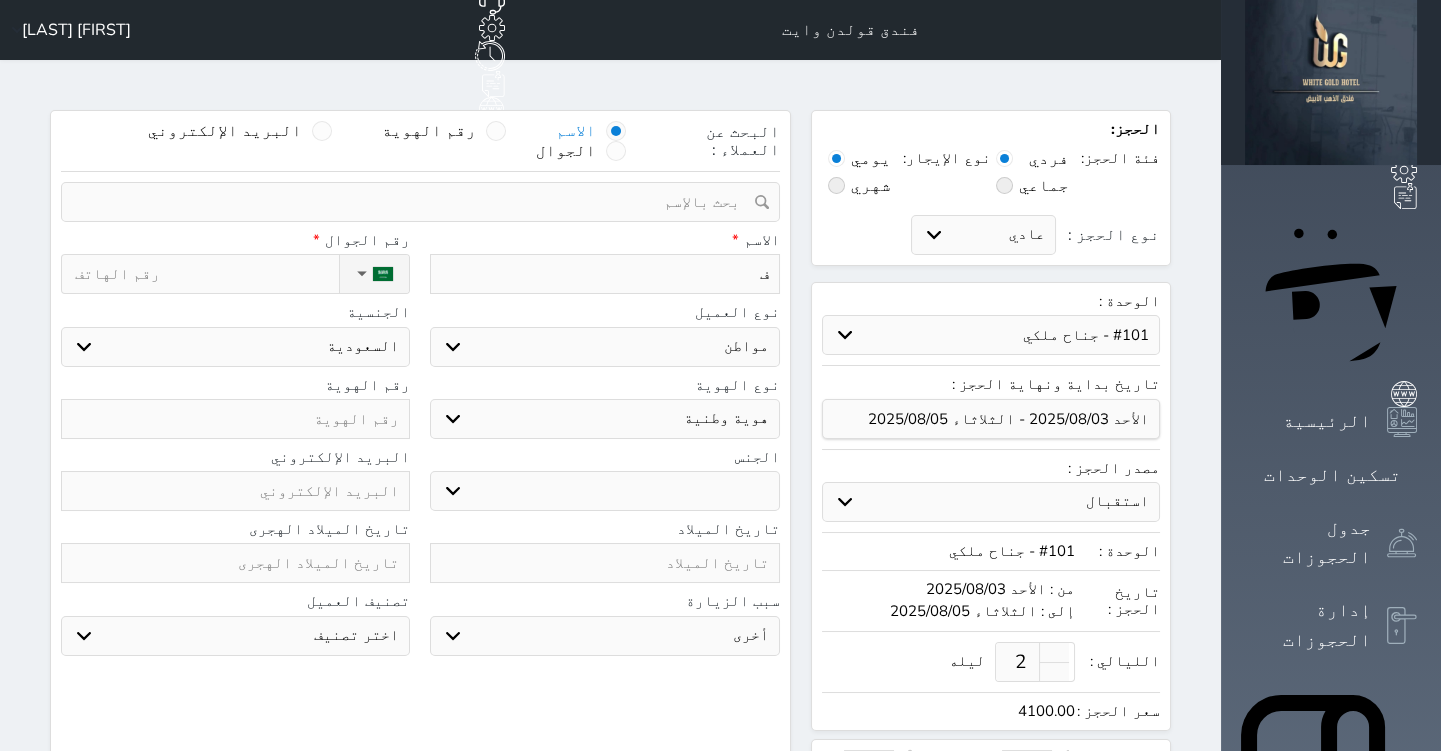 type on "فر" 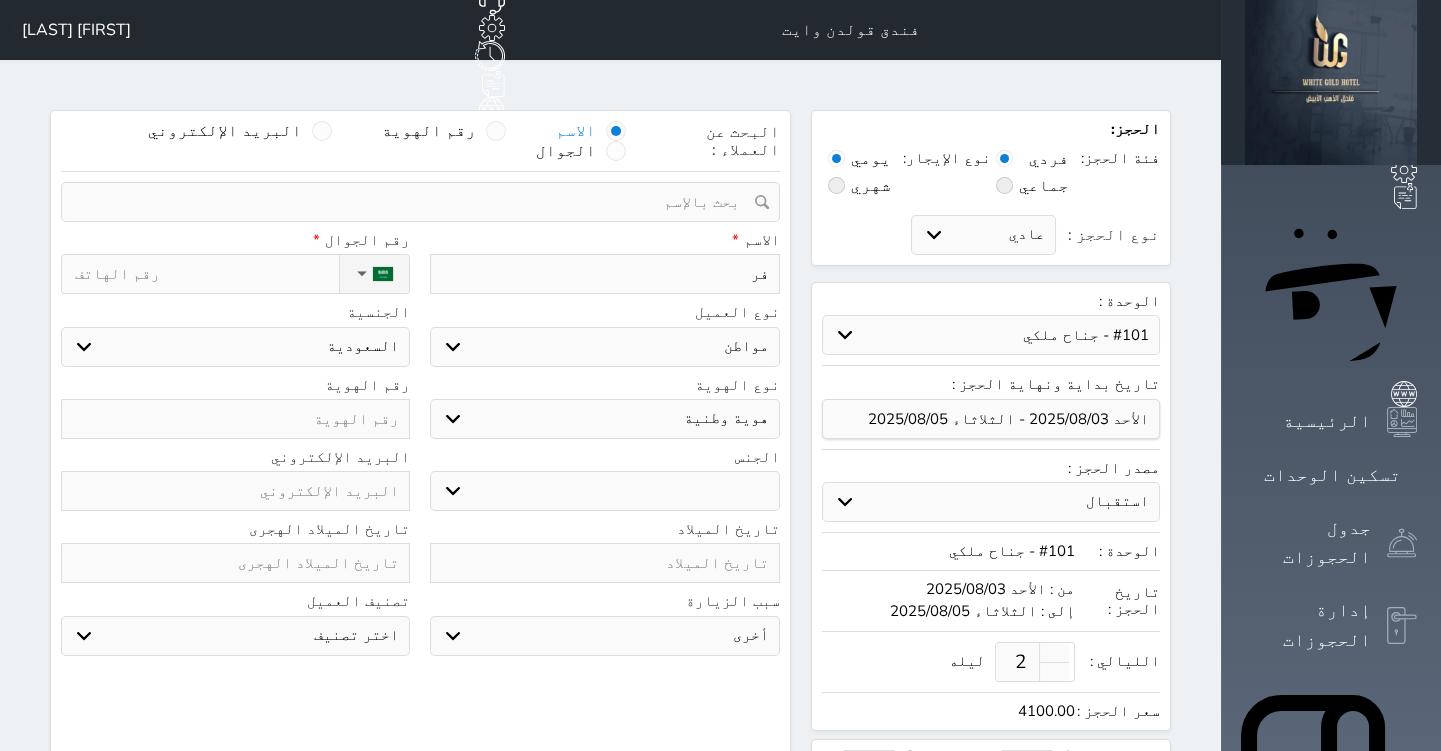 type on "ف" 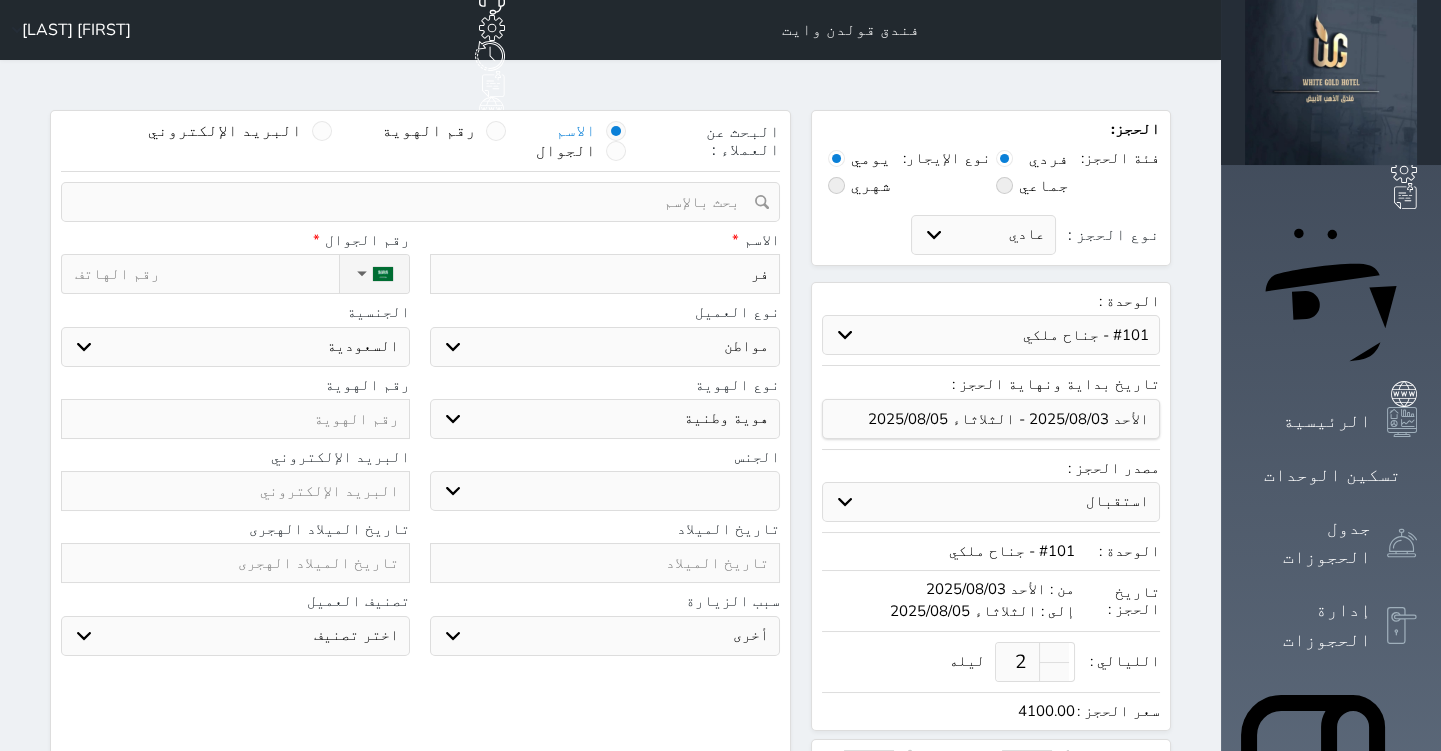 select 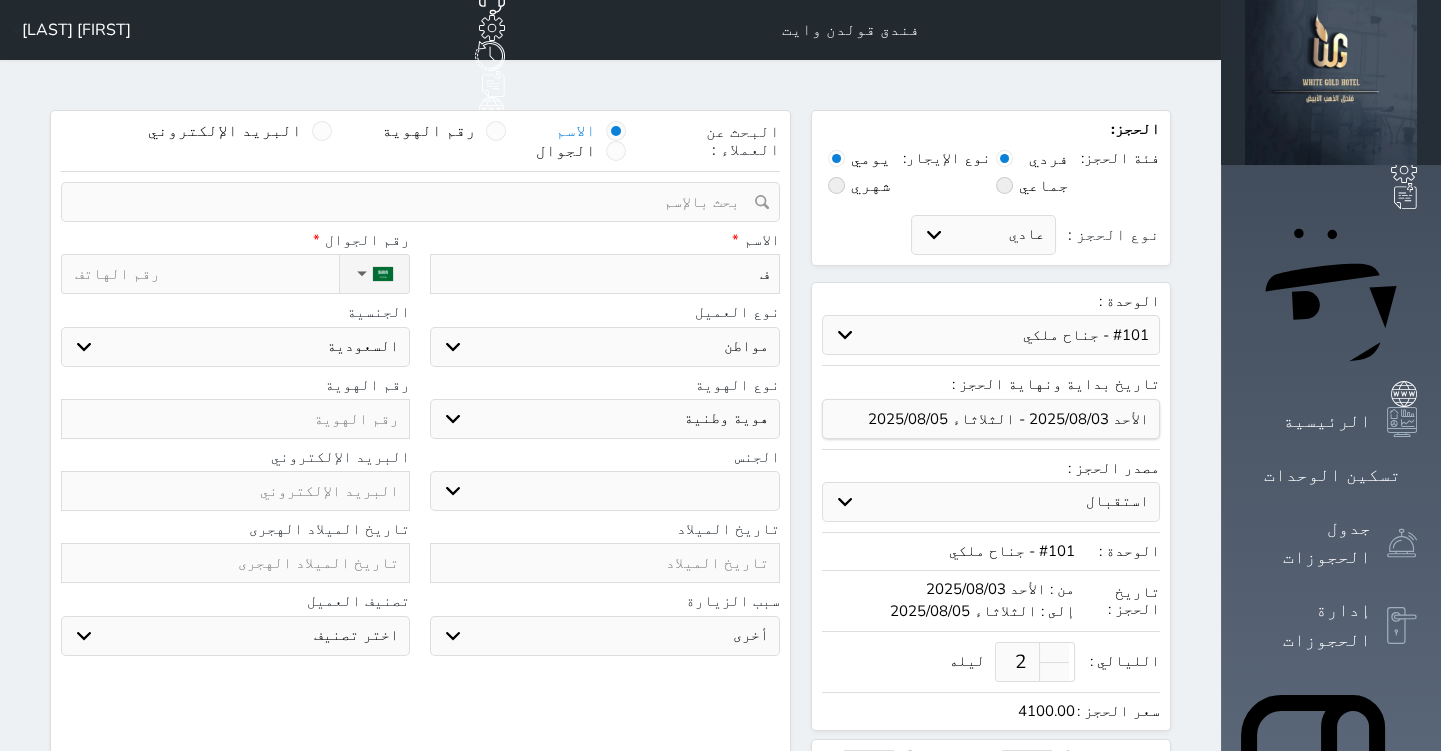 type on "فل" 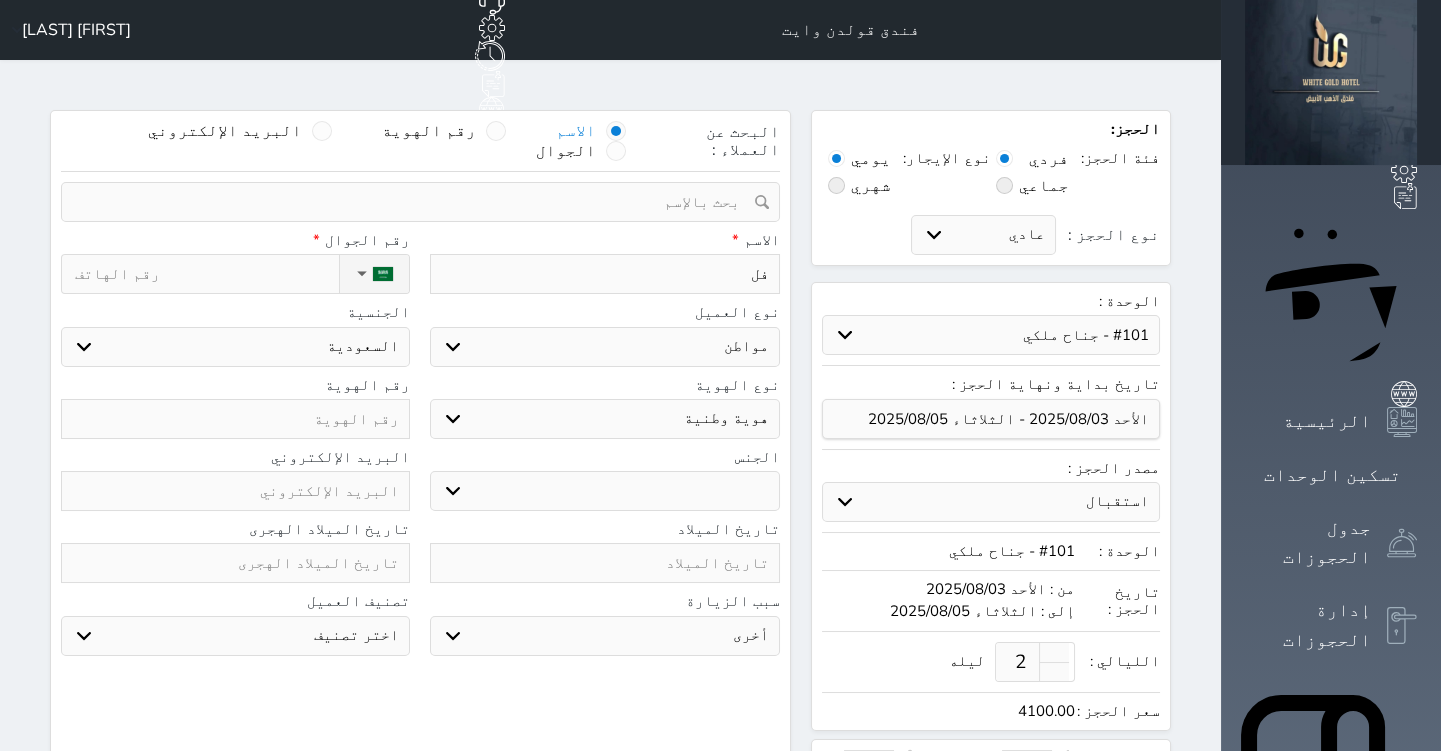 type on "ف" 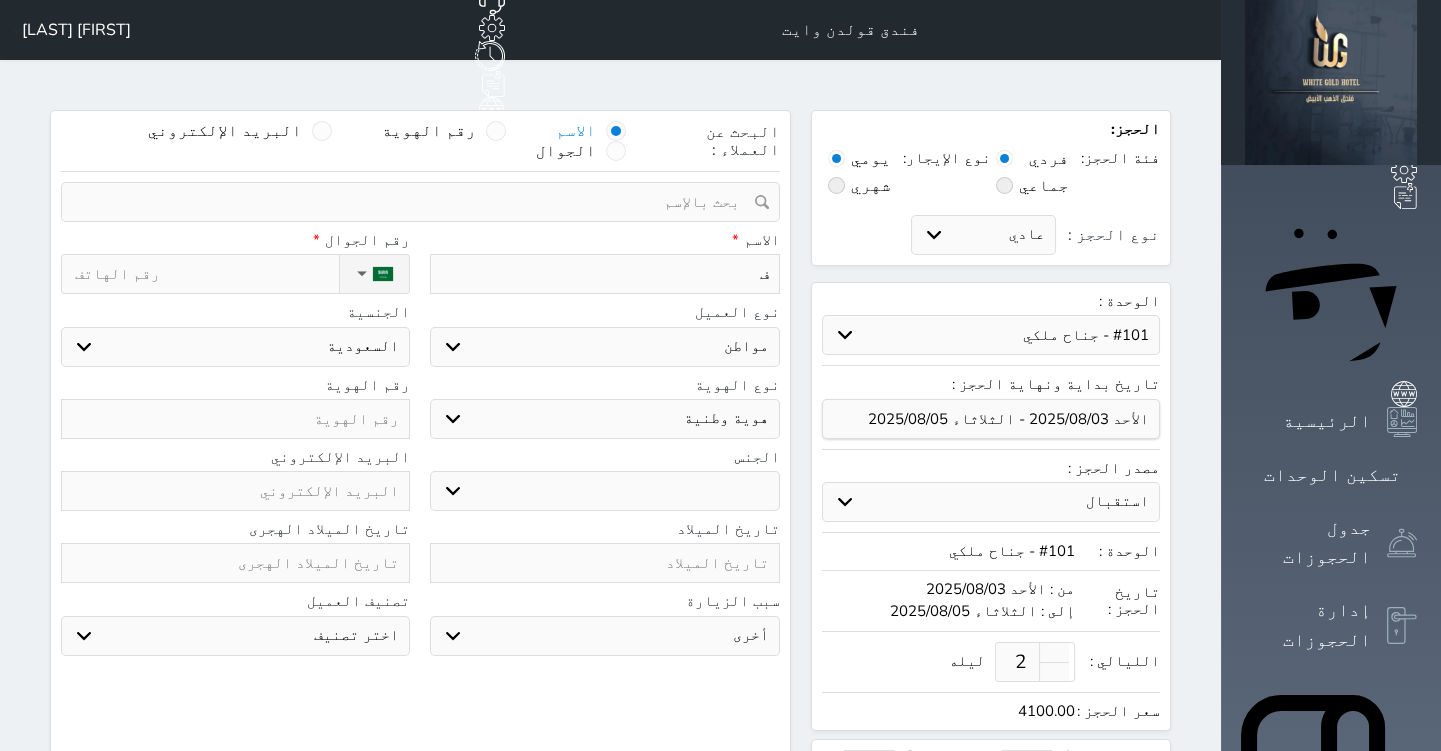 select 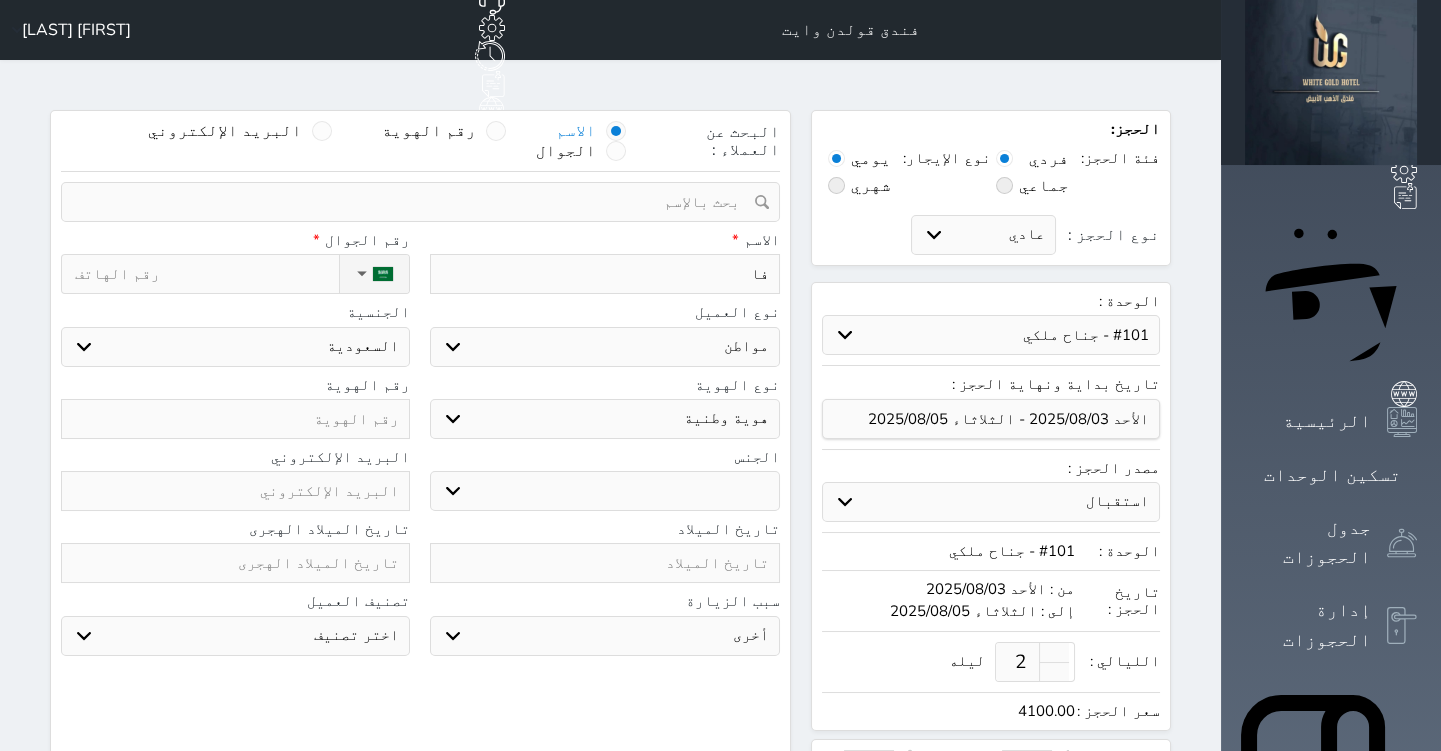 type on "فاي" 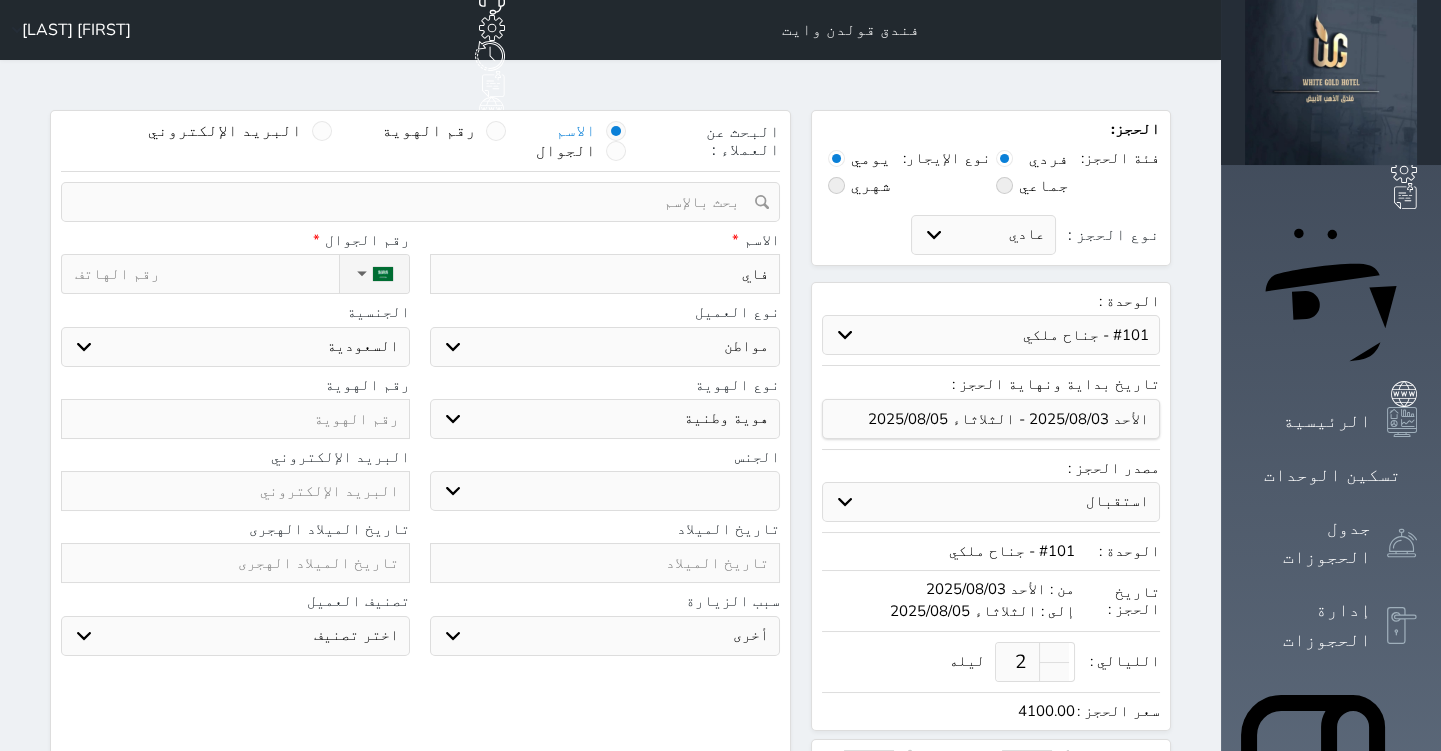 type on "[FIRST]" 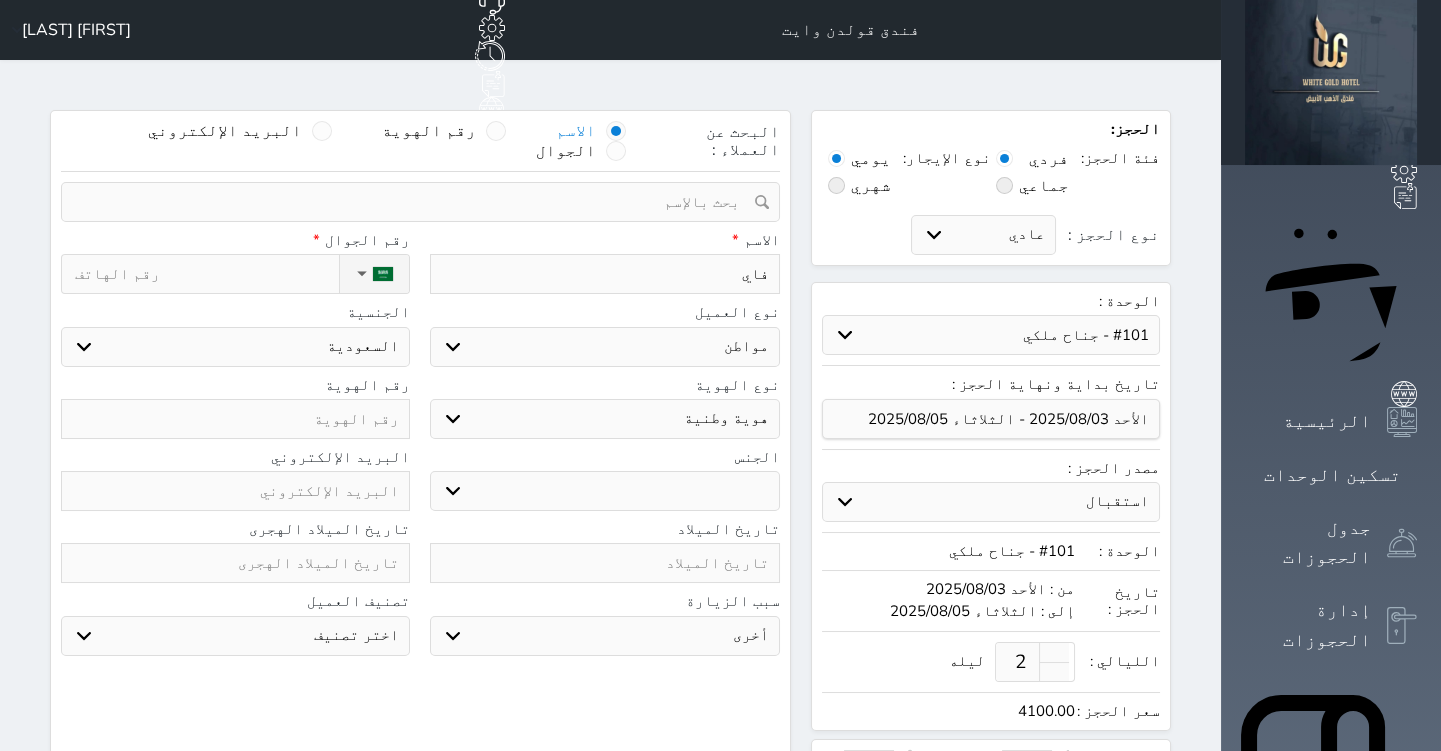 select 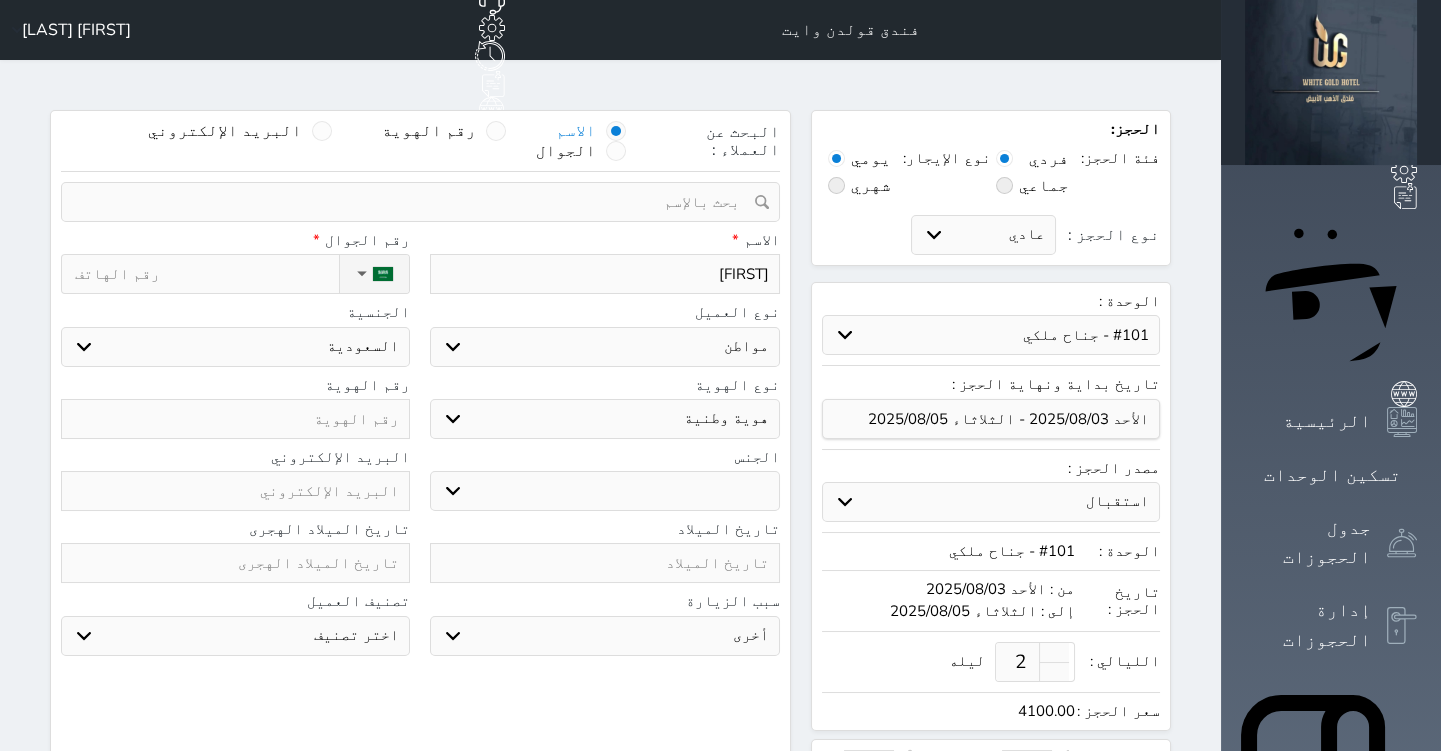 type on "[FIRST]" 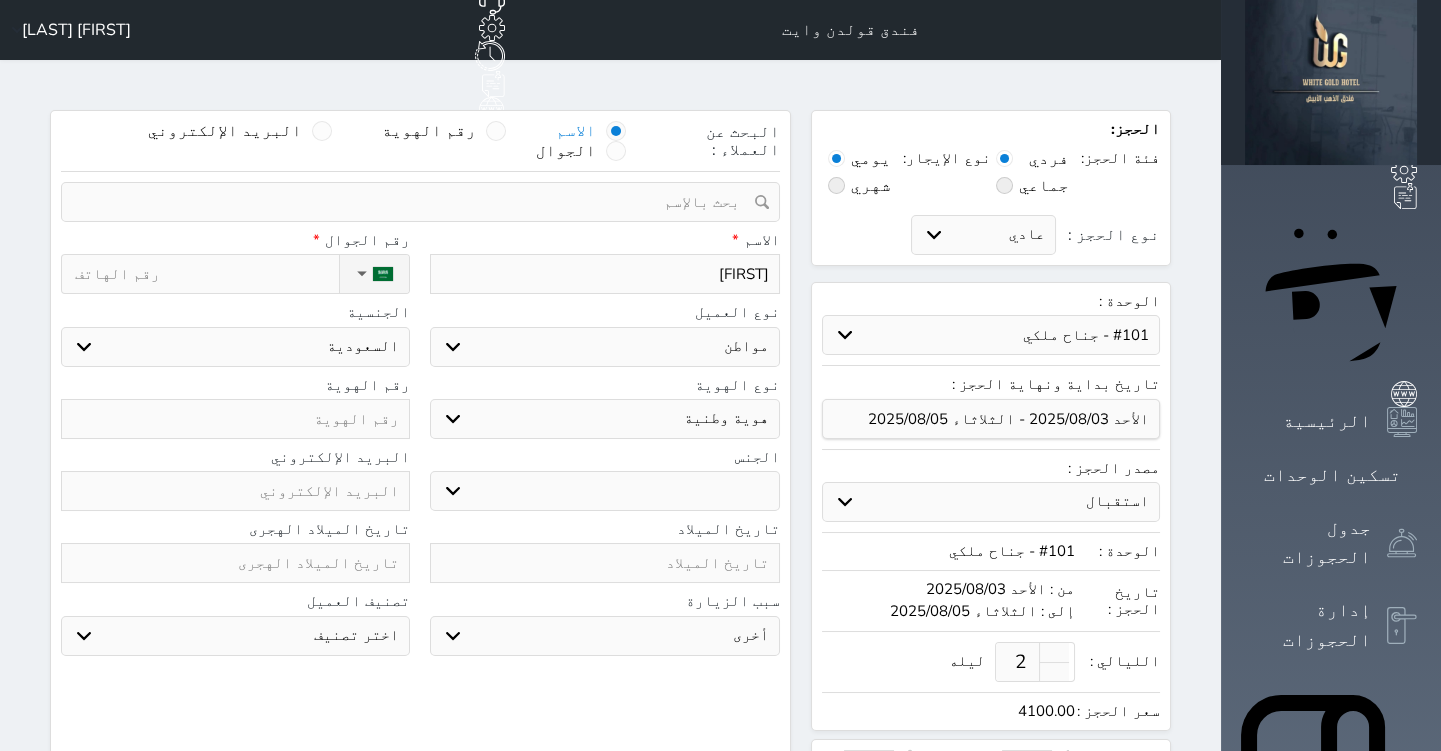 type on "[FIRST] [LAST]" 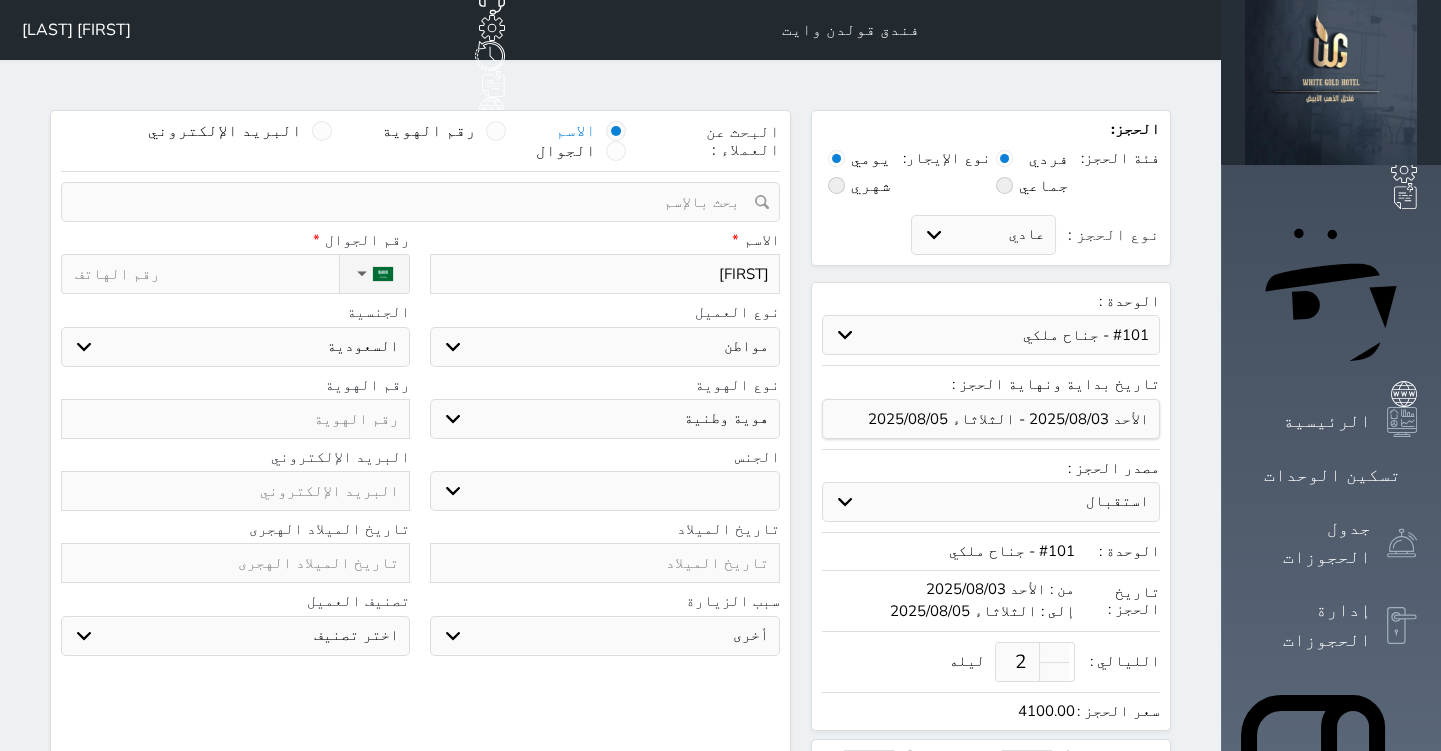 select 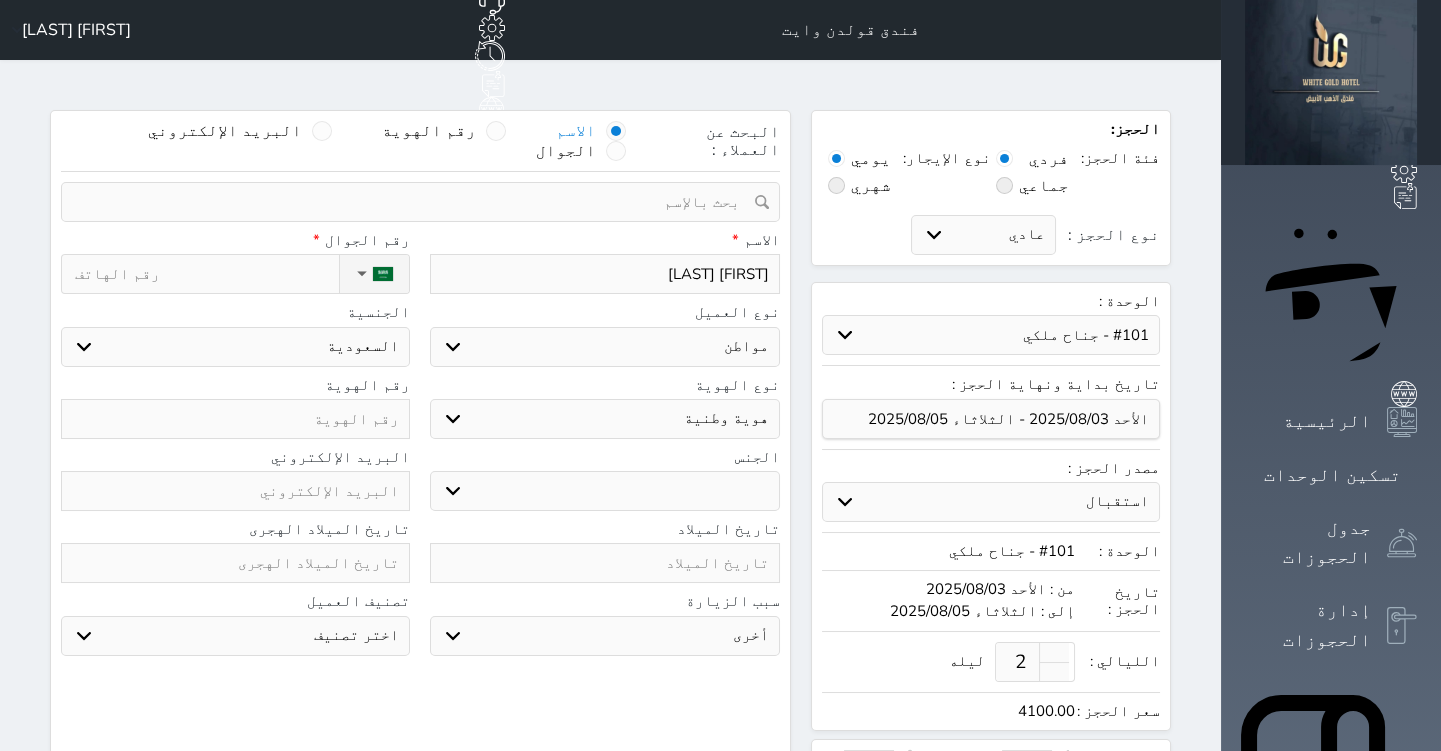 type on "[FIRST] [LAST]" 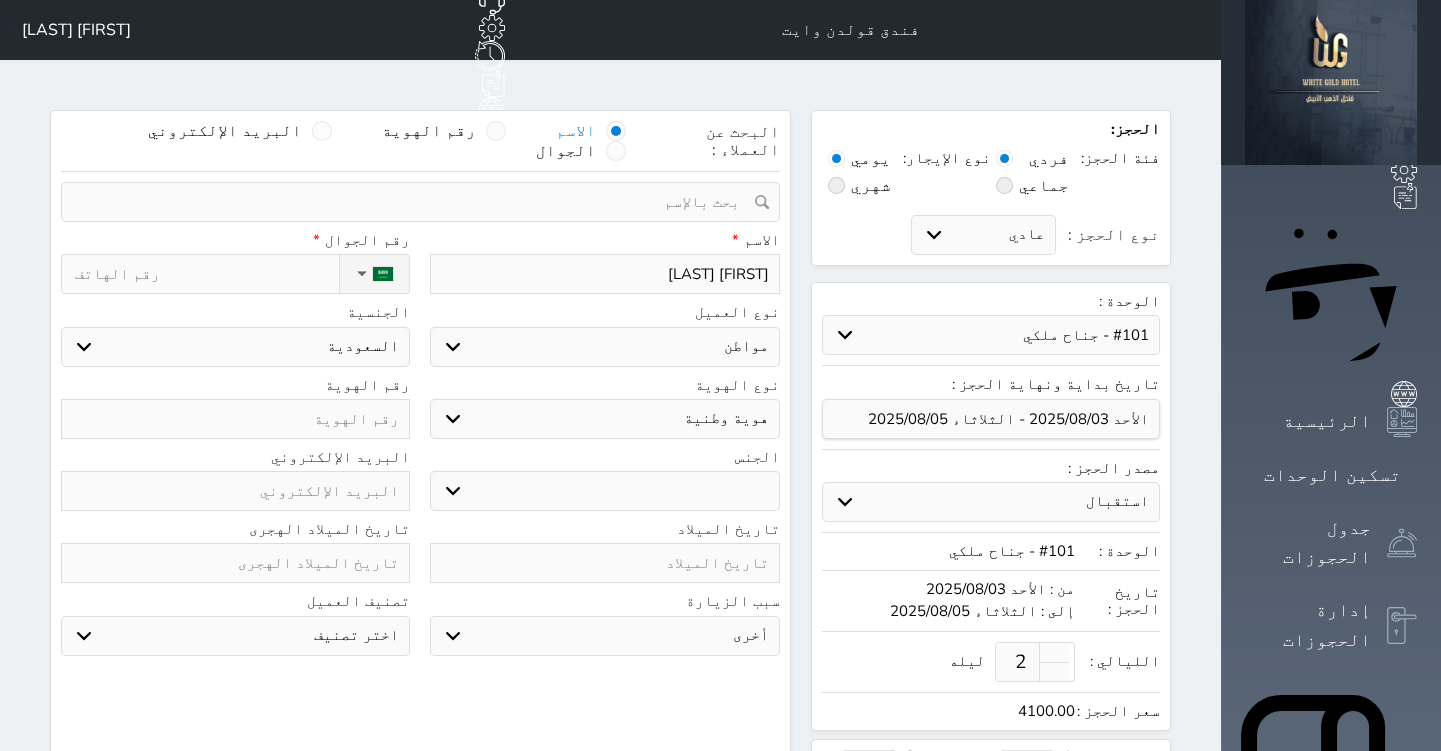type on "[FIRST] [LAST]" 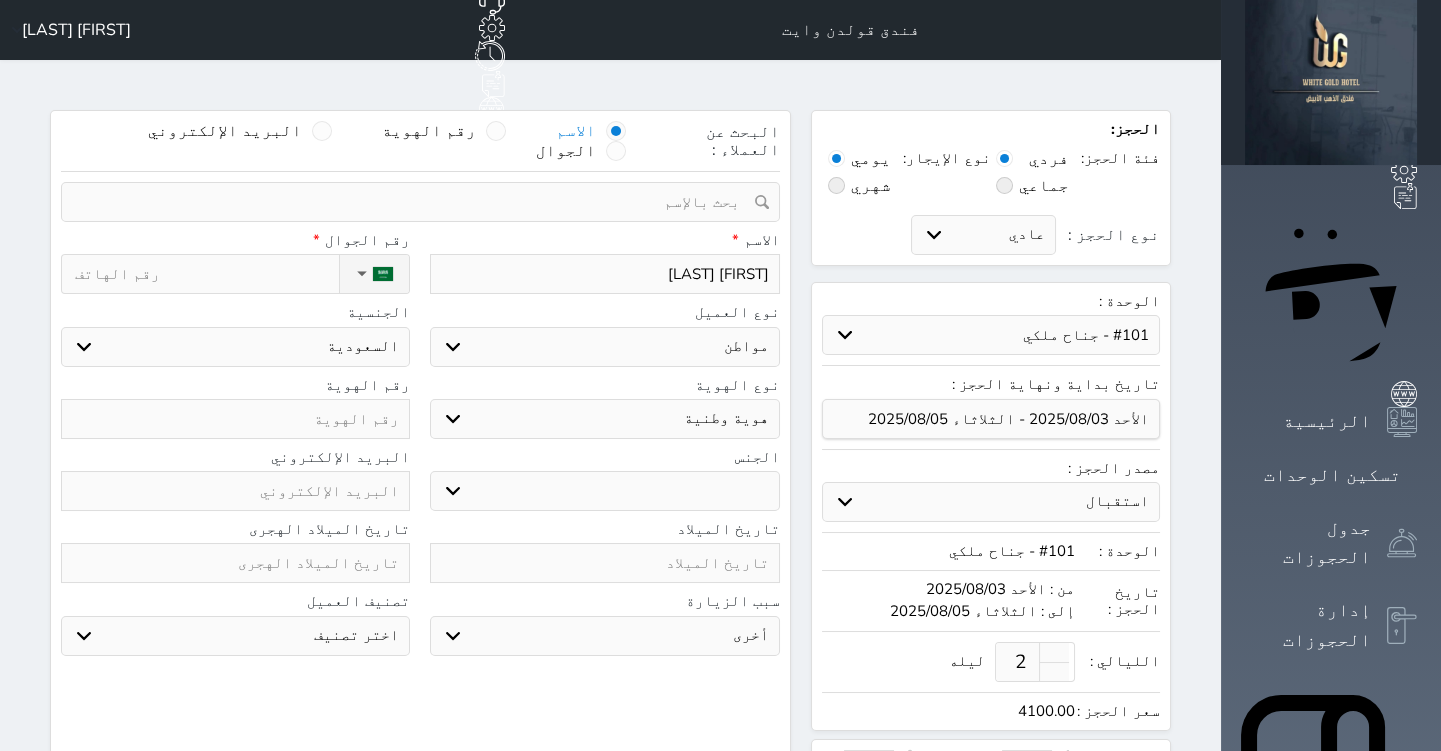 select 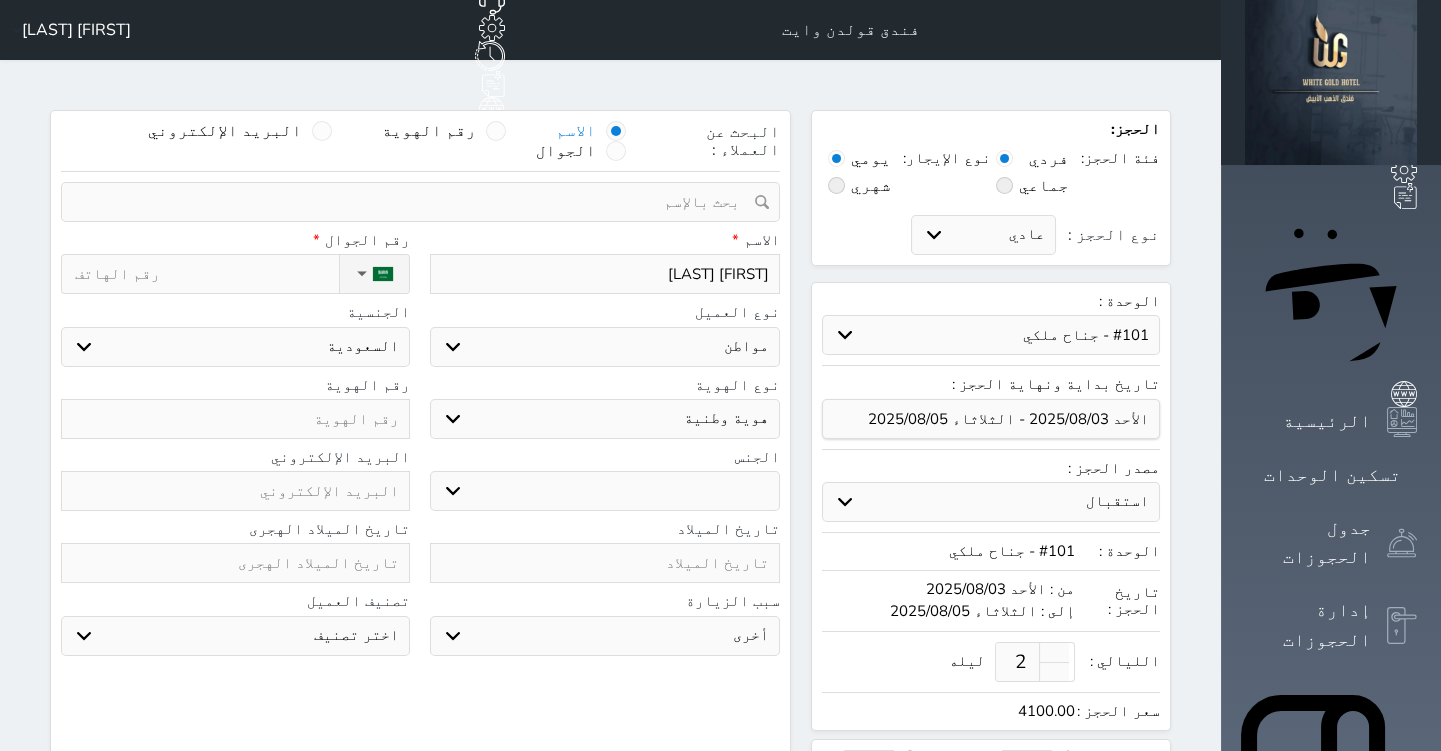type on "[FIRST] [LAST]" 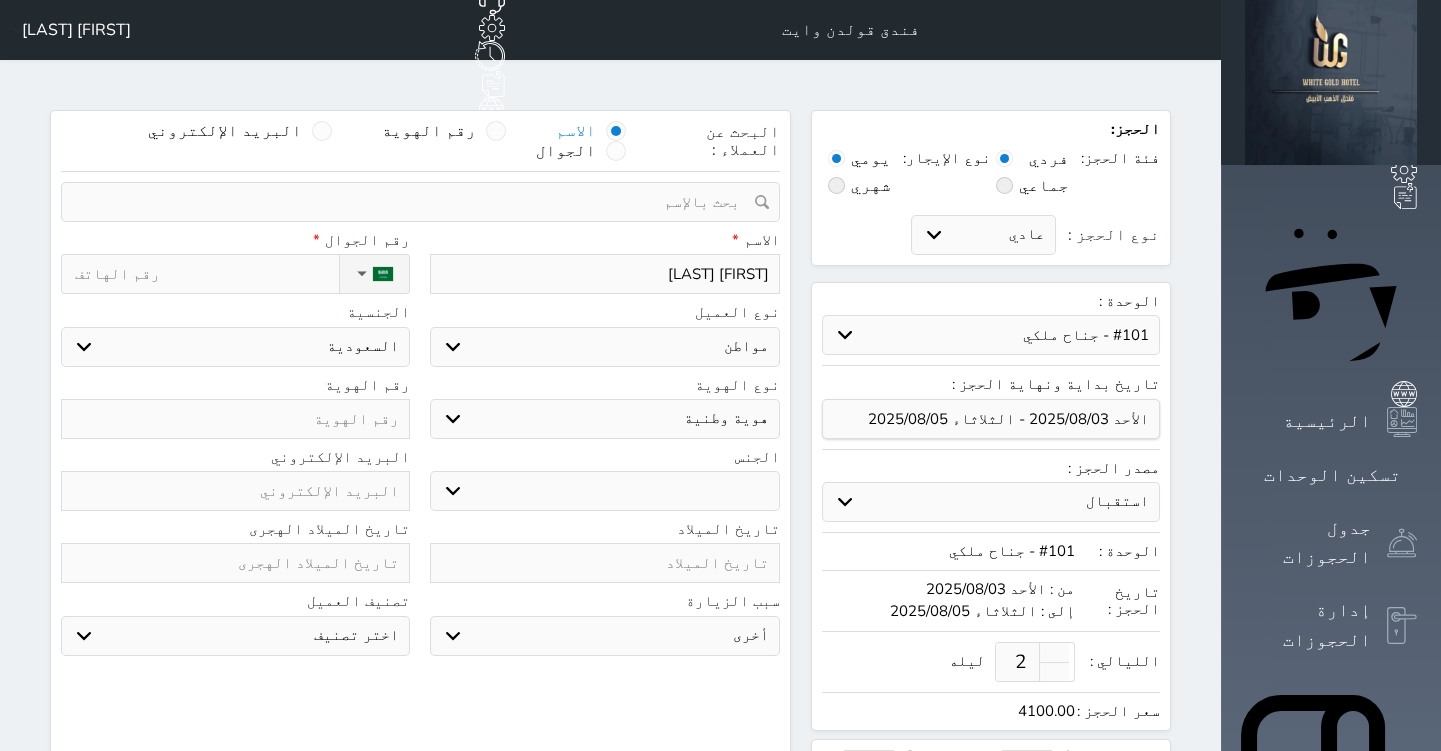 select 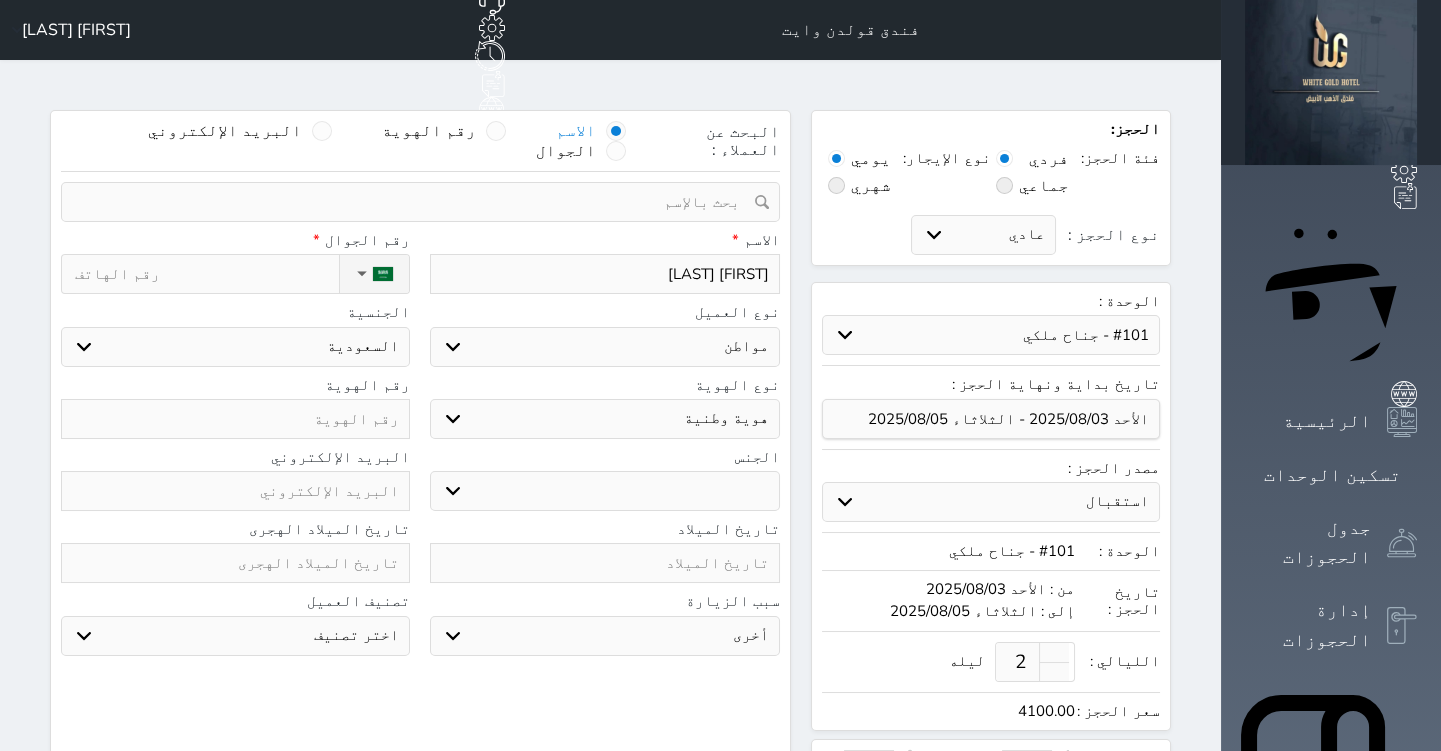 type on "[FIRST] [LAST]" 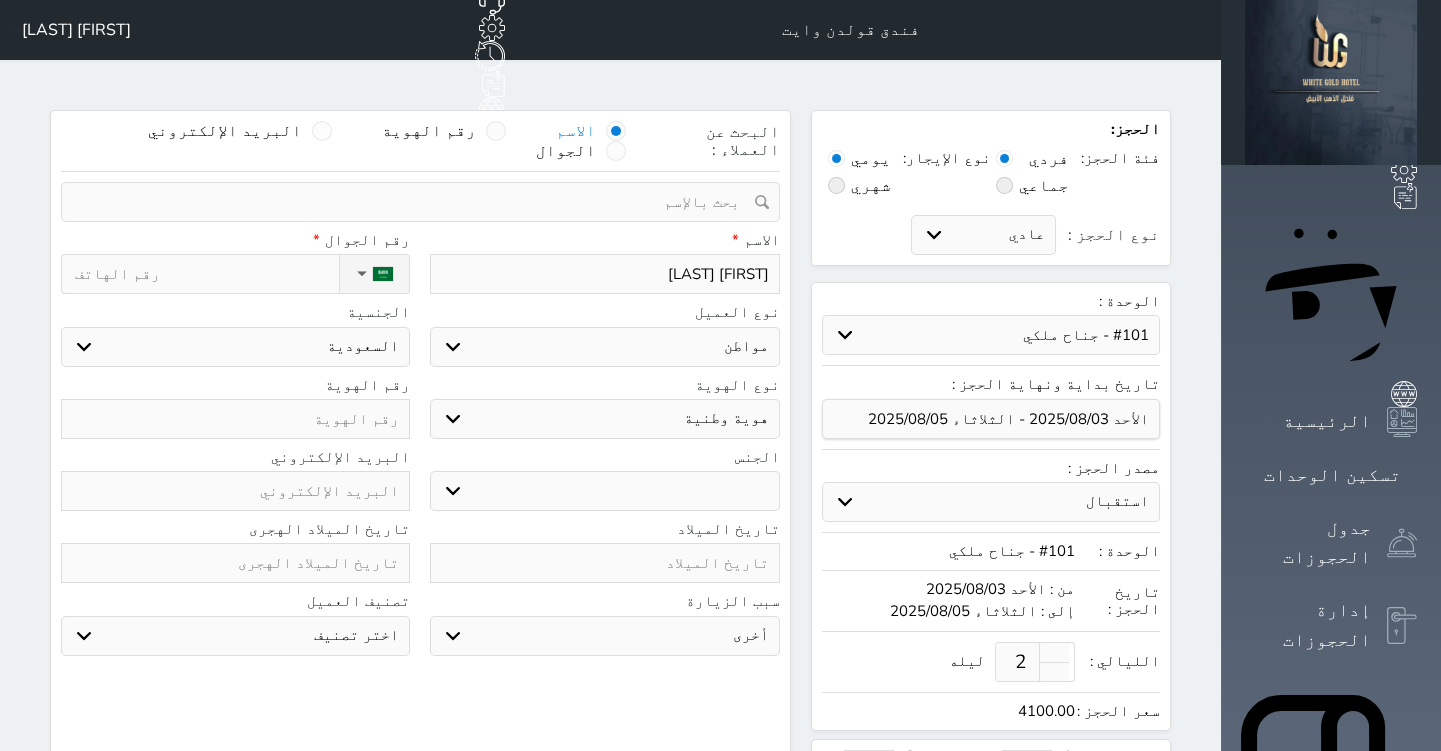 select 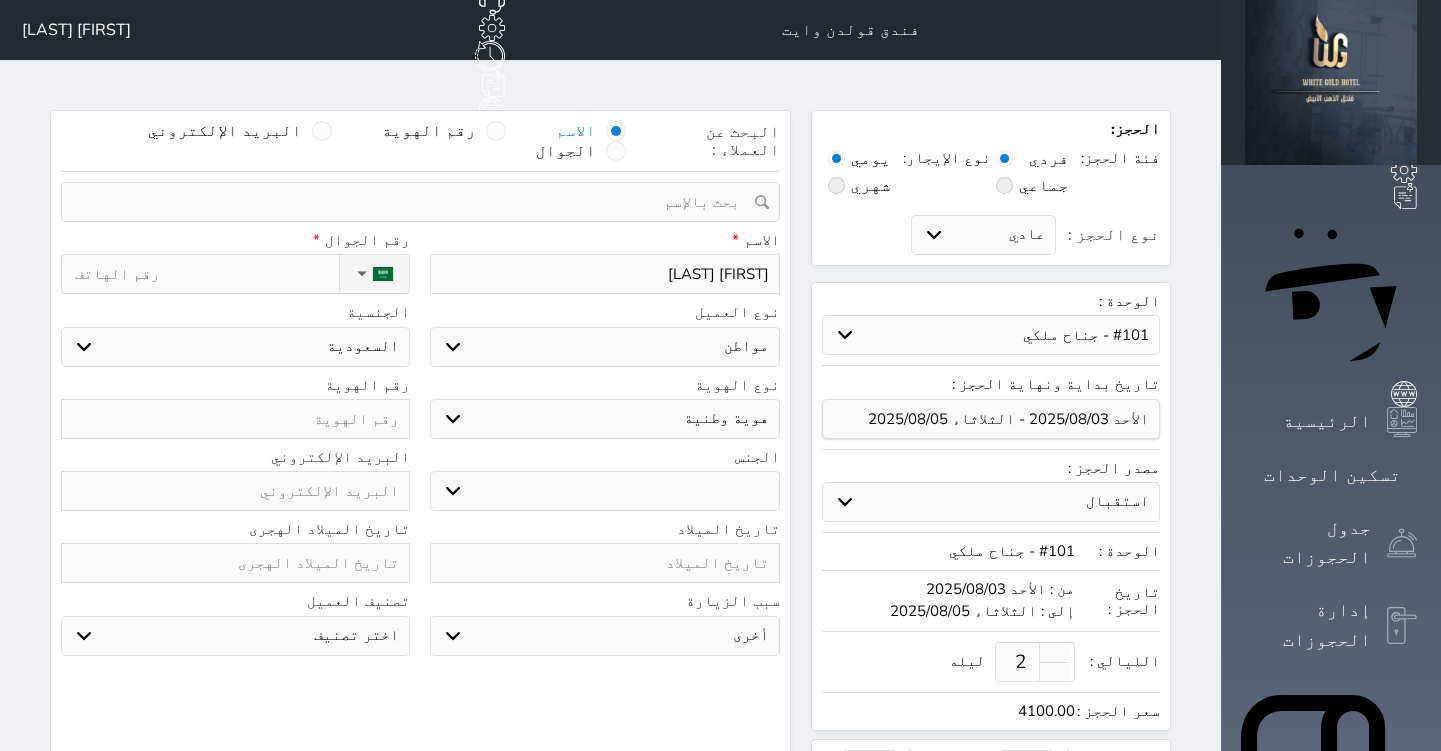type on "[FIRST] [LAST]" 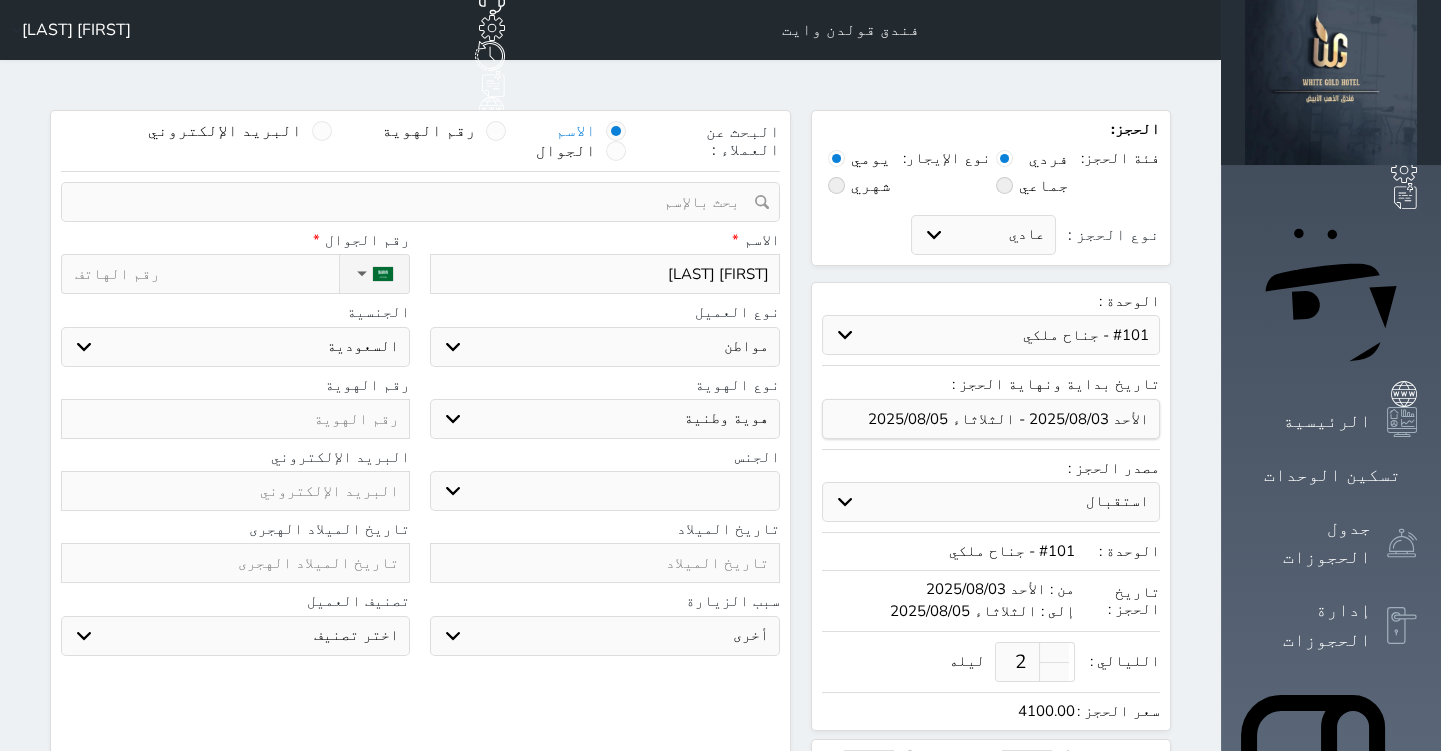 select 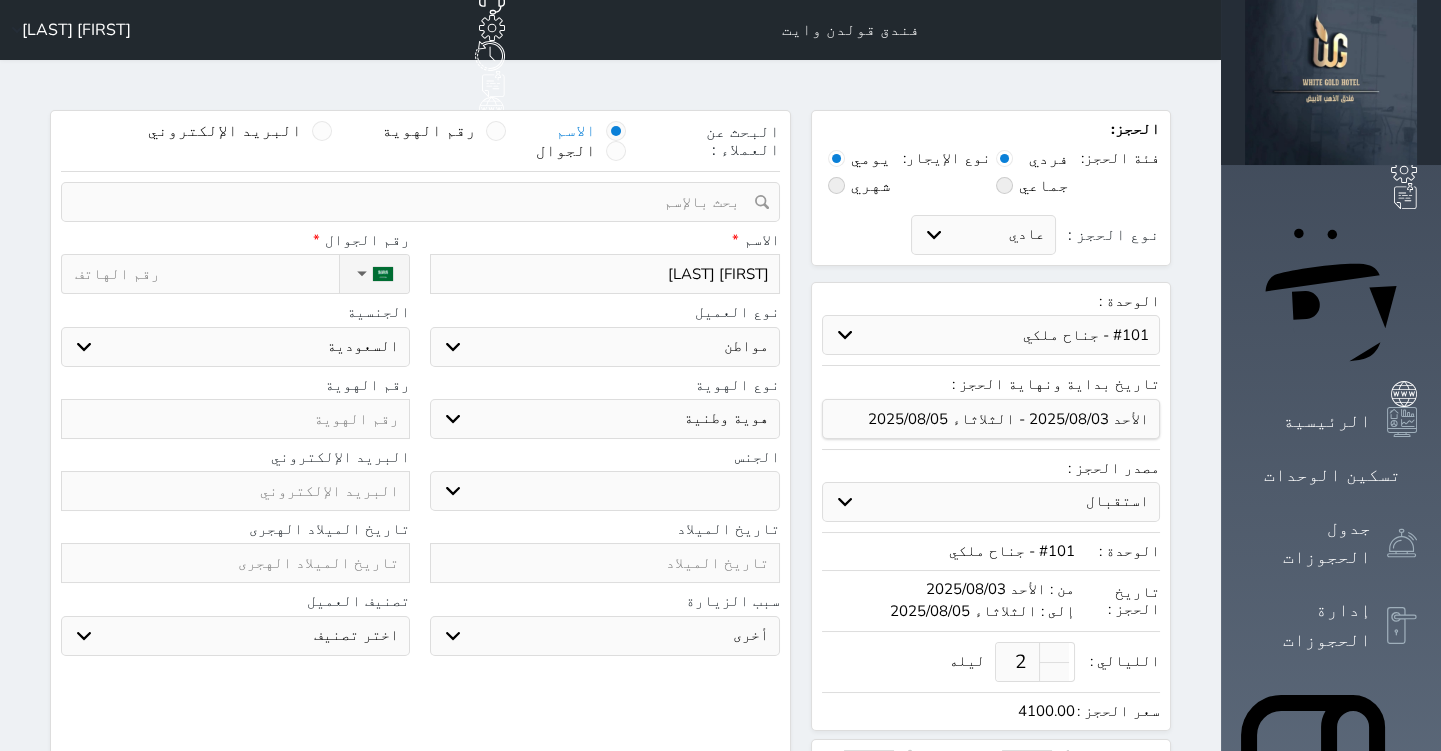 type on "[FIRST] [LAST]" 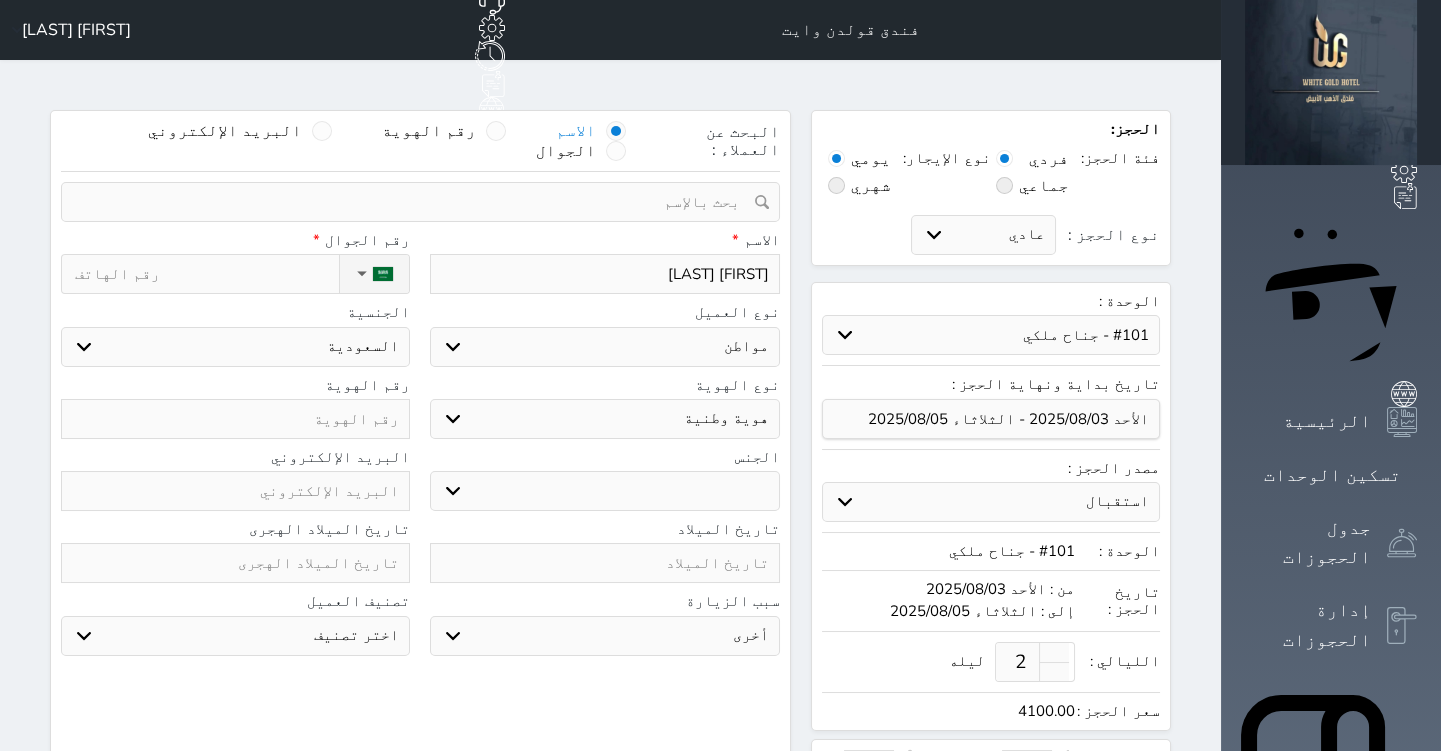 select 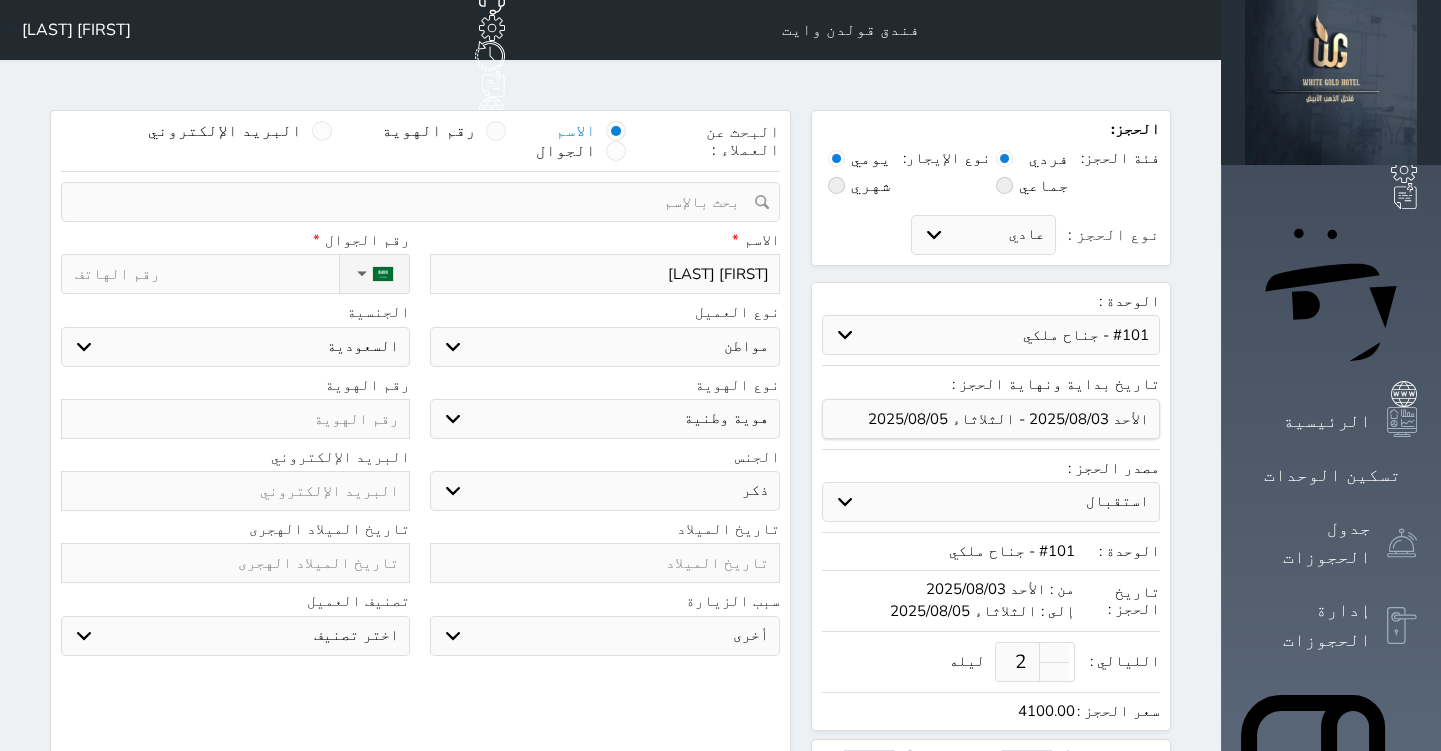 click on "ذكر   انثى" at bounding box center (604, 491) 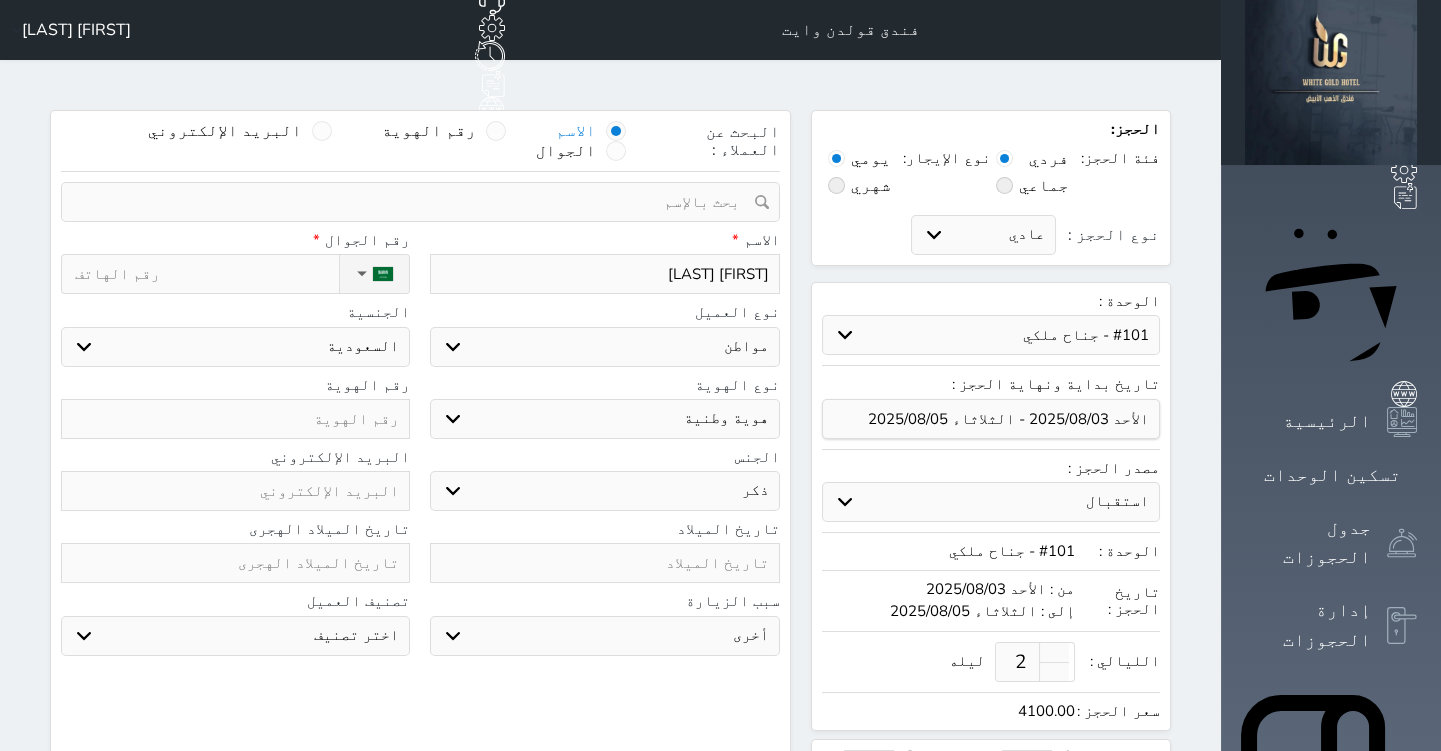 select on "1" 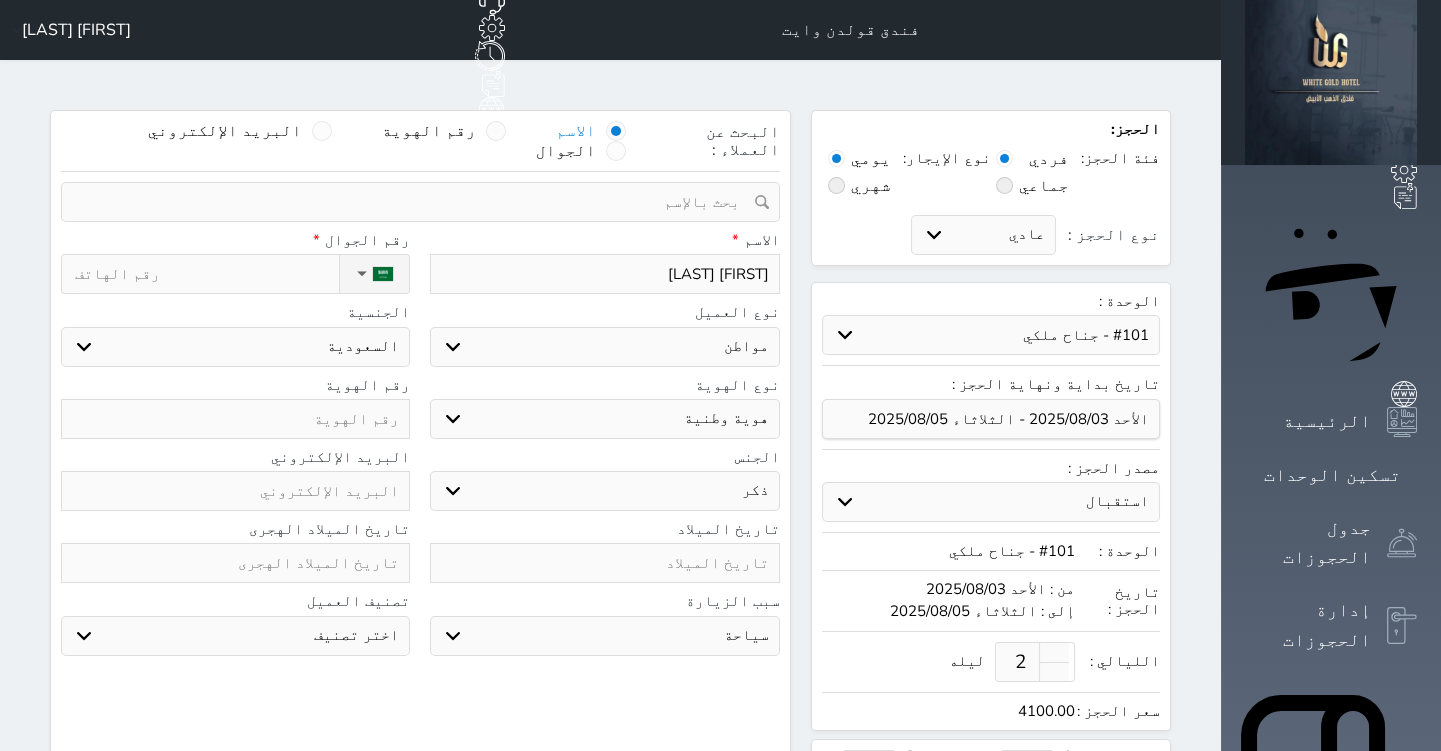 click on "سياحة زيارة الاهل والاصدقاء زيارة دينية زيارة عمل زيارة رياضية زيارة ترفيهية أخرى موظف ديوان عمل نزيل حجر موظف وزارة الصحة" at bounding box center [604, 636] 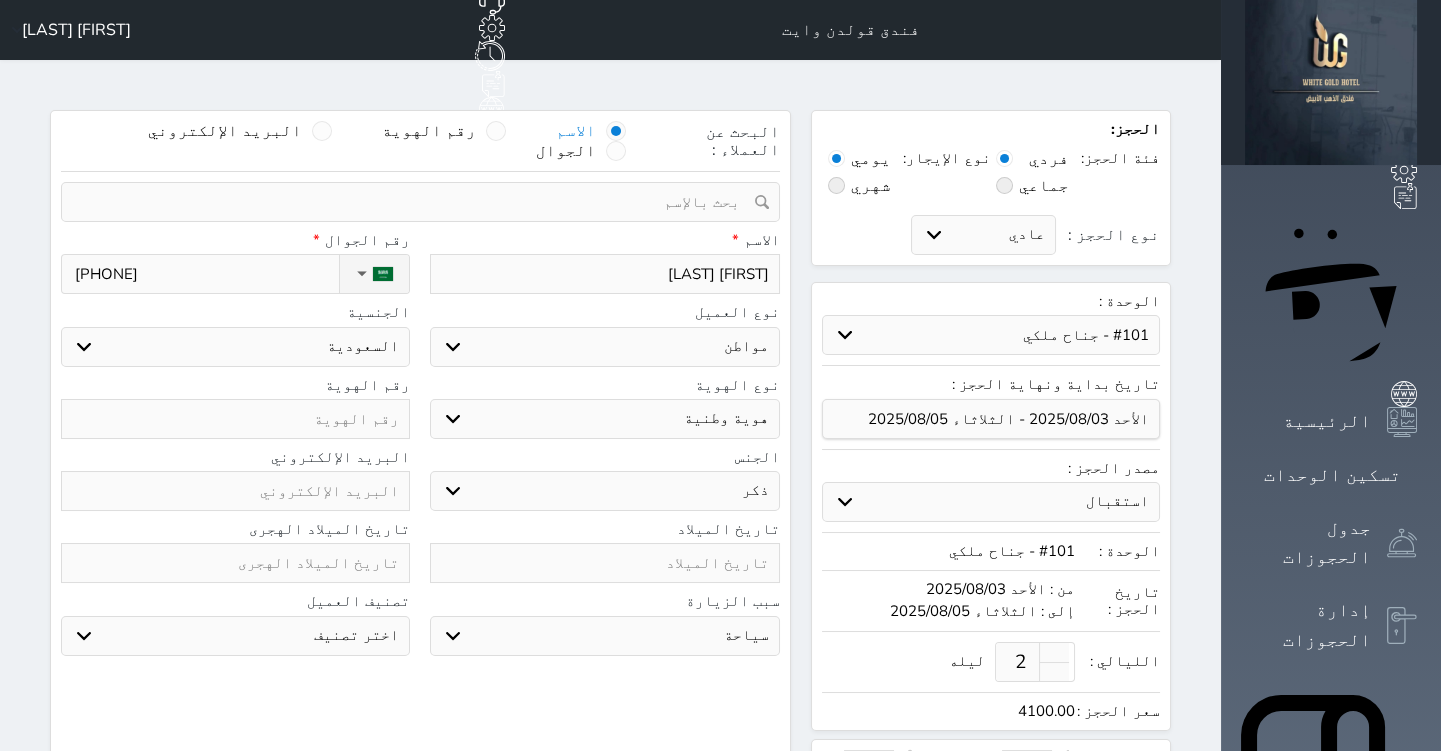 type on "[PHONE]" 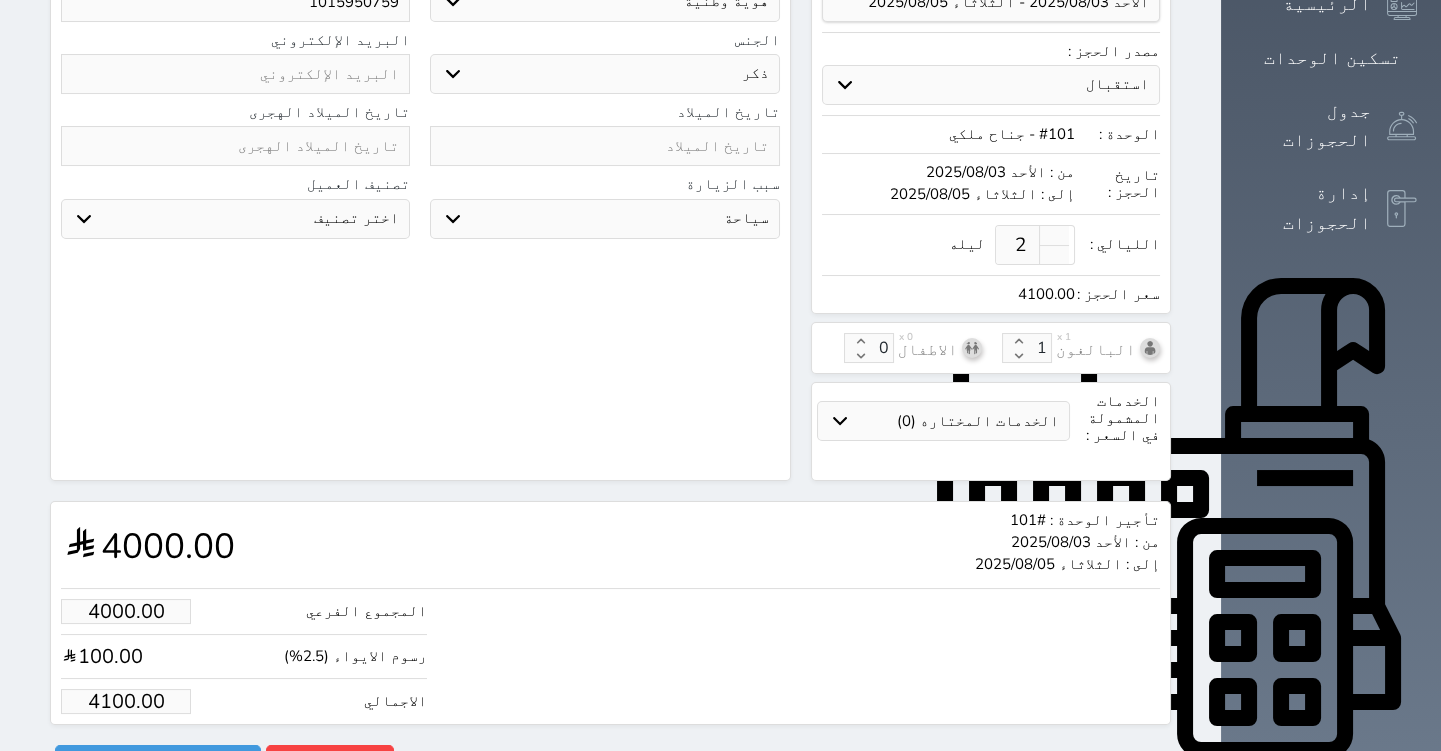 scroll, scrollTop: 435, scrollLeft: 0, axis: vertical 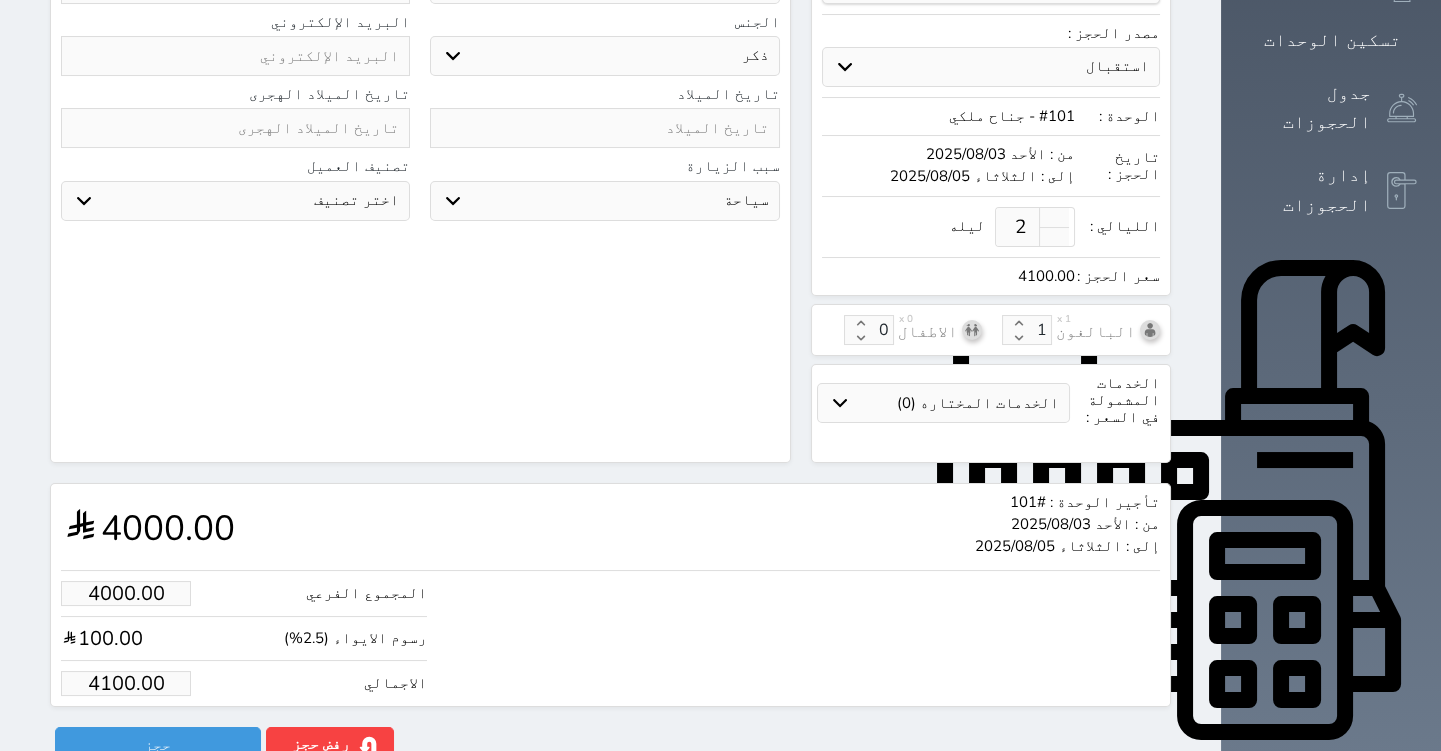type on "1015950759" 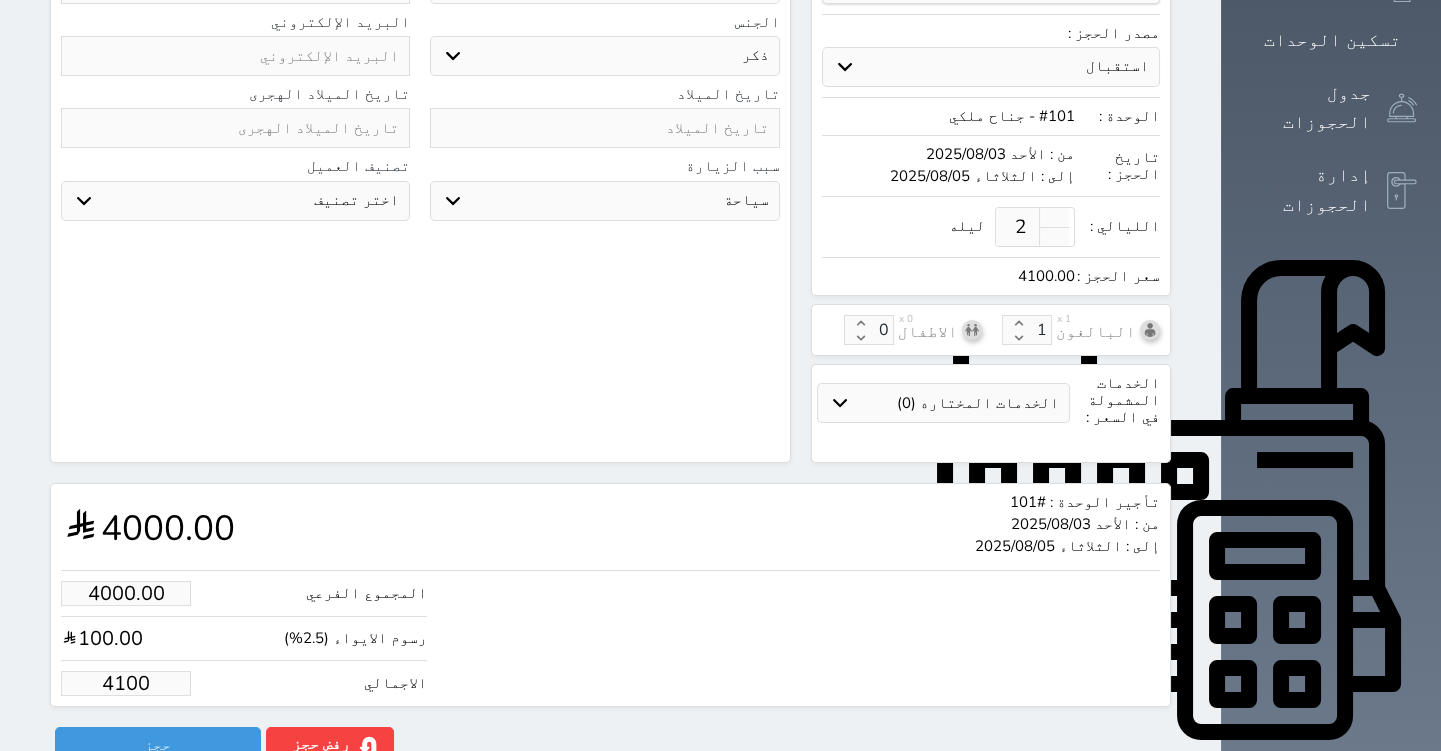 type on "400.00" 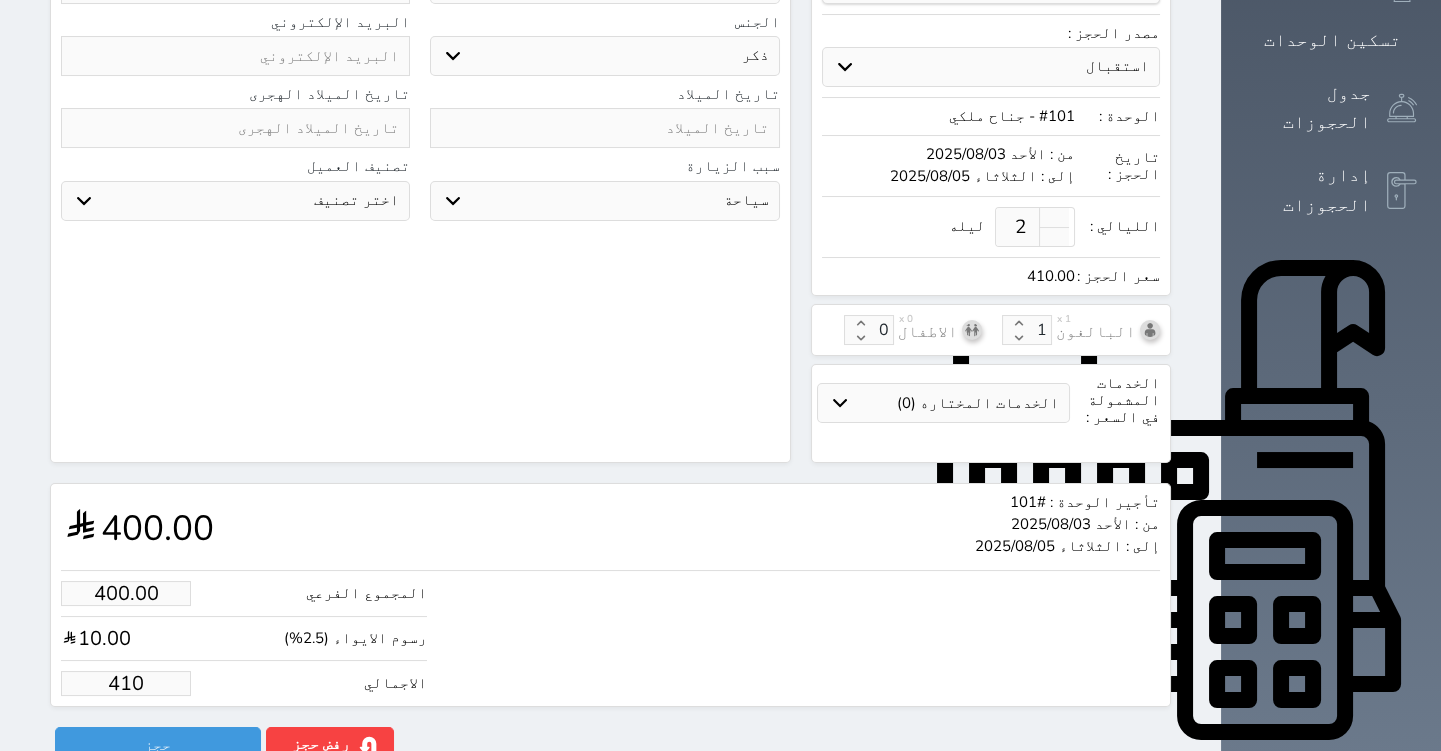 type on "40.00" 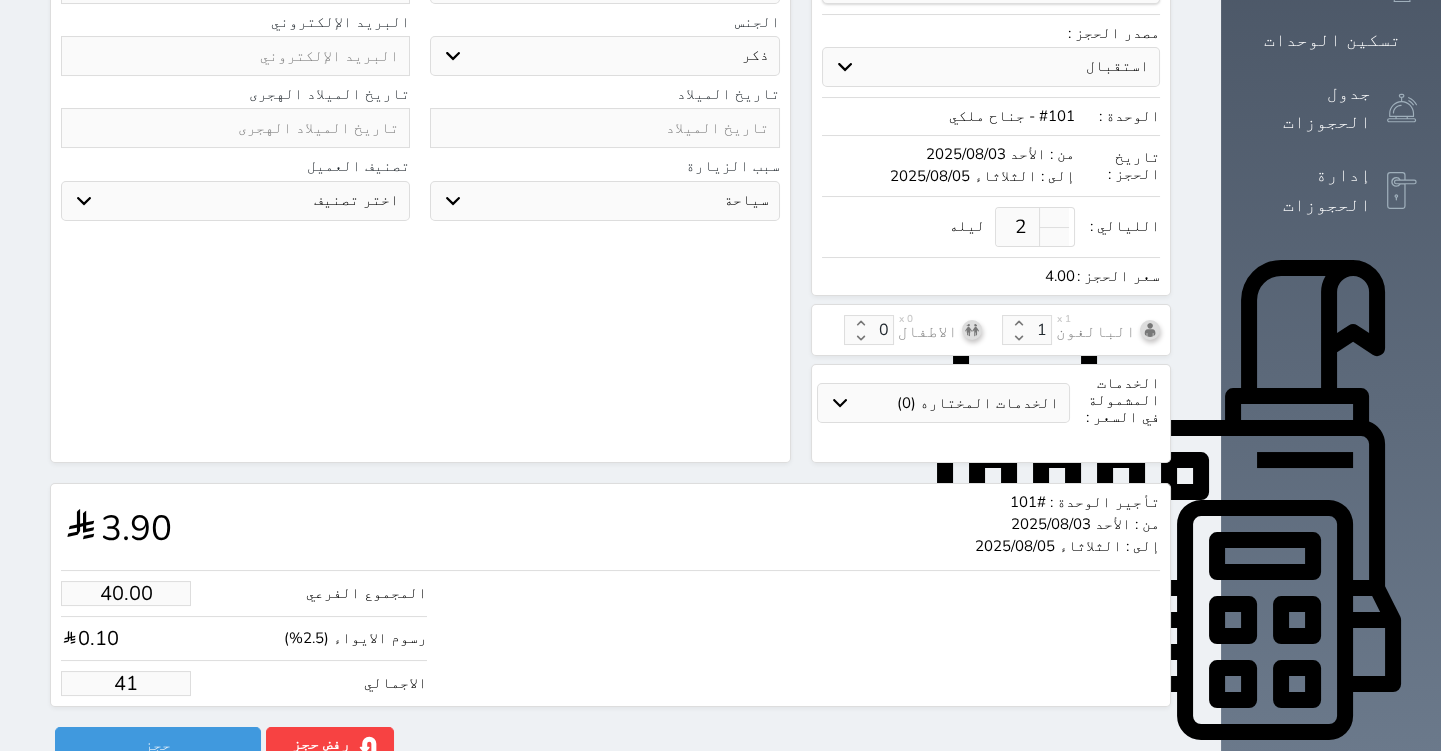 type on "3.90" 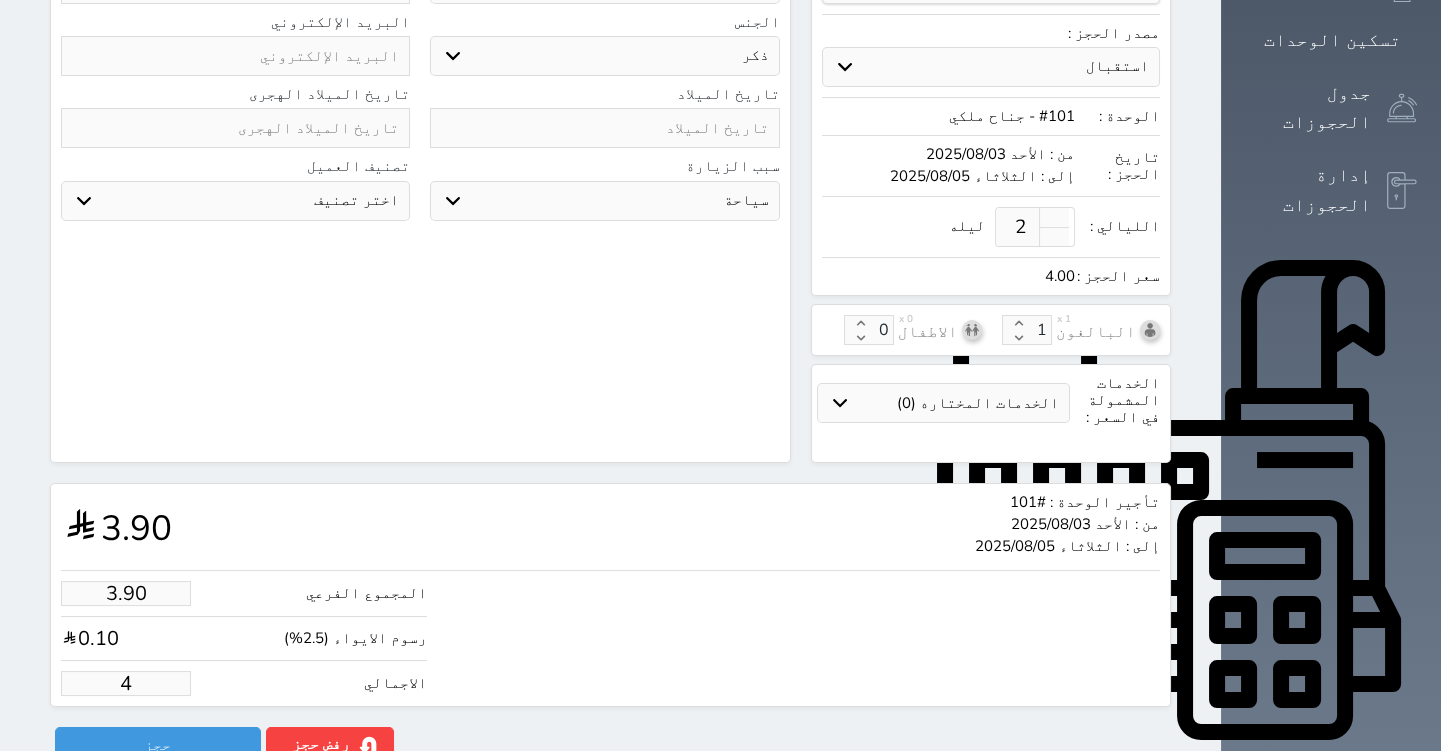 type on "42.93" 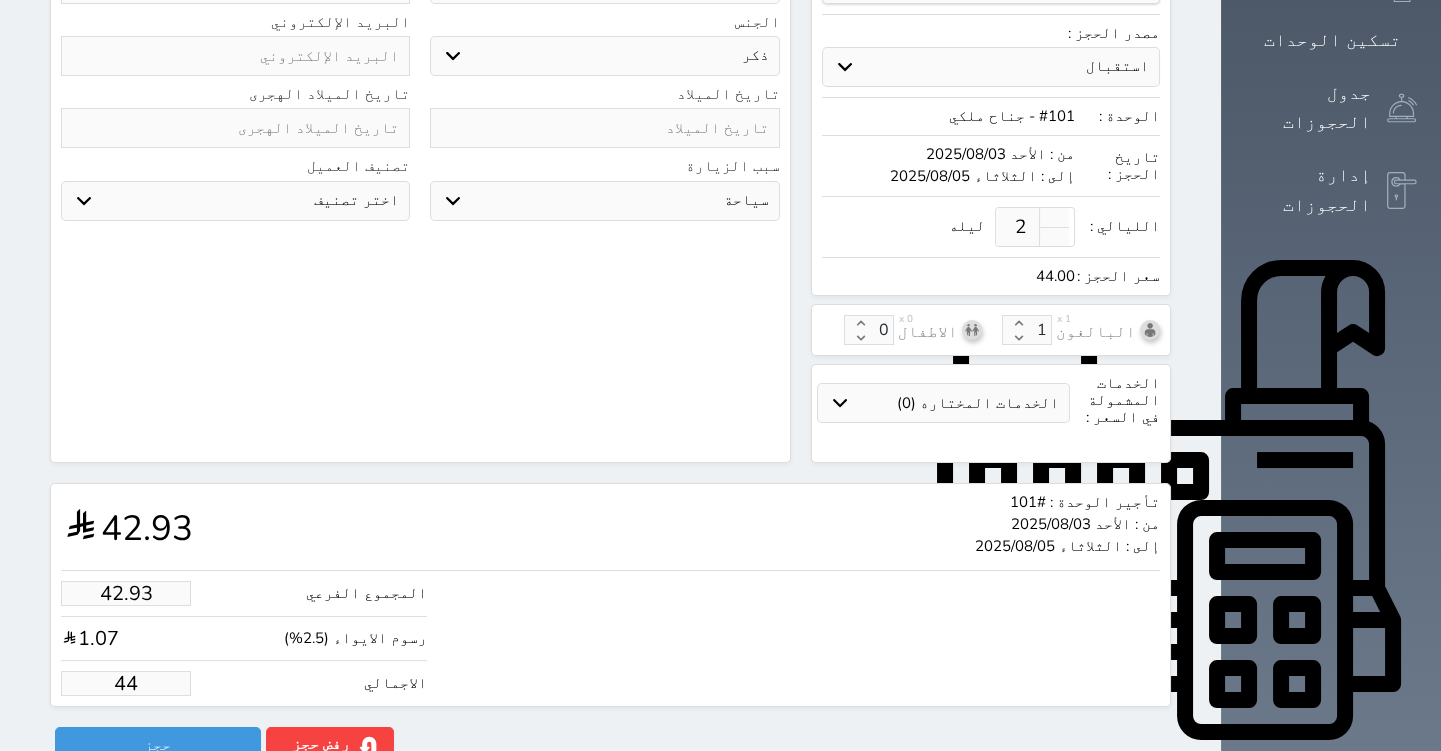 type on "429.27" 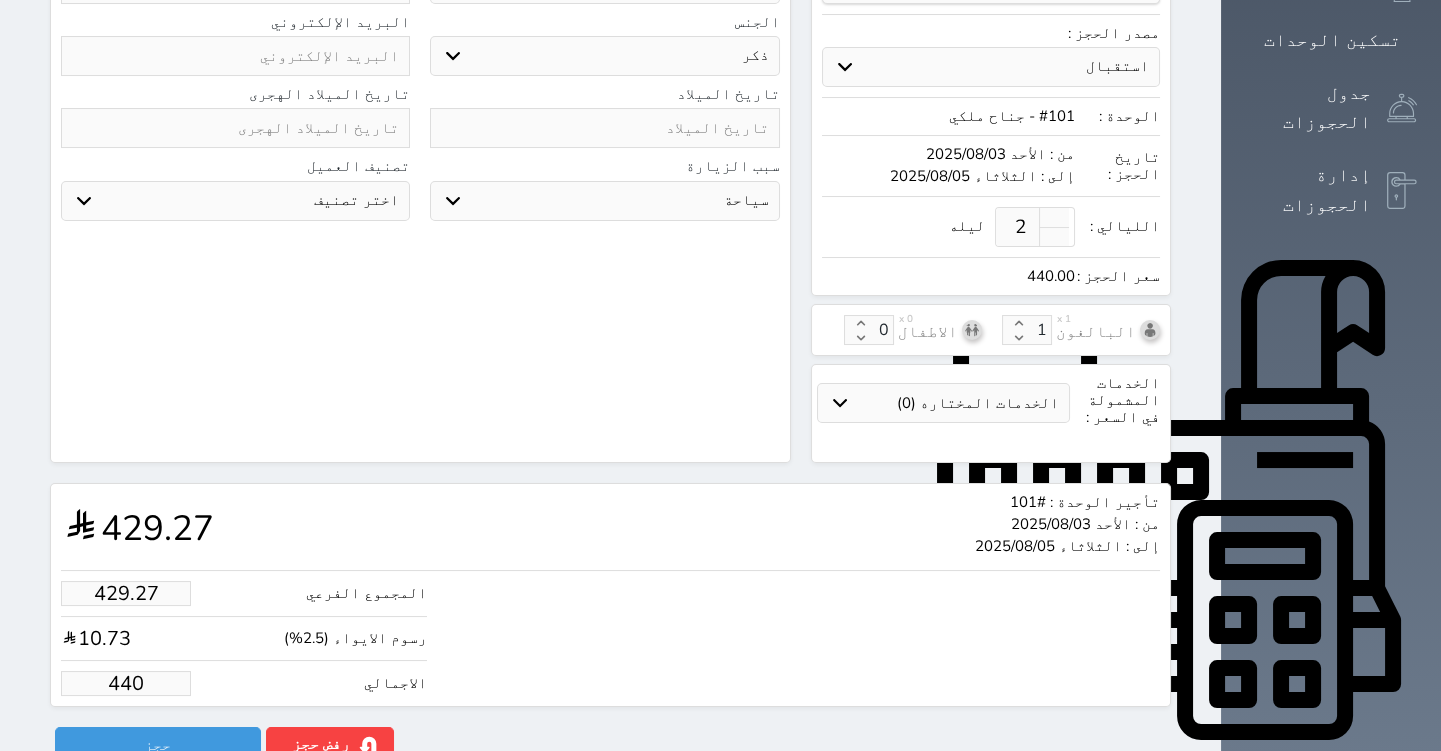 type on "4292.68" 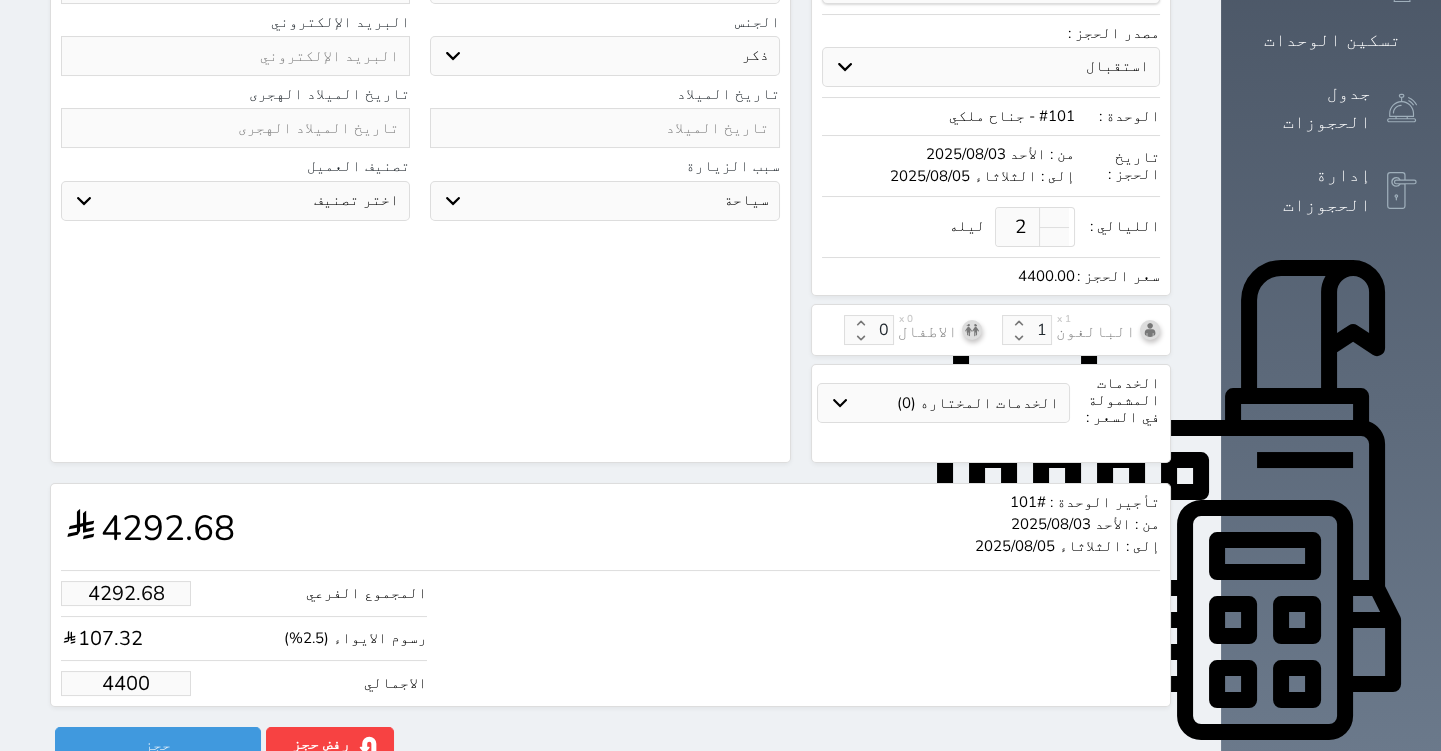 type on "4400.00" 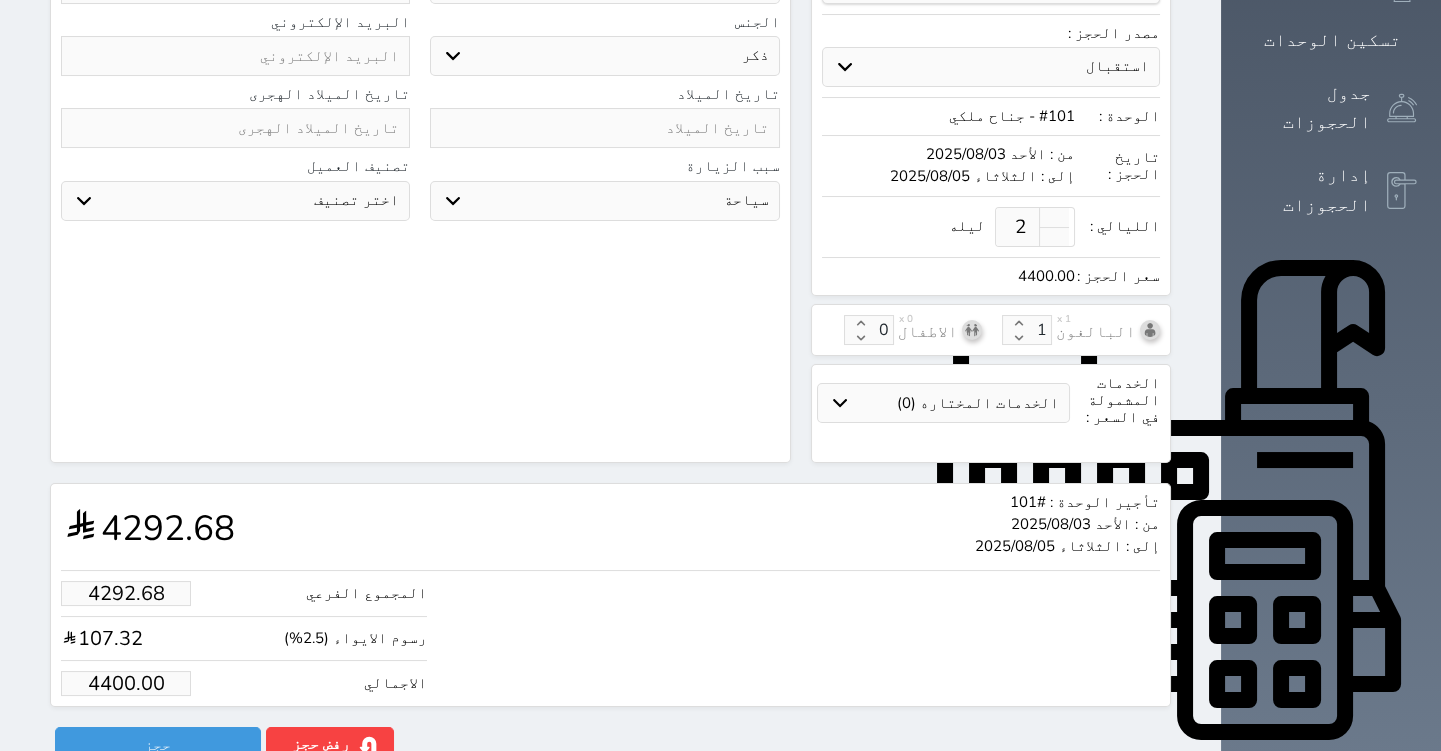 click on "المجموع الفرعي   4292.68   رسوم الايواء (2.5%)    107.32        الاجمالي   4400.00" at bounding box center (610, 633) 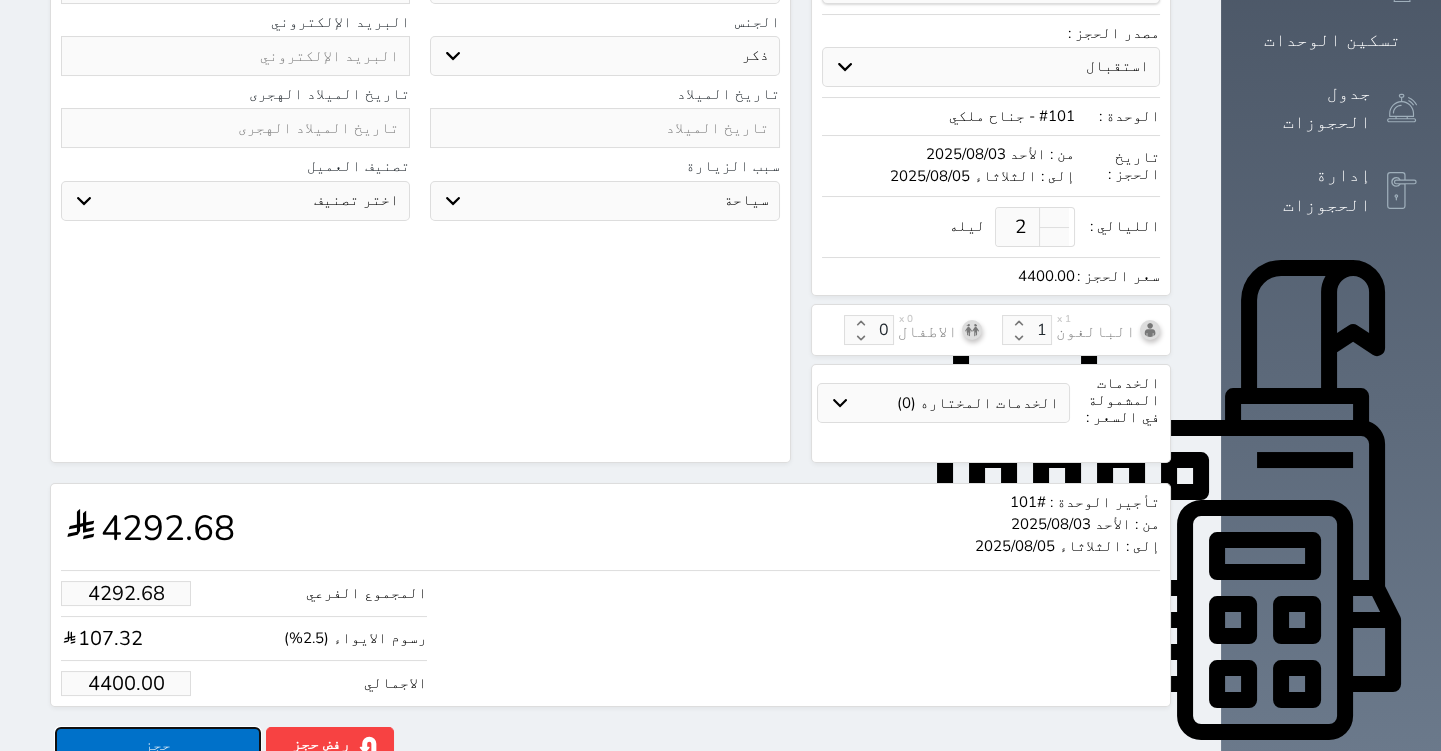 click on "حجز" at bounding box center (158, 744) 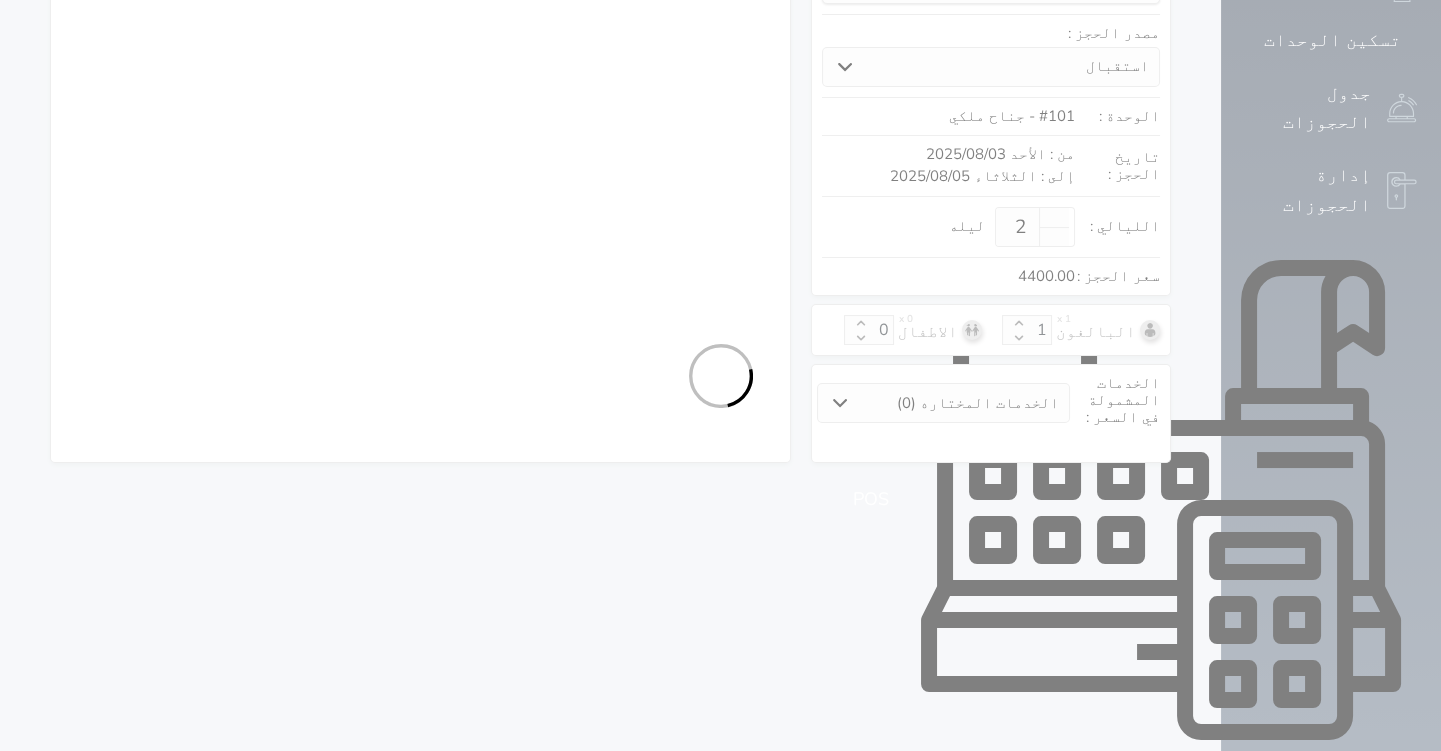 select on "1" 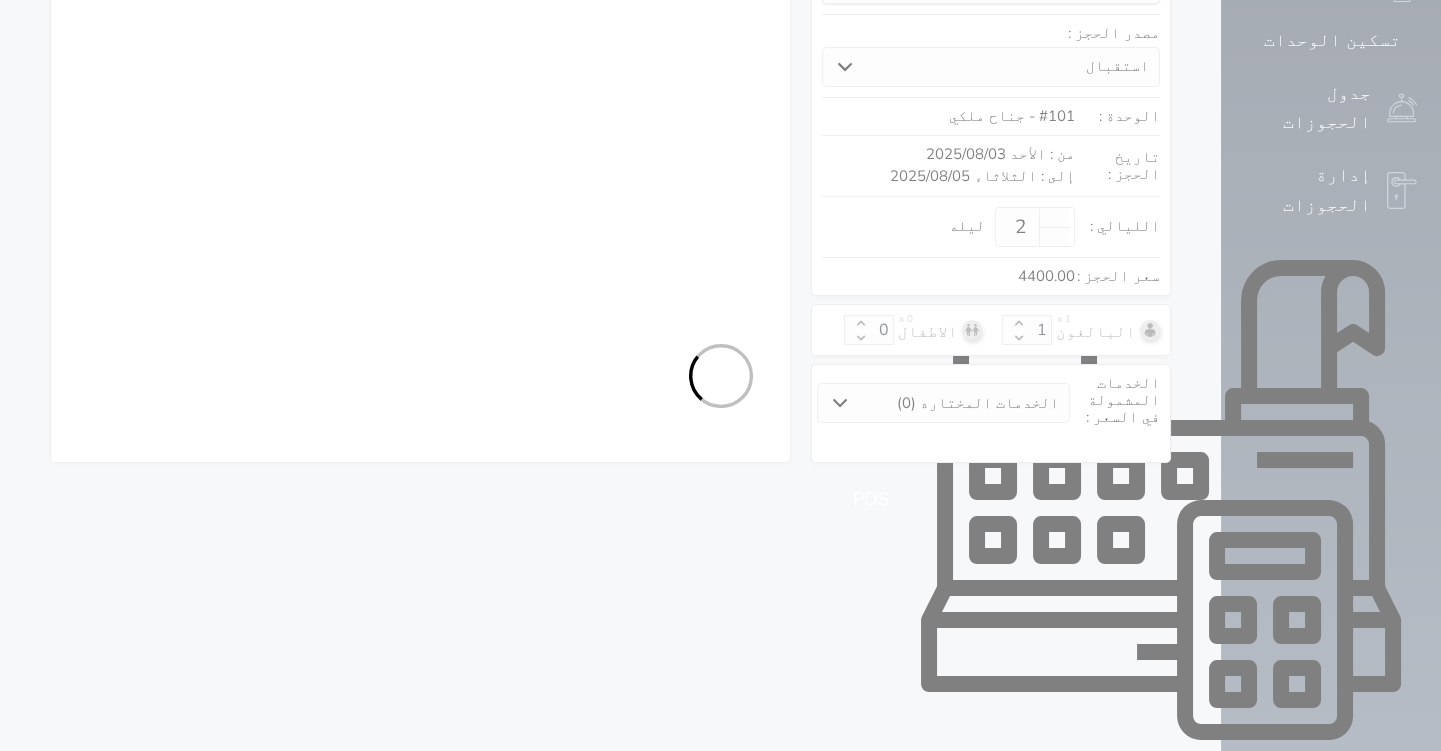 select on "113" 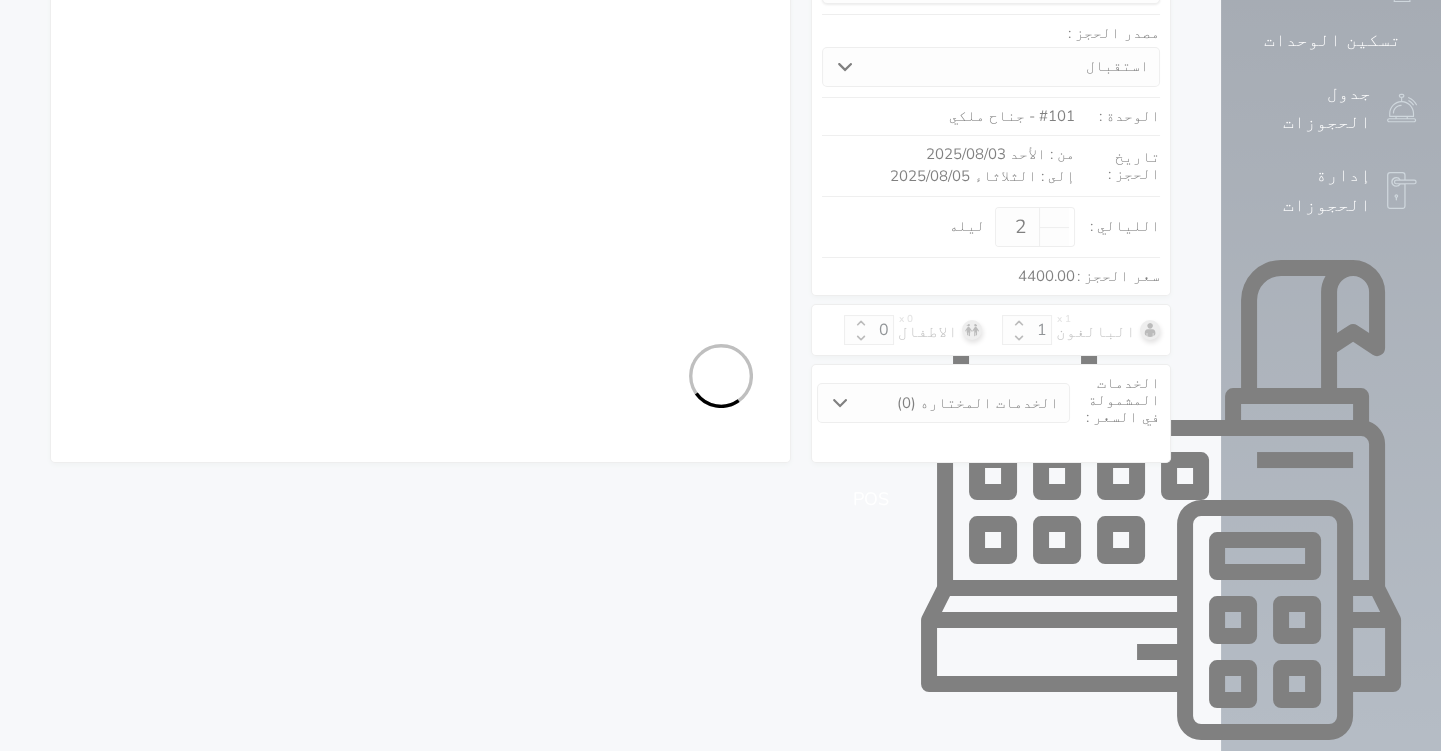 select on "1" 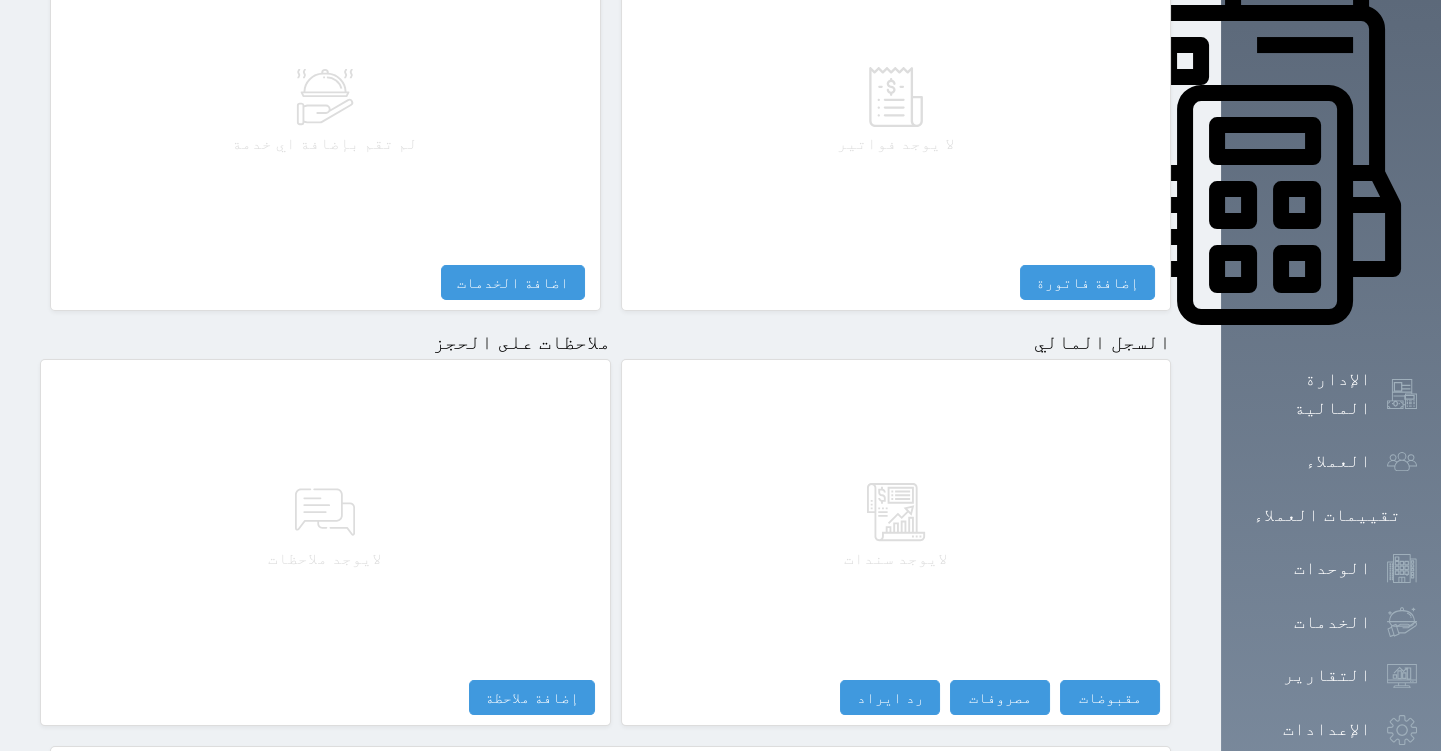 scroll, scrollTop: 895, scrollLeft: 0, axis: vertical 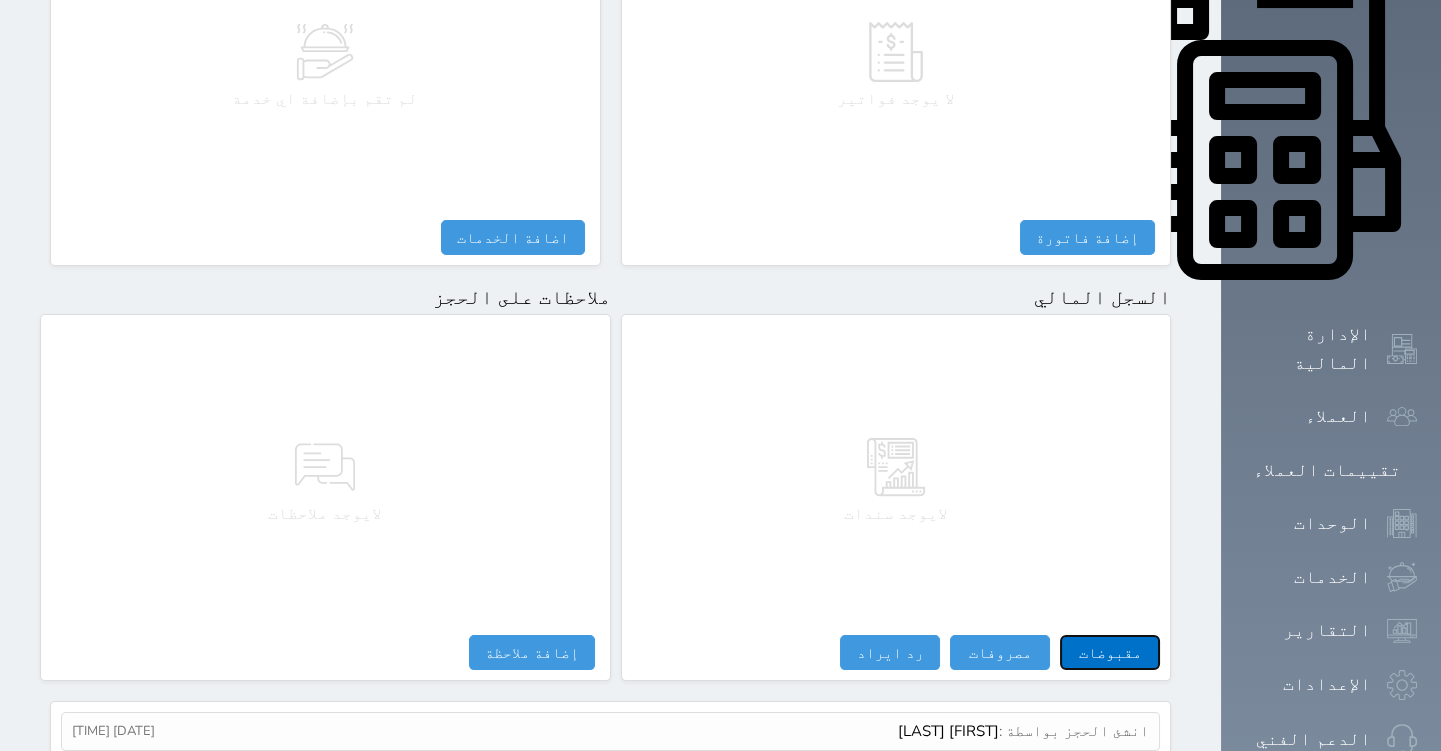 click on "مقبوضات" at bounding box center (1110, 652) 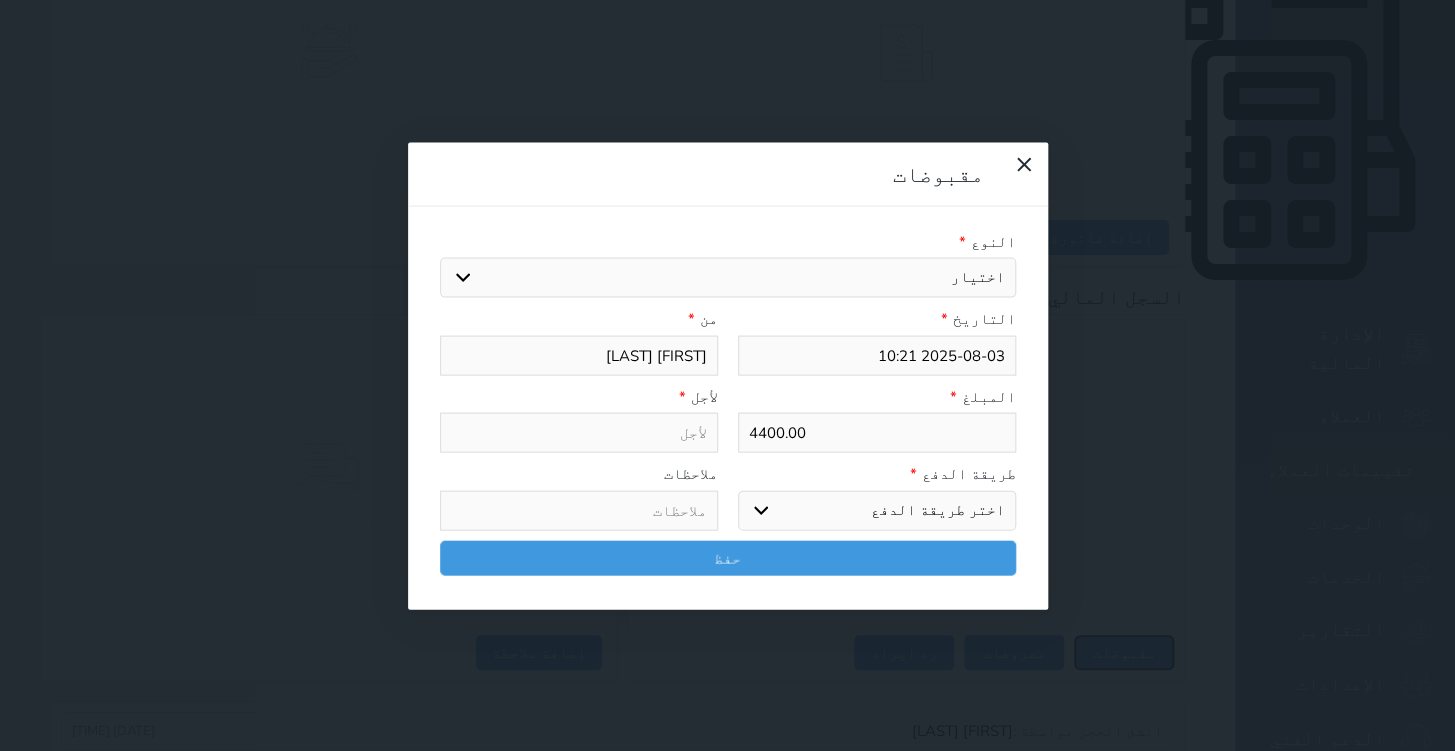 select 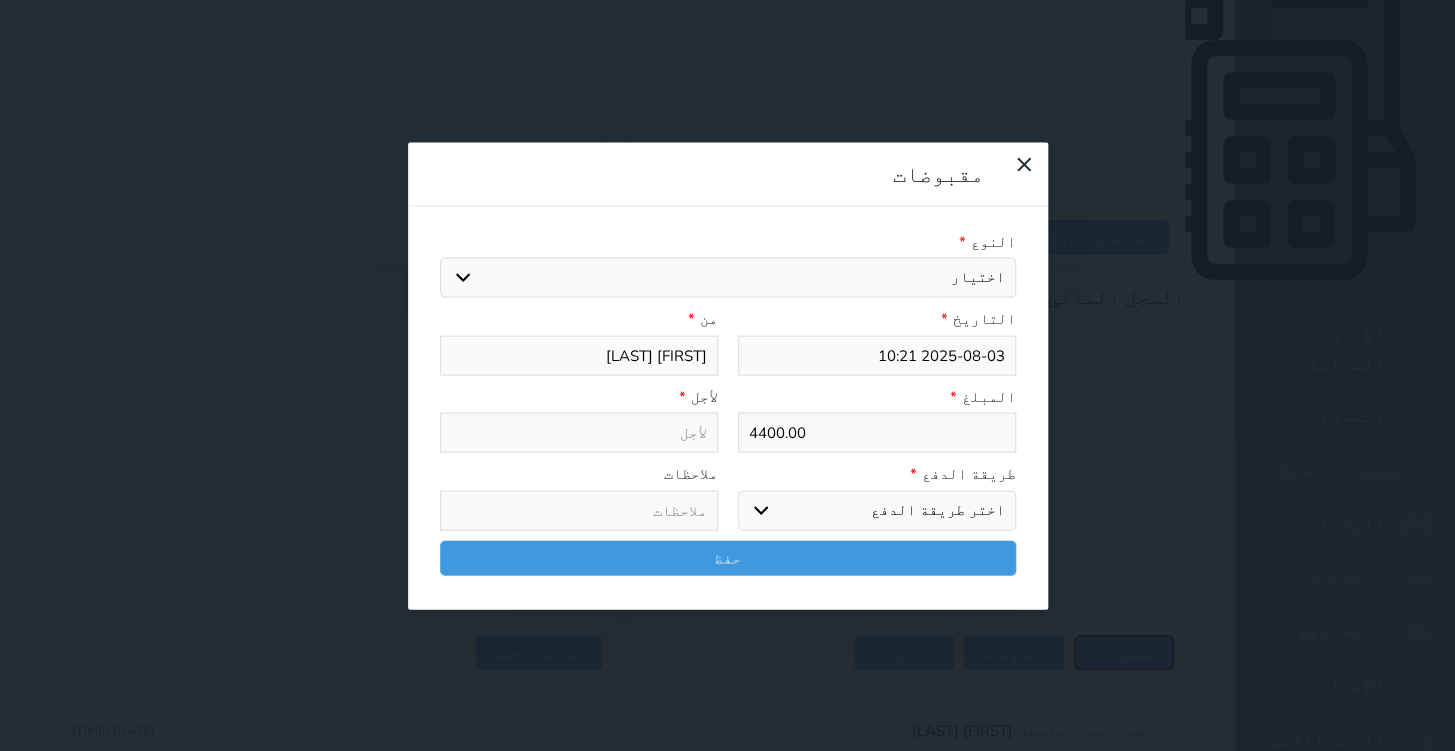 select 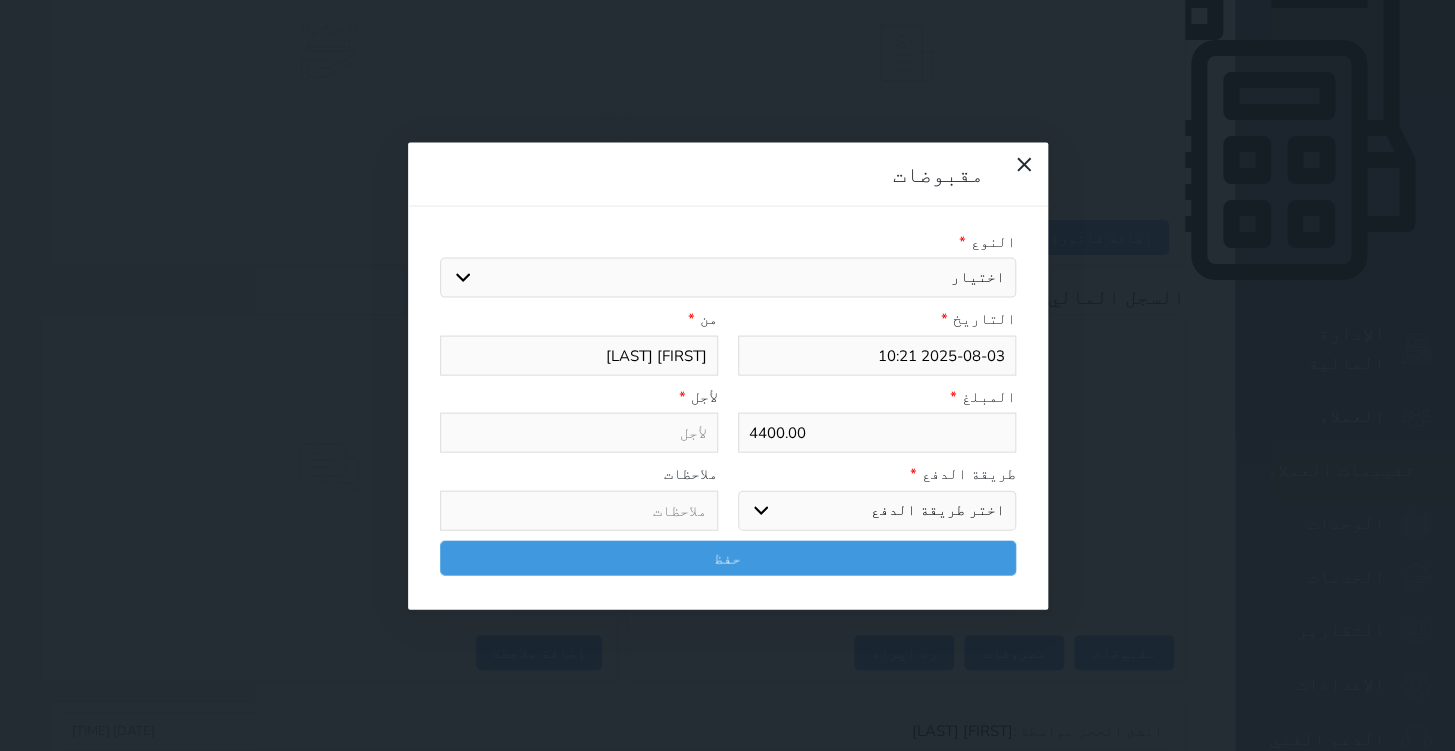 click on "اختيار   مقبوضات عامة قيمة إيجار فواتير تامين عربون لا ينطبق آخر مغسلة واي فاي - الإنترنت مواقف السيارات طعام الأغذية والمشروبات مشروبات المشروبات الباردة المشروبات الساخنة الإفطار غداء عشاء مخبز و كعك حمام سباحة الصالة الرياضية سبا و خدمات الجمال اختيار وإسقاط (خدمات النقل) ميني بار كابل - تلفزيون سرير إضافي تصفيف الشعر التسوق خدمات الجولات السياحية المنظمة خدمات الدليل السياحي" at bounding box center (728, 278) 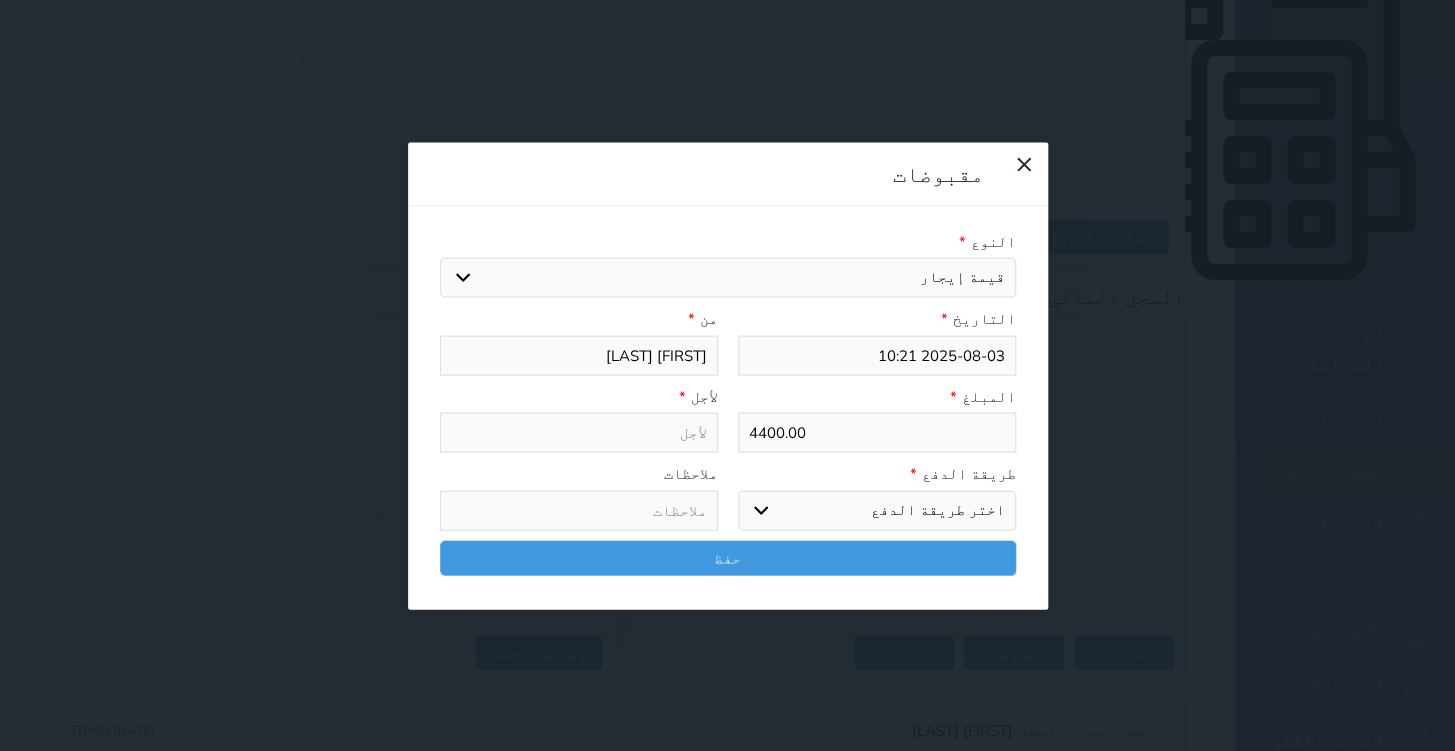 click on "اختيار   مقبوضات عامة قيمة إيجار فواتير تامين عربون لا ينطبق آخر مغسلة واي فاي - الإنترنت مواقف السيارات طعام الأغذية والمشروبات مشروبات المشروبات الباردة المشروبات الساخنة الإفطار غداء عشاء مخبز و كعك حمام سباحة الصالة الرياضية سبا و خدمات الجمال اختيار وإسقاط (خدمات النقل) ميني بار كابل - تلفزيون سرير إضافي تصفيف الشعر التسوق خدمات الجولات السياحية المنظمة خدمات الدليل السياحي" at bounding box center [728, 278] 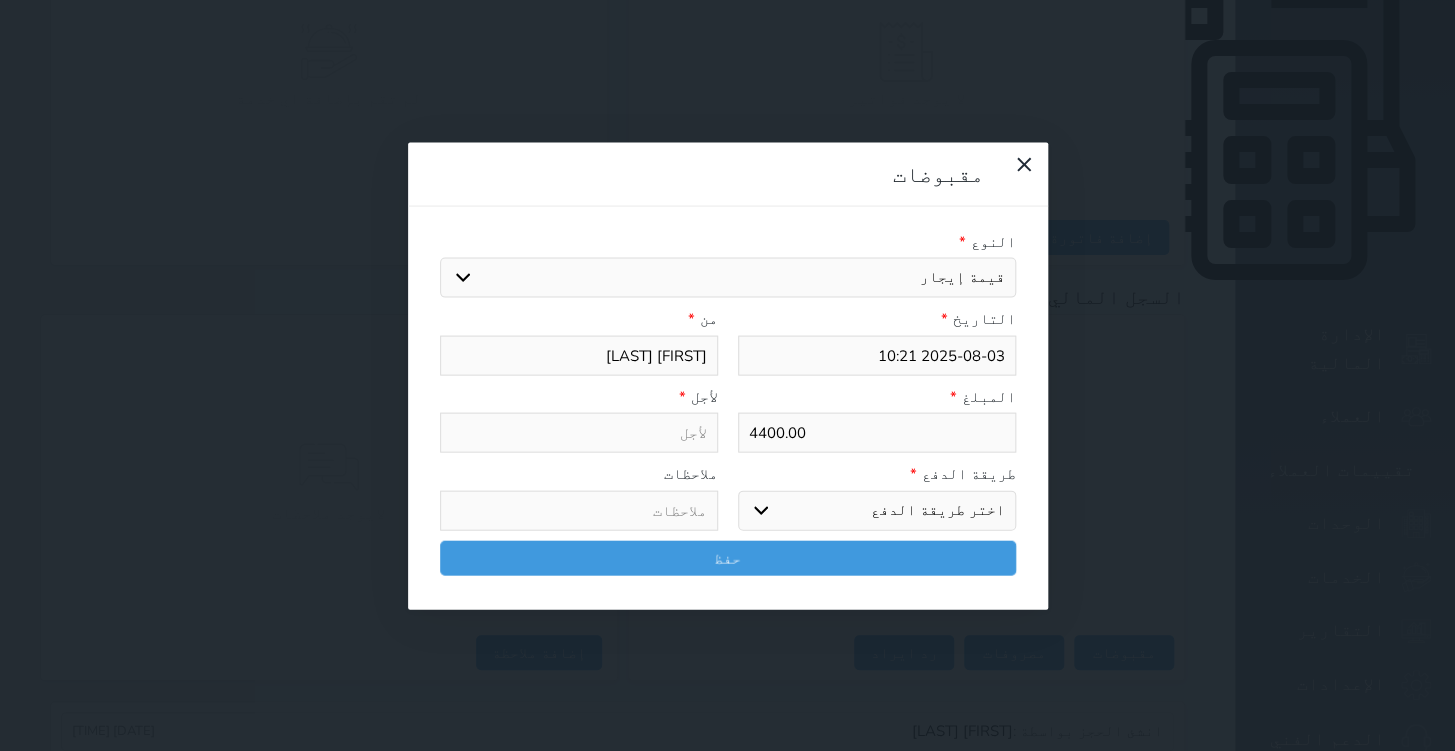 select 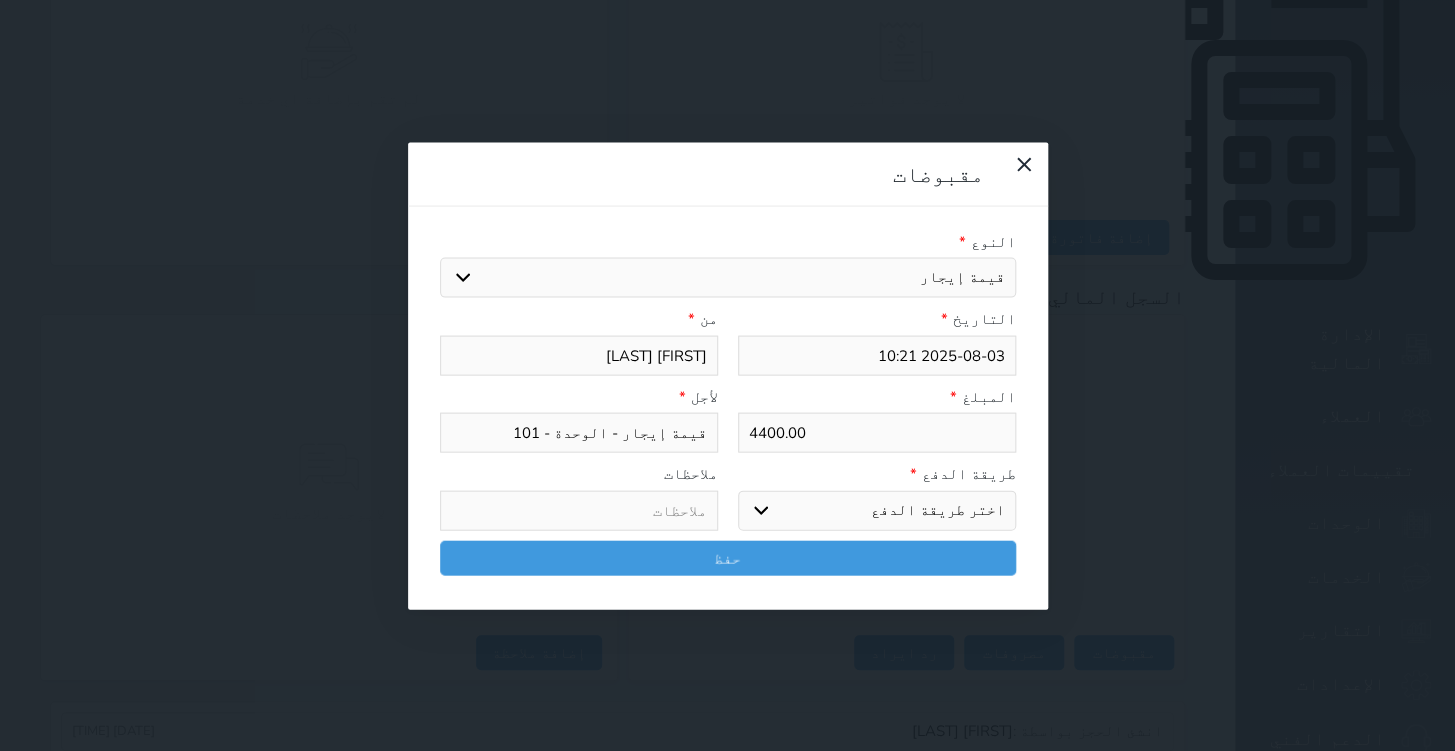 click on "اختر طريقة الدفع   دفع نقدى   تحويل بنكى   مدى   بطاقة ائتمان   آجل" at bounding box center (877, 510) 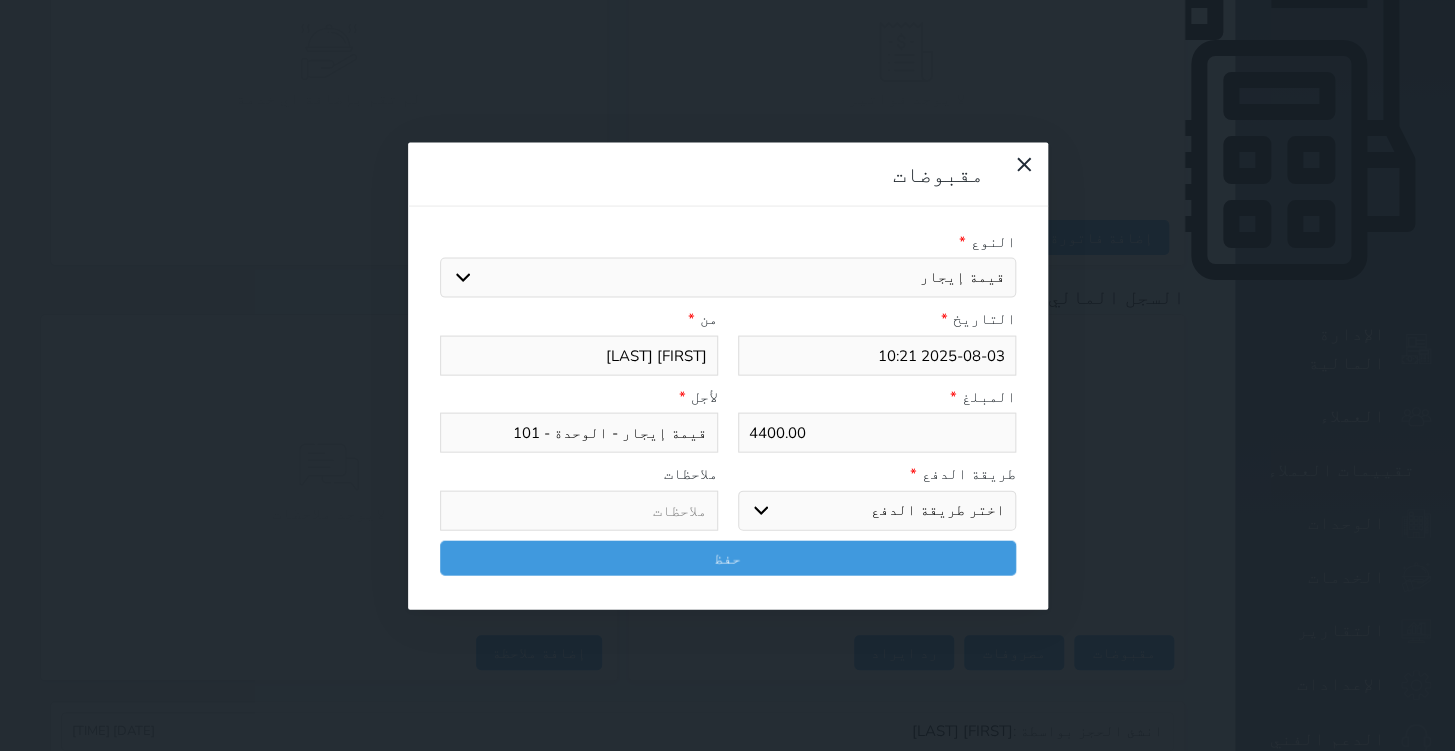 select on "bank-transfer" 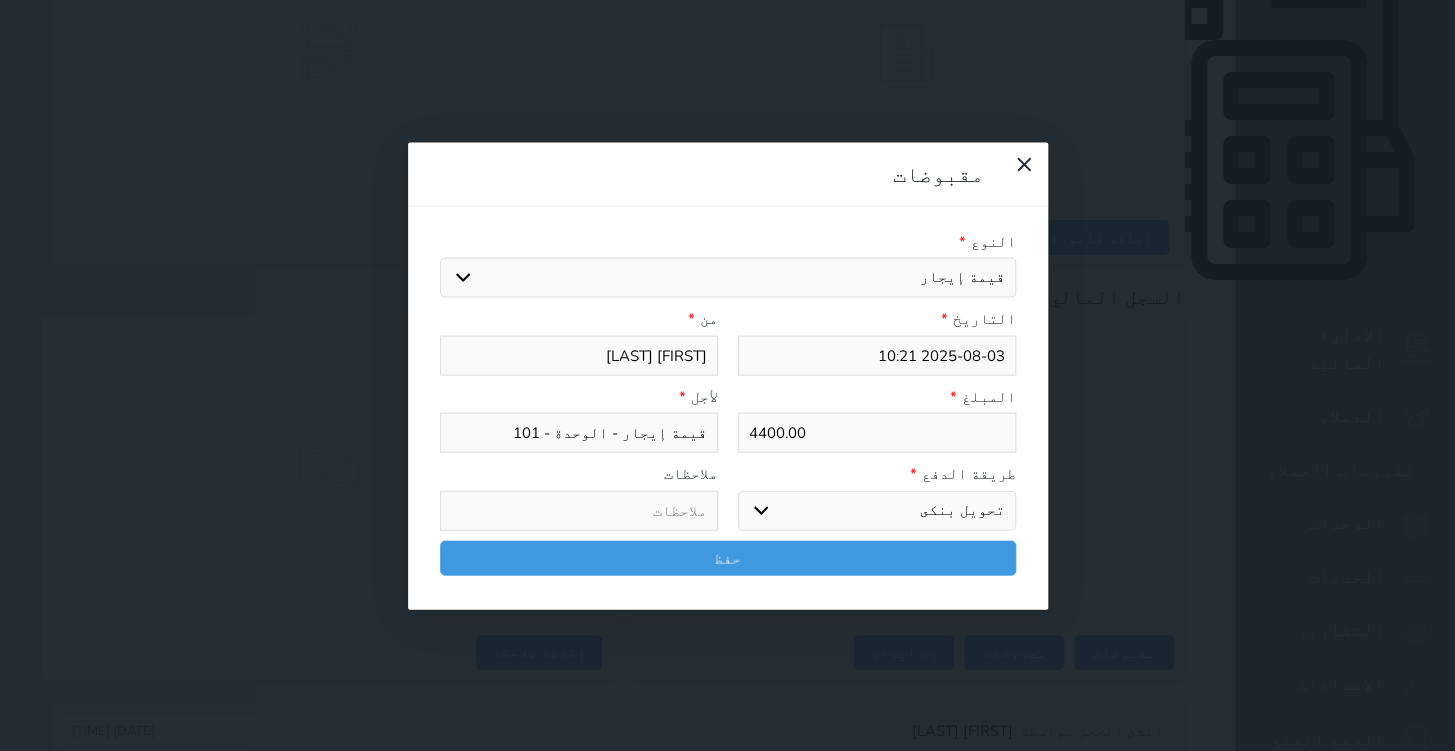 click on "اختر طريقة الدفع   دفع نقدى   تحويل بنكى   مدى   بطاقة ائتمان   آجل" at bounding box center [877, 510] 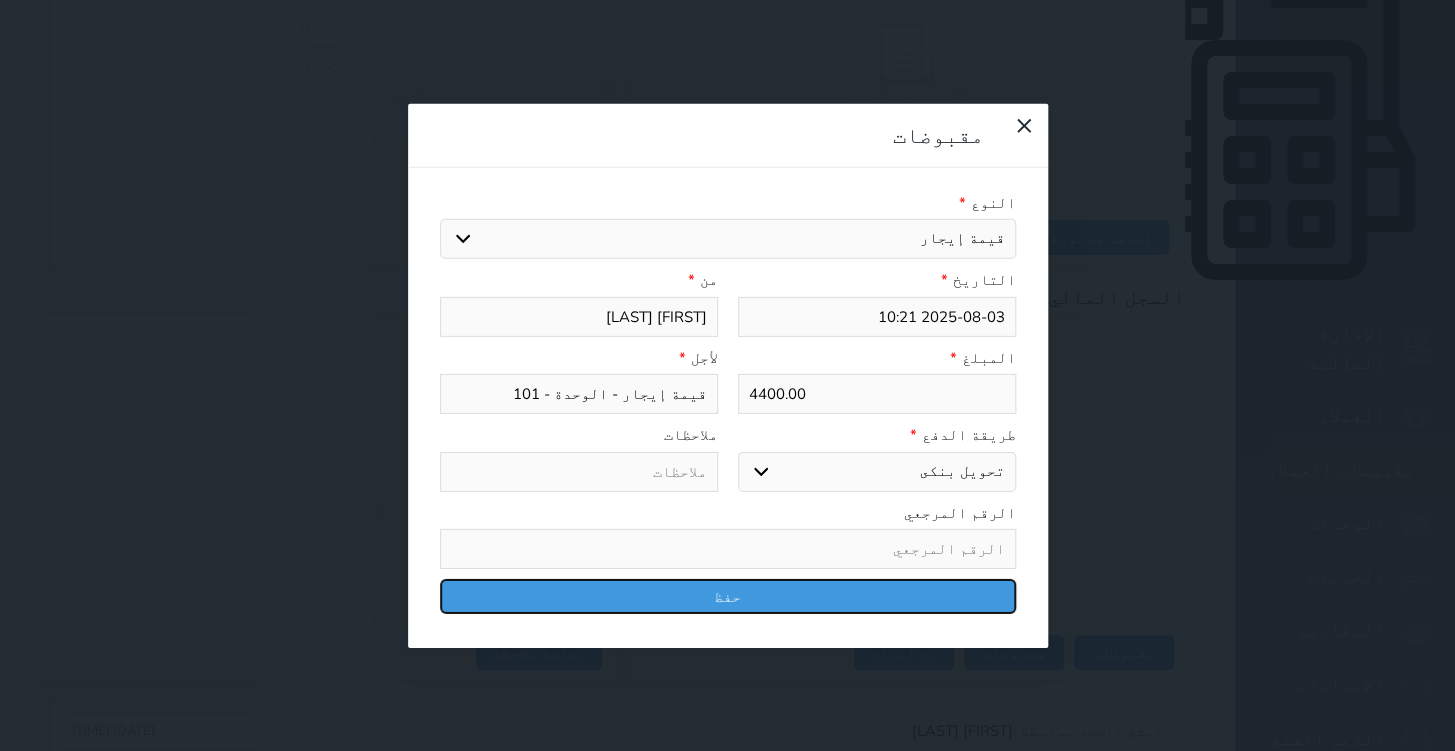 click on "حفظ" at bounding box center [728, 596] 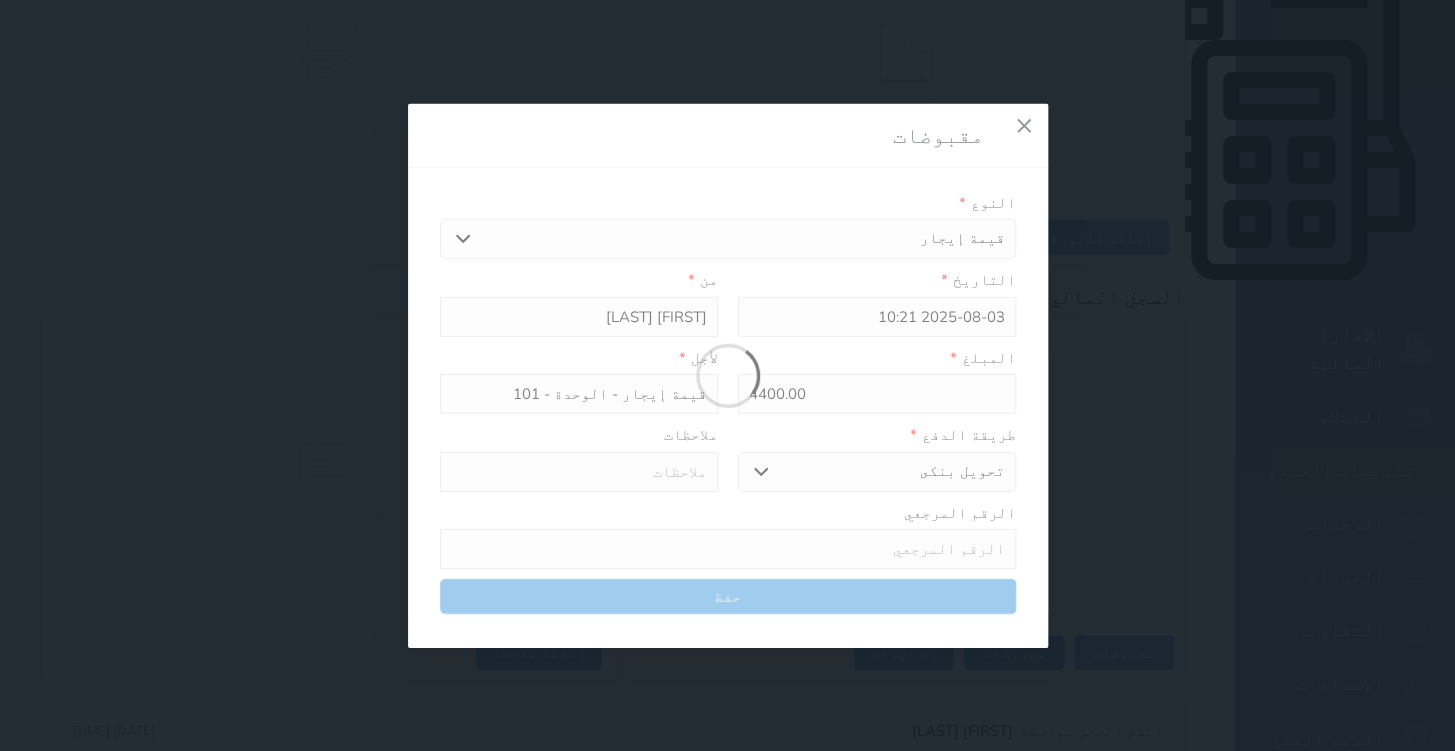 select 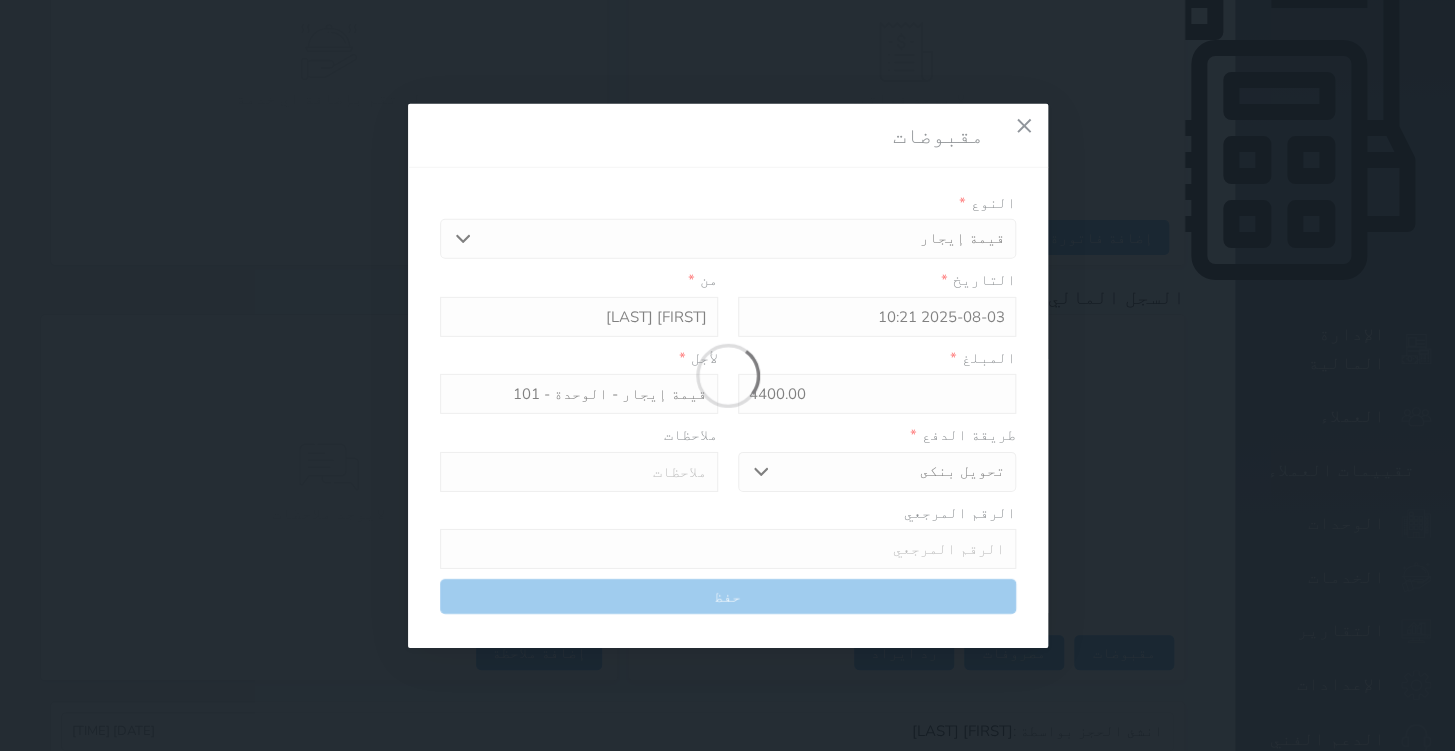type 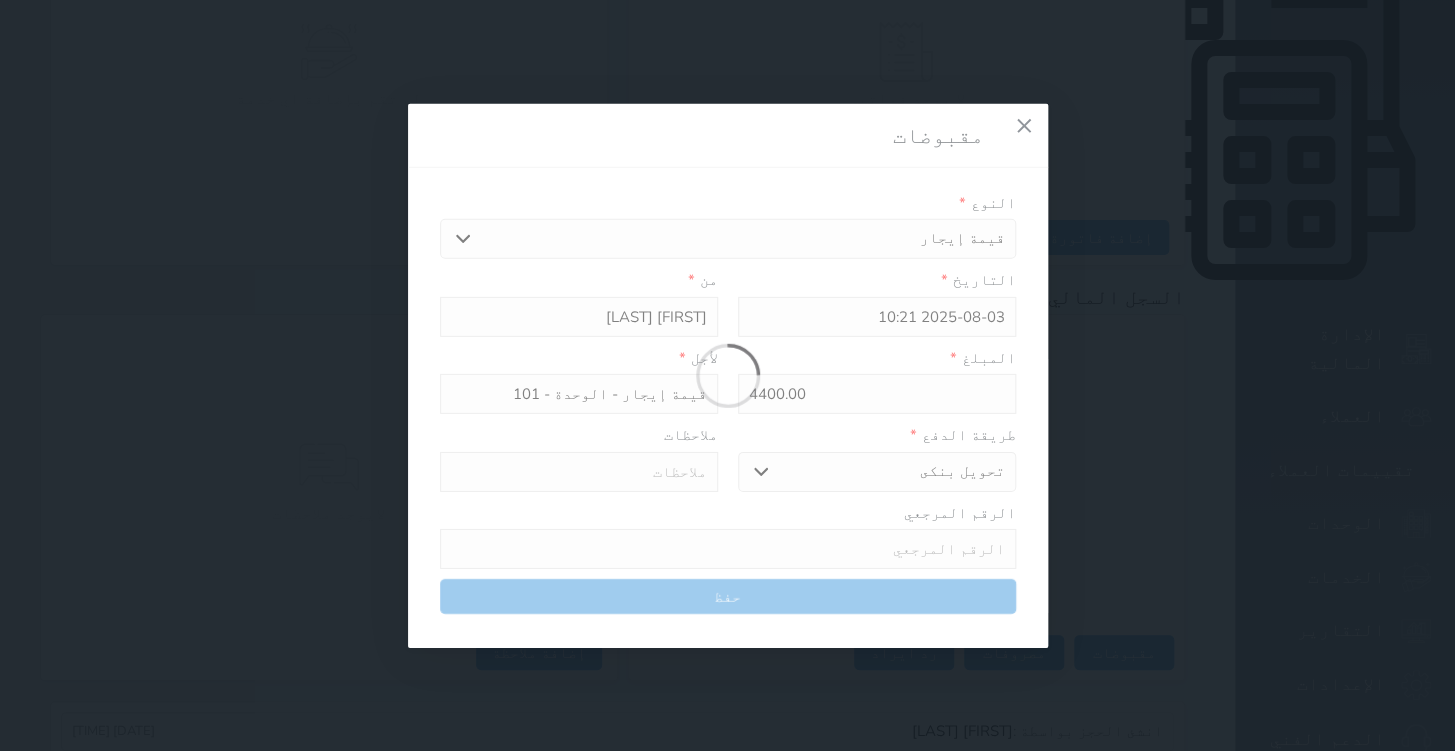 type on "0" 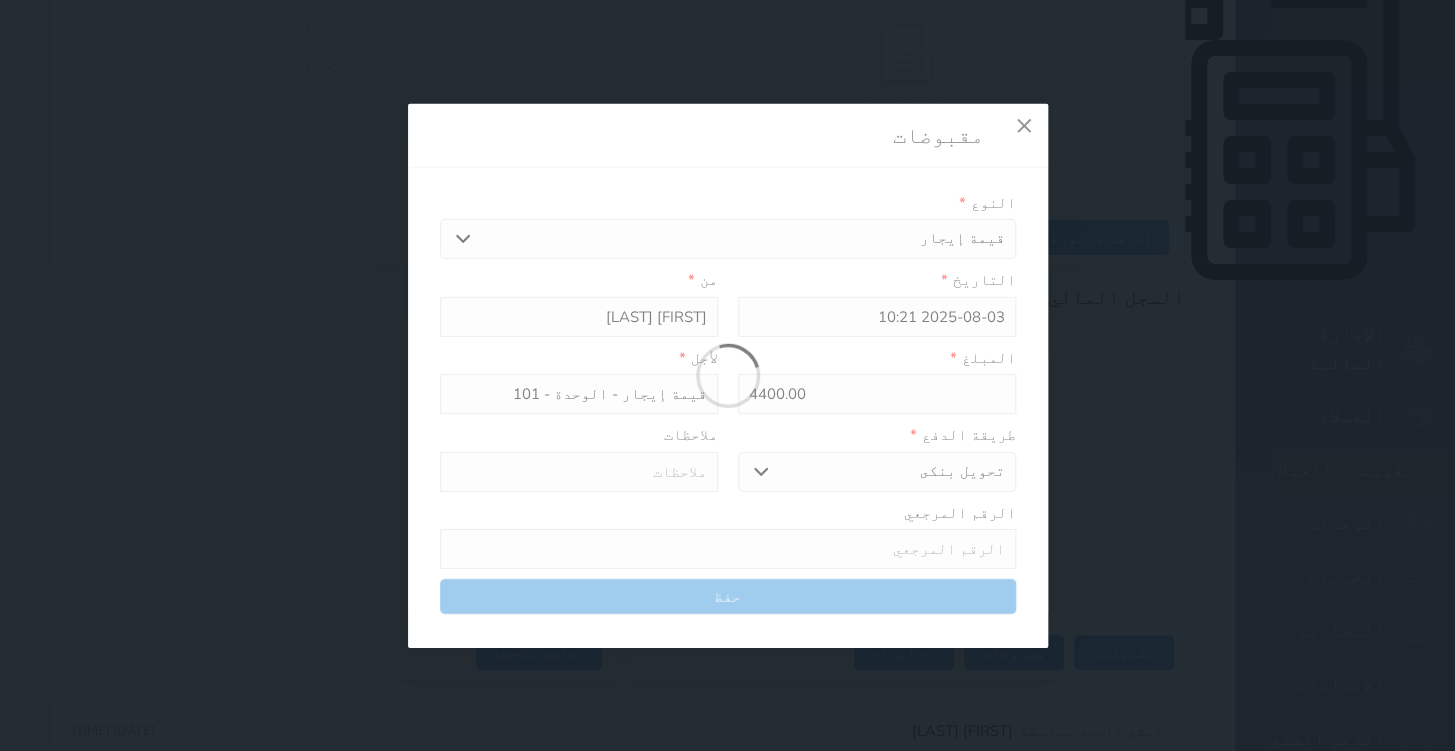 select 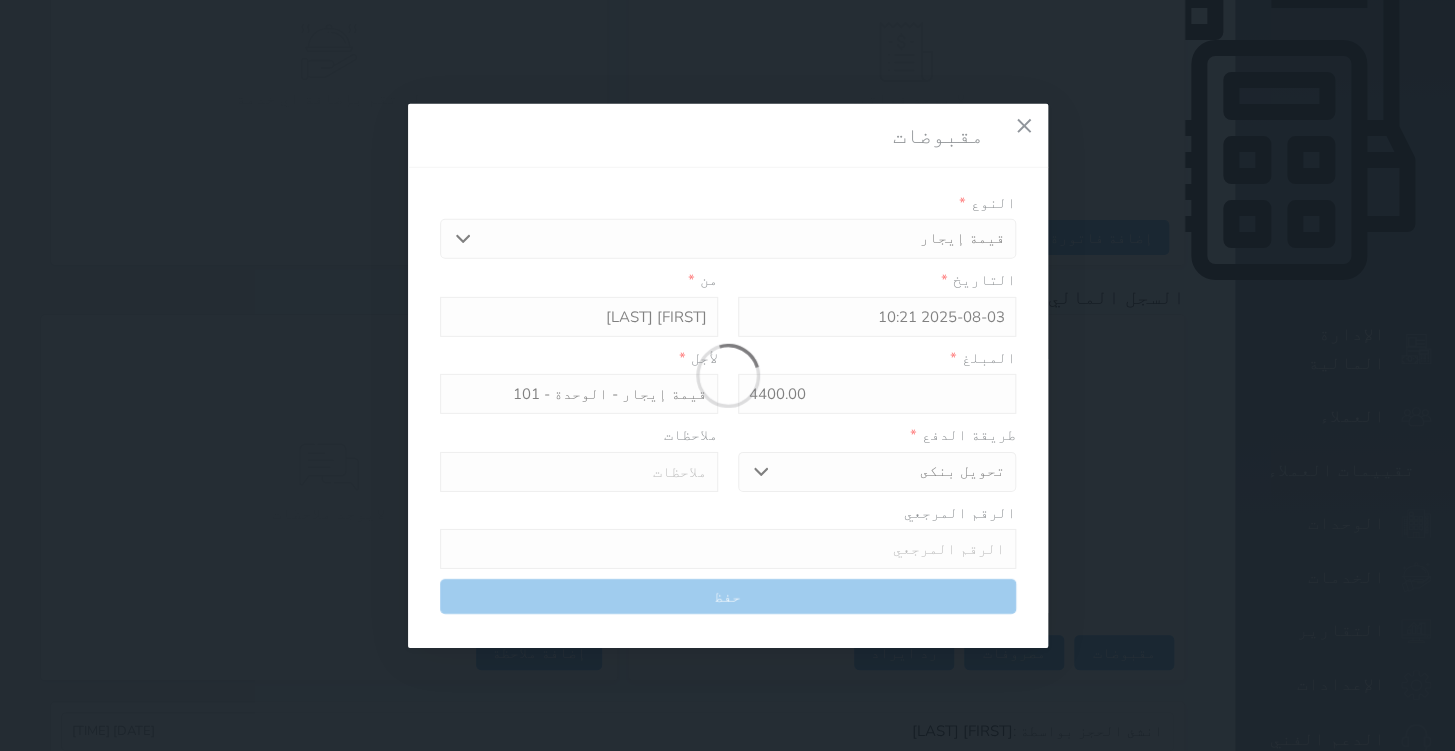 type on "0" 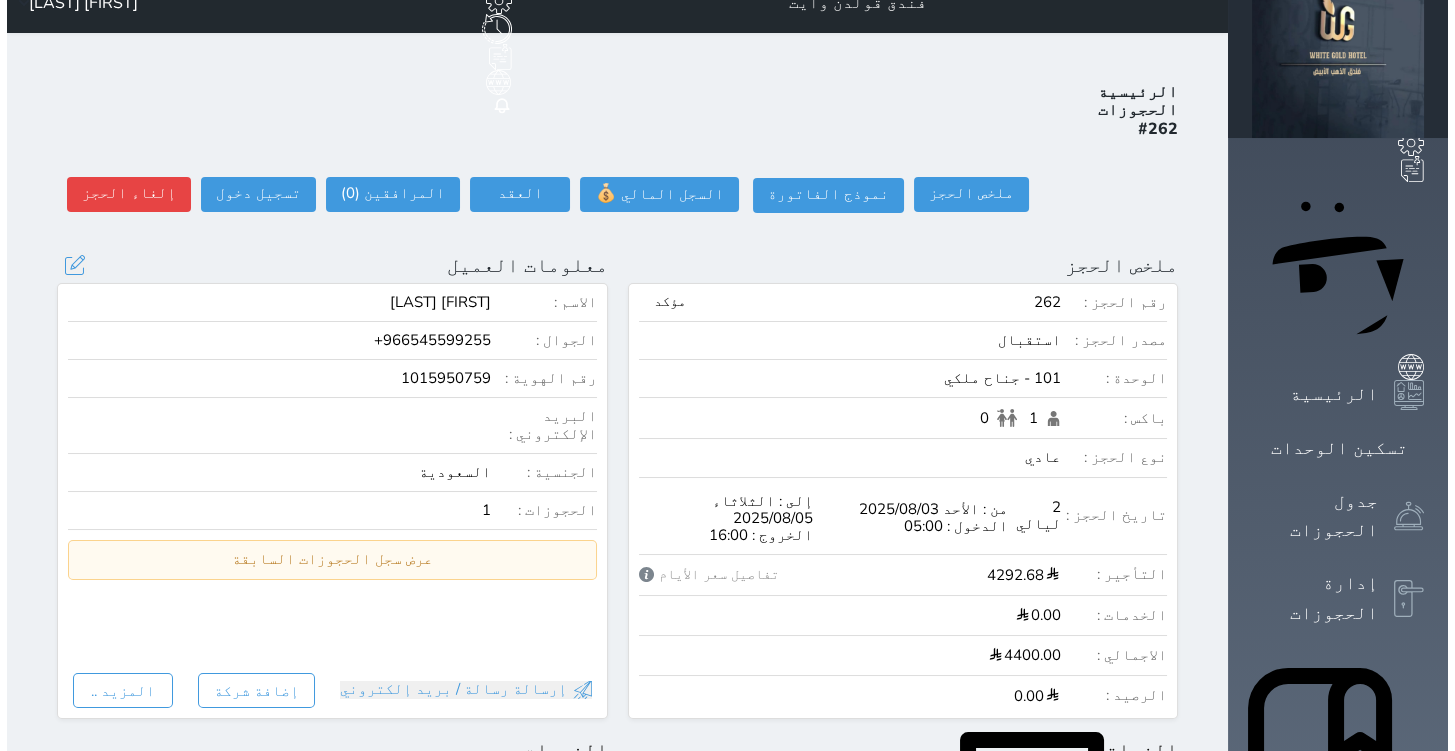 scroll, scrollTop: 0, scrollLeft: 0, axis: both 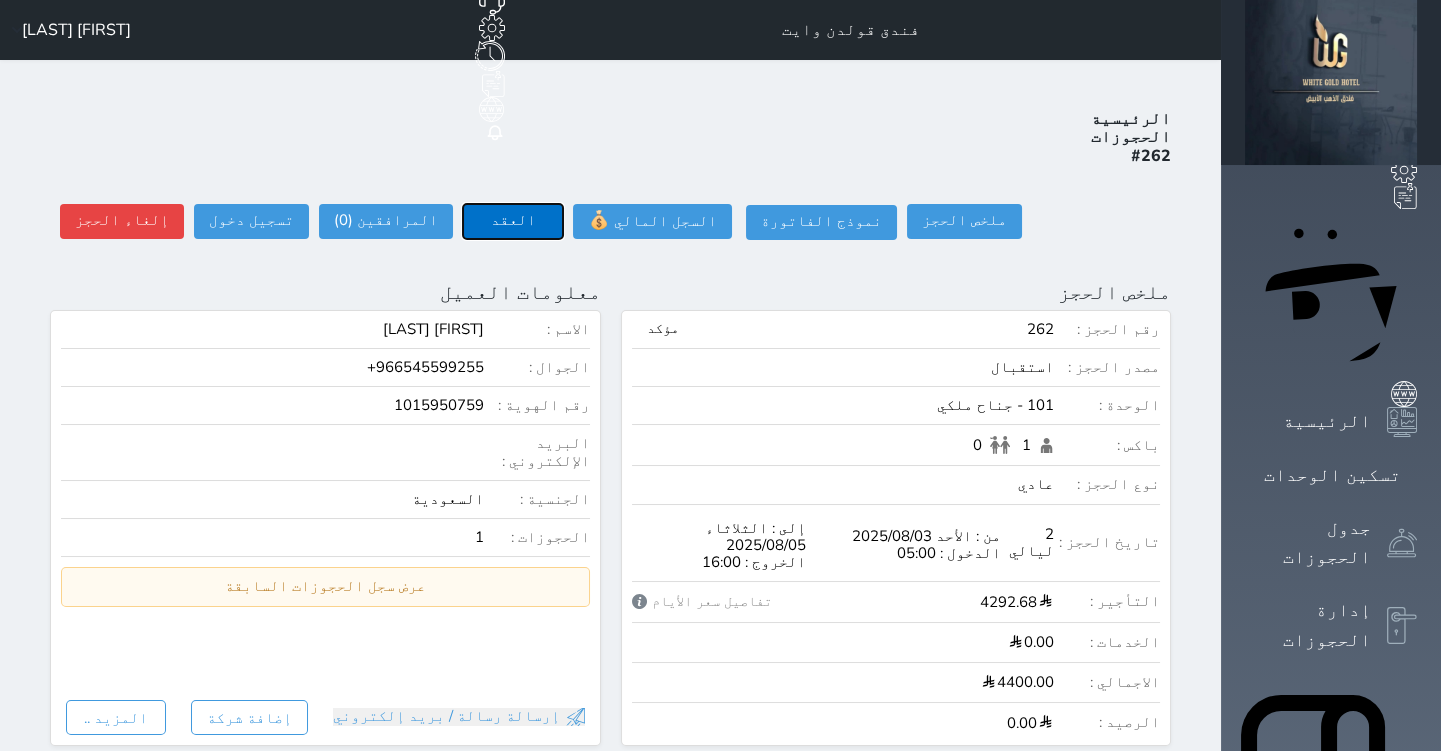click on "العقد" at bounding box center [513, 221] 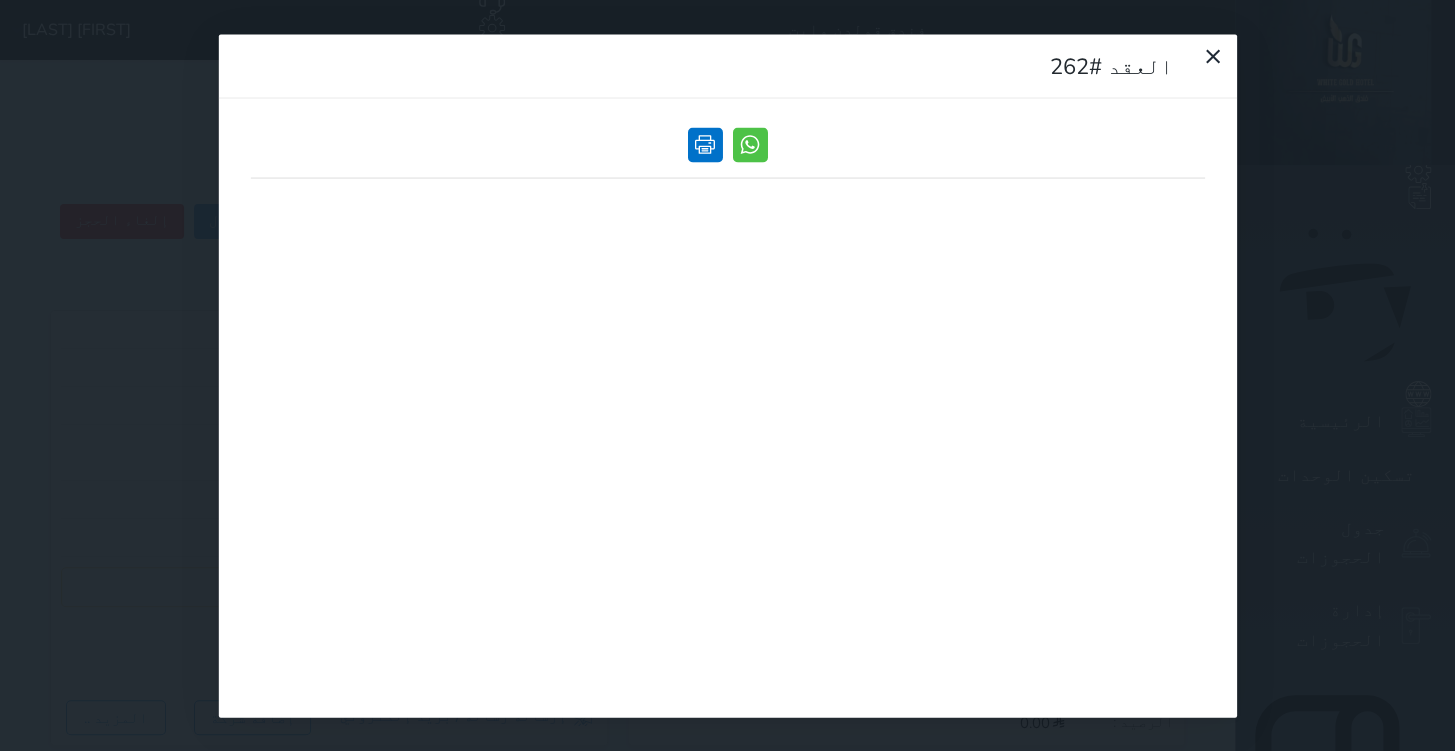 click at bounding box center [705, 144] 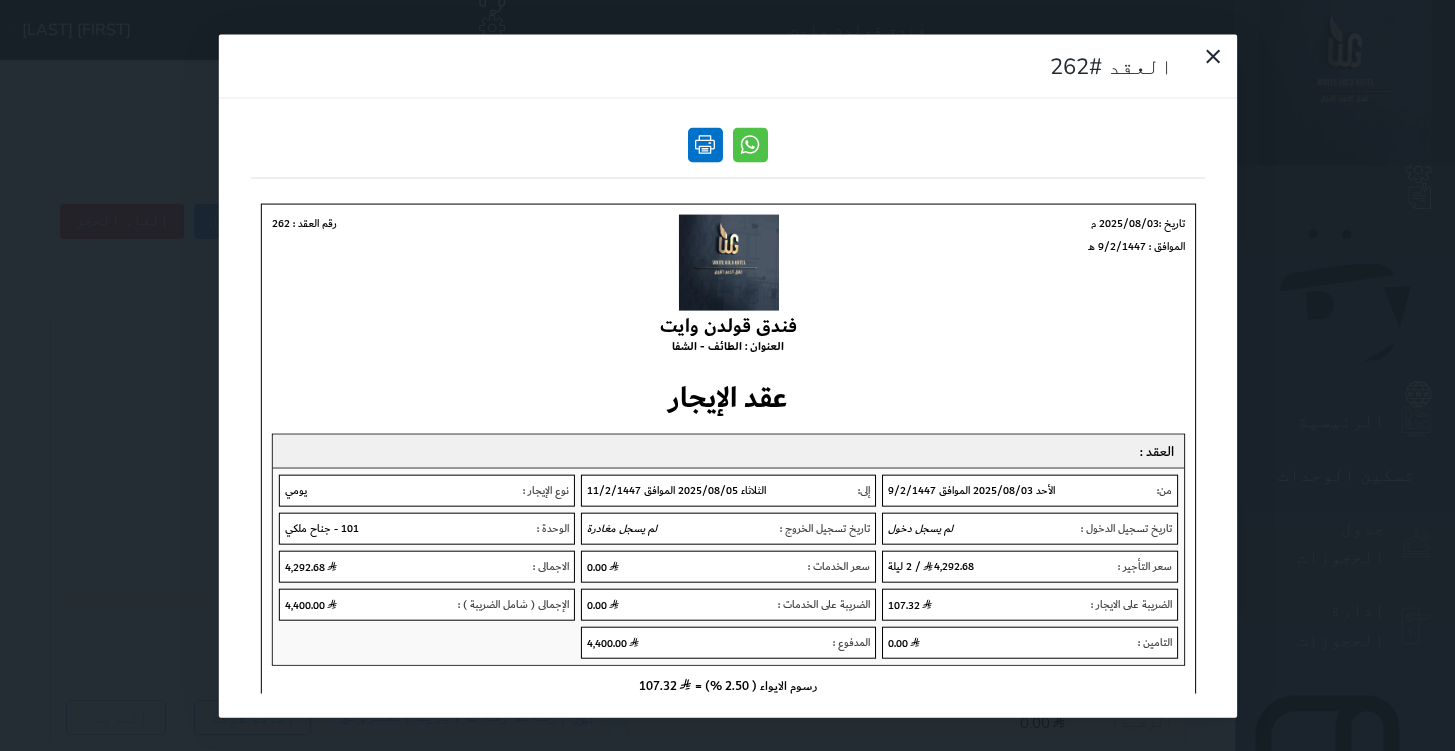 scroll, scrollTop: 0, scrollLeft: 0, axis: both 